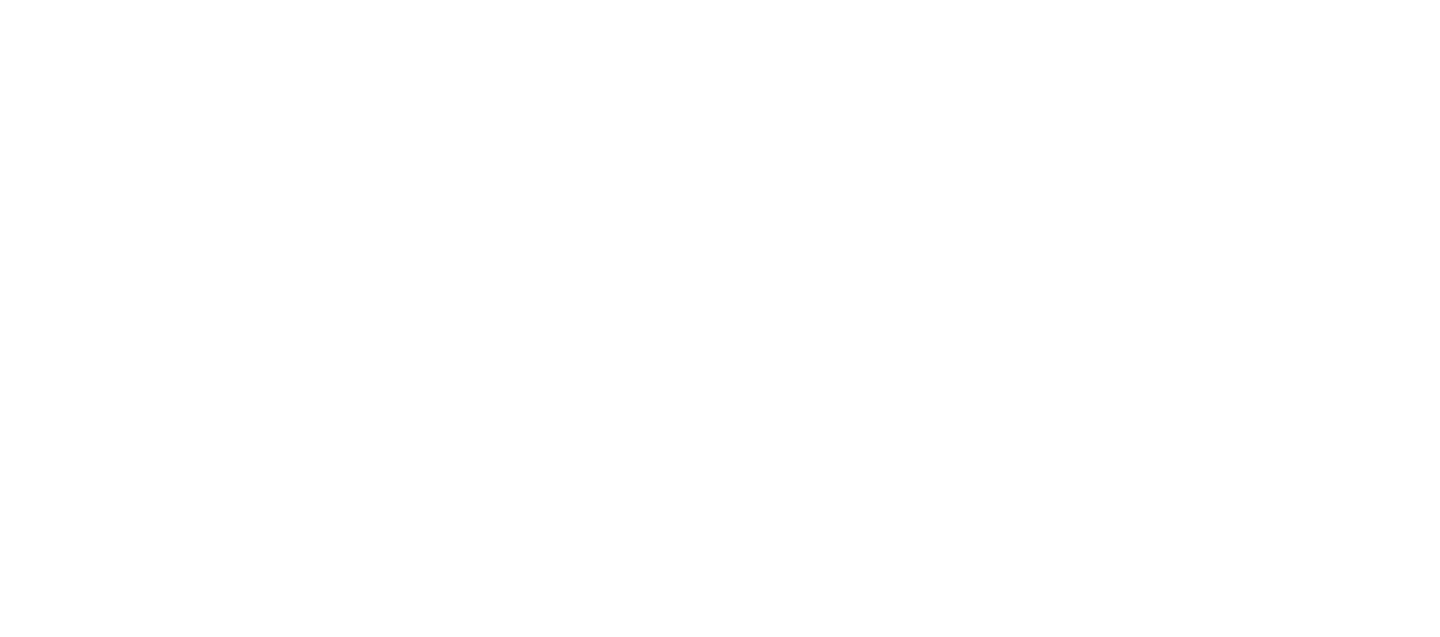 scroll, scrollTop: 0, scrollLeft: 0, axis: both 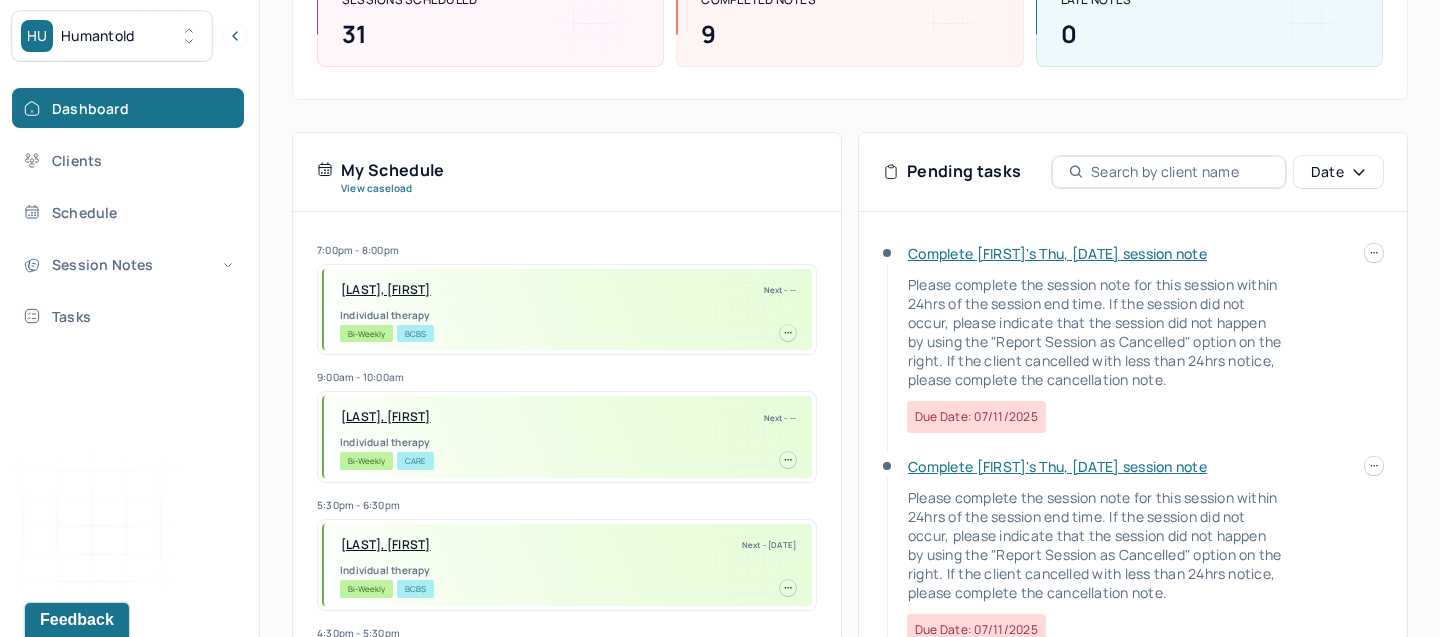 click on "HU Humantold       Dashboard Clients Schedule Session Notes Tasks BF Brianna   Foppiano provider   Logout   Search by client name, chart number     FAQs     BF Brianna Let’s get you started 🚀 You can manage your caseload and availability here   this week   SESSIONS SCHEDULED 31 COMPLETED NOTES 9 LATE NOTES 0 My Schedule View caseload 7:00pm - 8:00pm   [LAST], [FIRST]   Next - -- Individual therapy Bi-Weekly BCBS     9:00am - 10:00am   [LAST], [FIRST]   Next - -- Individual therapy Bi-Weekly CARE     5:30pm - 6:30pm   [LAST], [FIRST]   Next - [DATE] Individual therapy Bi-Weekly BCBS     4:30pm - 5:30pm   [LAST], [FIRST]   Next - [DATE] Individual therapy Weekly BCBS     5:00pm - 6:00pm   [LAST], [FIRST]   Next - [DATE] Individual therapy Weekly BCBS     8:00am - 9:00am   [LAST], [FIRST]   Next - [DATE] Individual therapy Weekly BCBS     5:00pm - 6:00pm   [LAST], [FIRST]   Next - [DATE] Individual therapy Weekly BCBS     7:00pm - 8:00pm   [LAST], [FIRST]   Weekly" at bounding box center [720, 282] 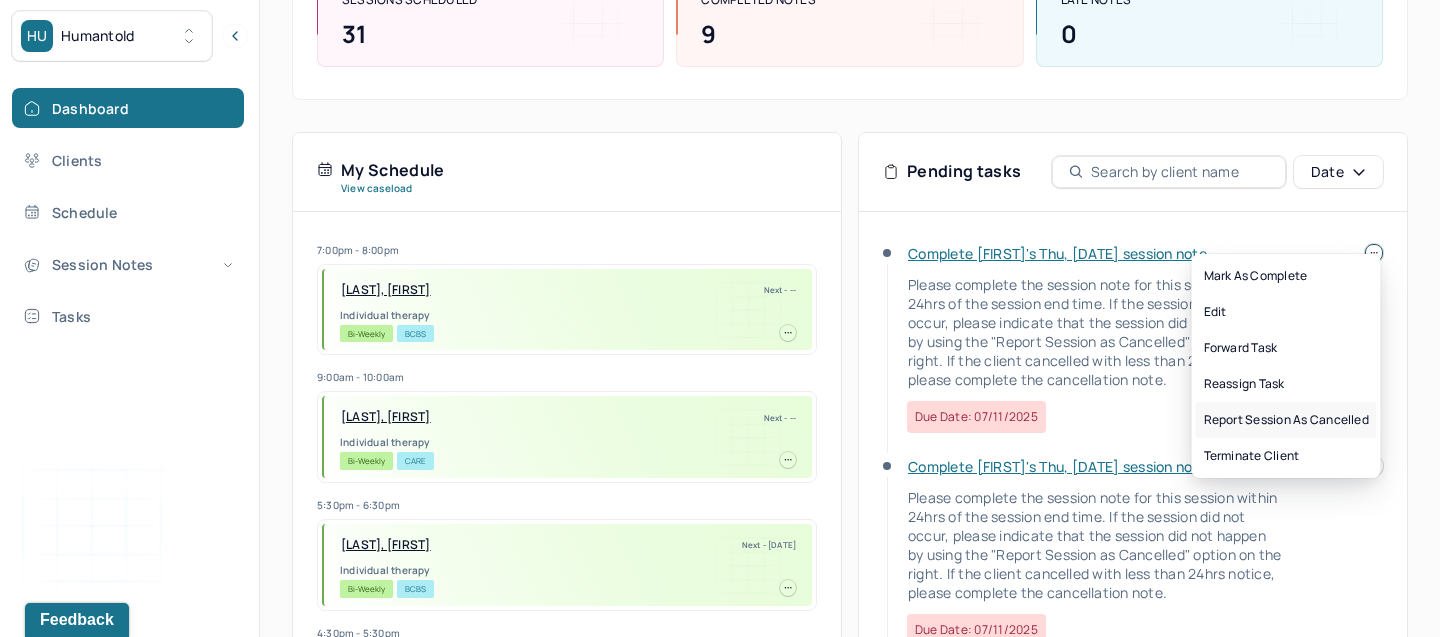 click on "Report session as cancelled" at bounding box center (1286, 420) 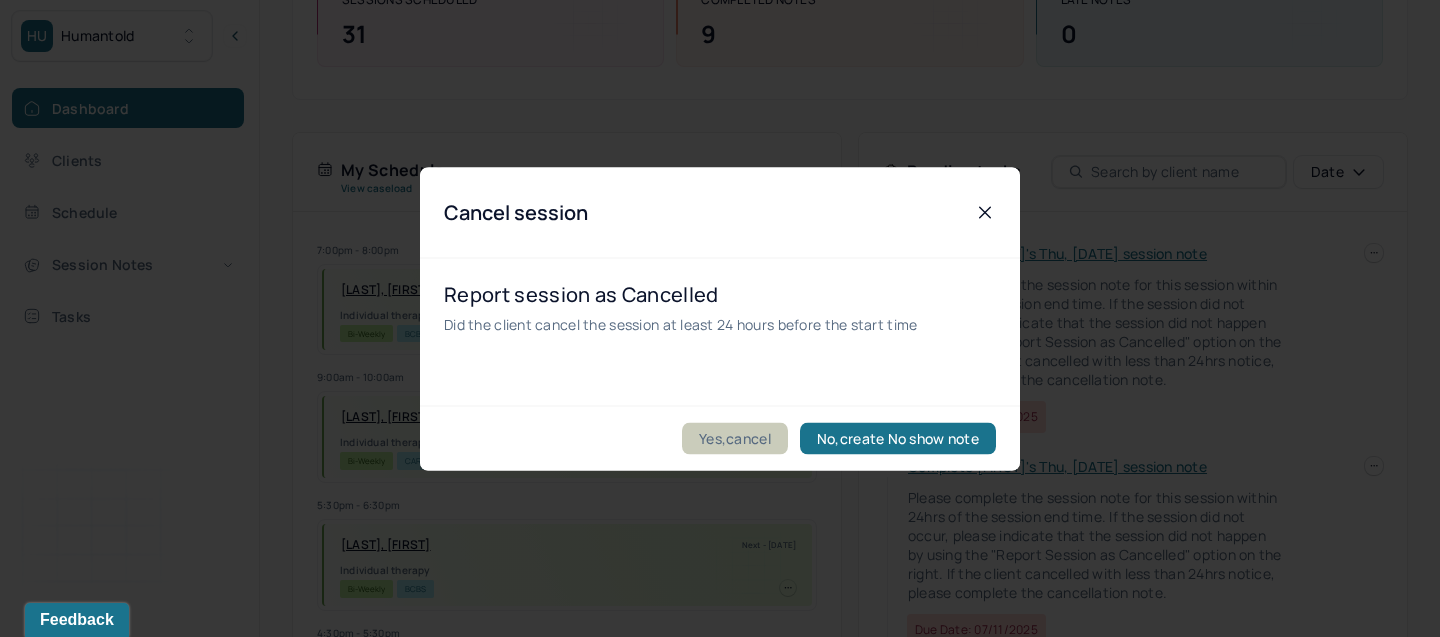 click on "Yes,cancel" at bounding box center [735, 438] 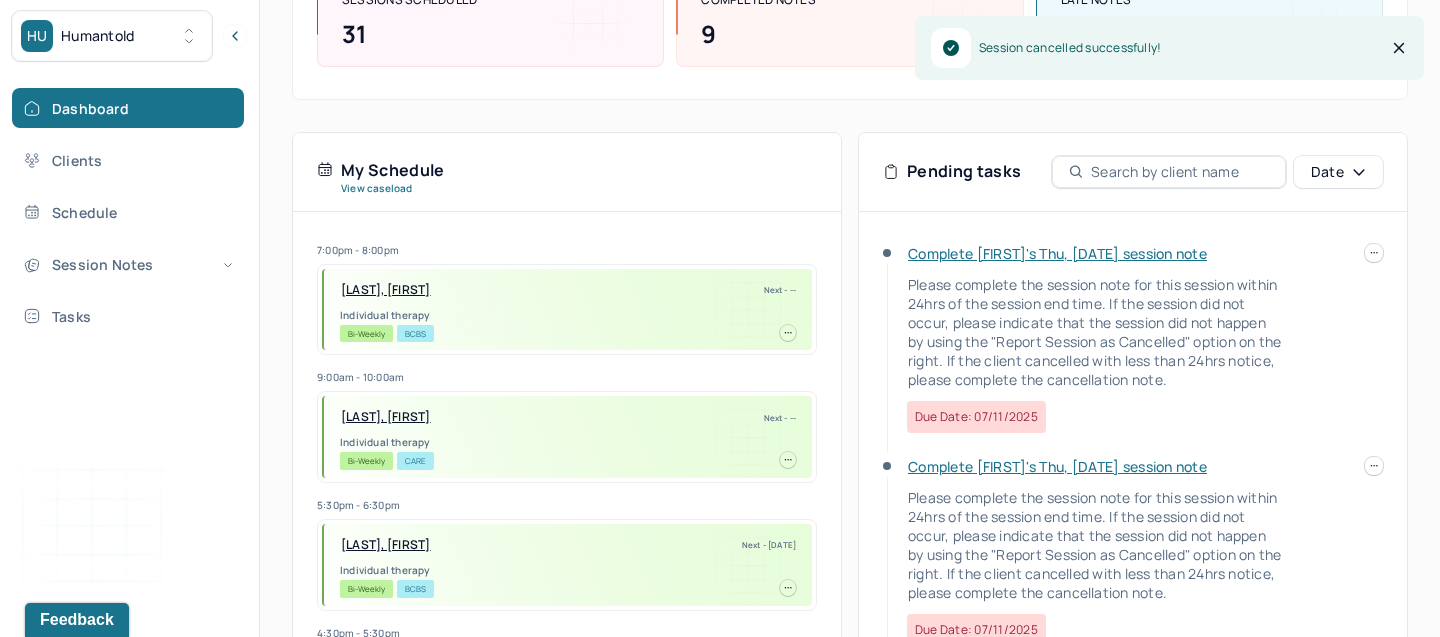 click on "HU Humantold       Dashboard Clients Schedule Session Notes Tasks BF Brianna   Foppiano provider   Logout   Search by client name, chart number     FAQs     BF Brianna Let’s get you started 🚀 You can manage your caseload and availability here   this week   SESSIONS SCHEDULED 31 COMPLETED NOTES 9 LATE NOTES 0 My Schedule View caseload 7:00pm - 8:00pm   [LAST], [FIRST]   Next - -- Individual therapy Bi-Weekly BCBS     9:00am - 10:00am   [LAST], [FIRST]   Next - -- Individual therapy Bi-Weekly CARE     5:30pm - 6:30pm   [LAST], [FIRST]   Next - [DATE] Individual therapy Bi-Weekly BCBS     4:30pm - 5:30pm   [LAST], [FIRST]   Next - [DATE] Individual therapy Weekly BCBS     5:00pm - 6:00pm   [LAST], [FIRST]   Next - [DATE] Individual therapy Weekly BCBS     8:00am - 9:00am   [LAST], [FIRST]   Next - [DATE] Individual therapy Weekly BCBS     5:00pm - 6:00pm   [LAST], [FIRST]   Next - [DATE] Individual therapy Weekly BCBS     7:00pm - 8:00pm   [LAST], [FIRST]   Weekly" at bounding box center [720, 282] 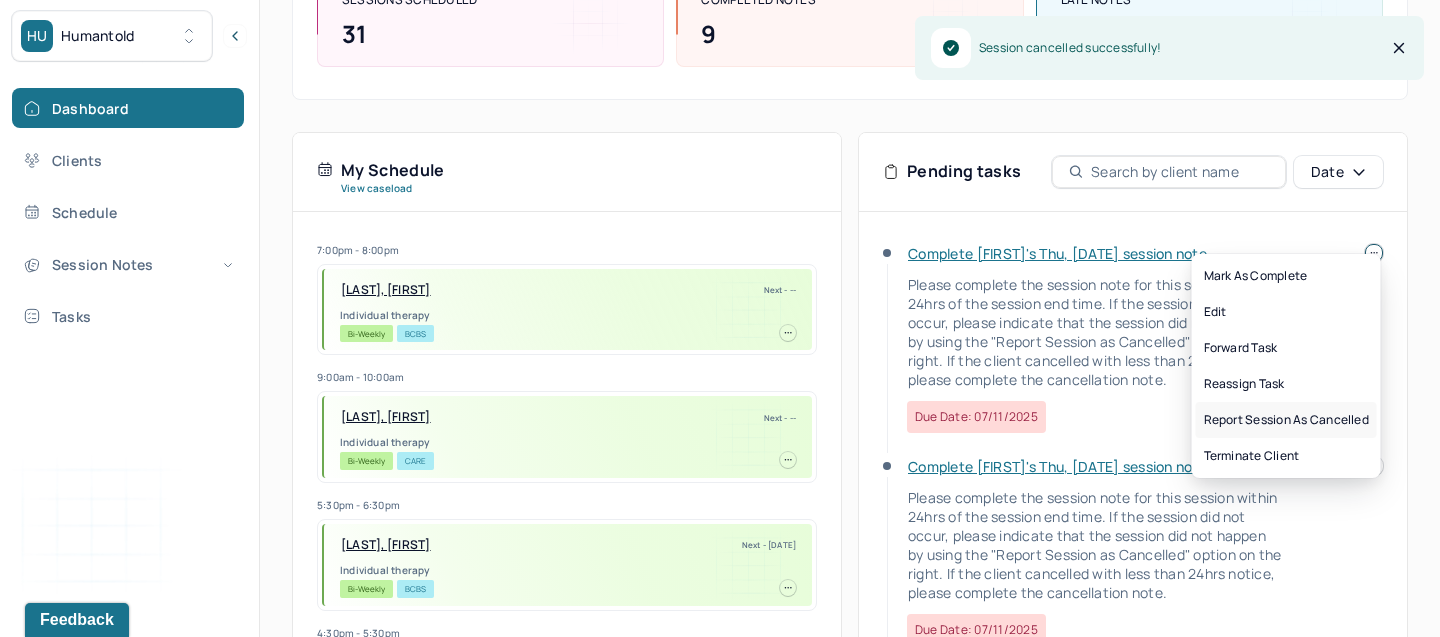click on "Report session as cancelled" at bounding box center (1286, 420) 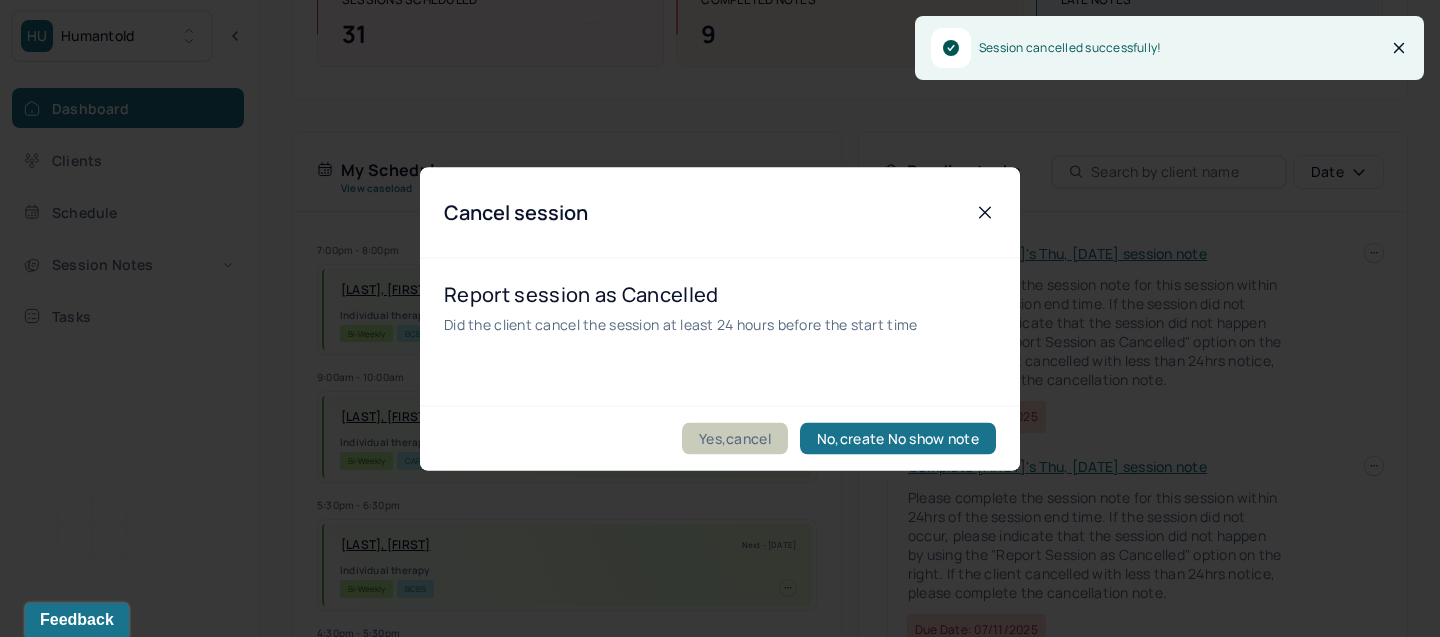 click on "Yes,cancel" at bounding box center [735, 438] 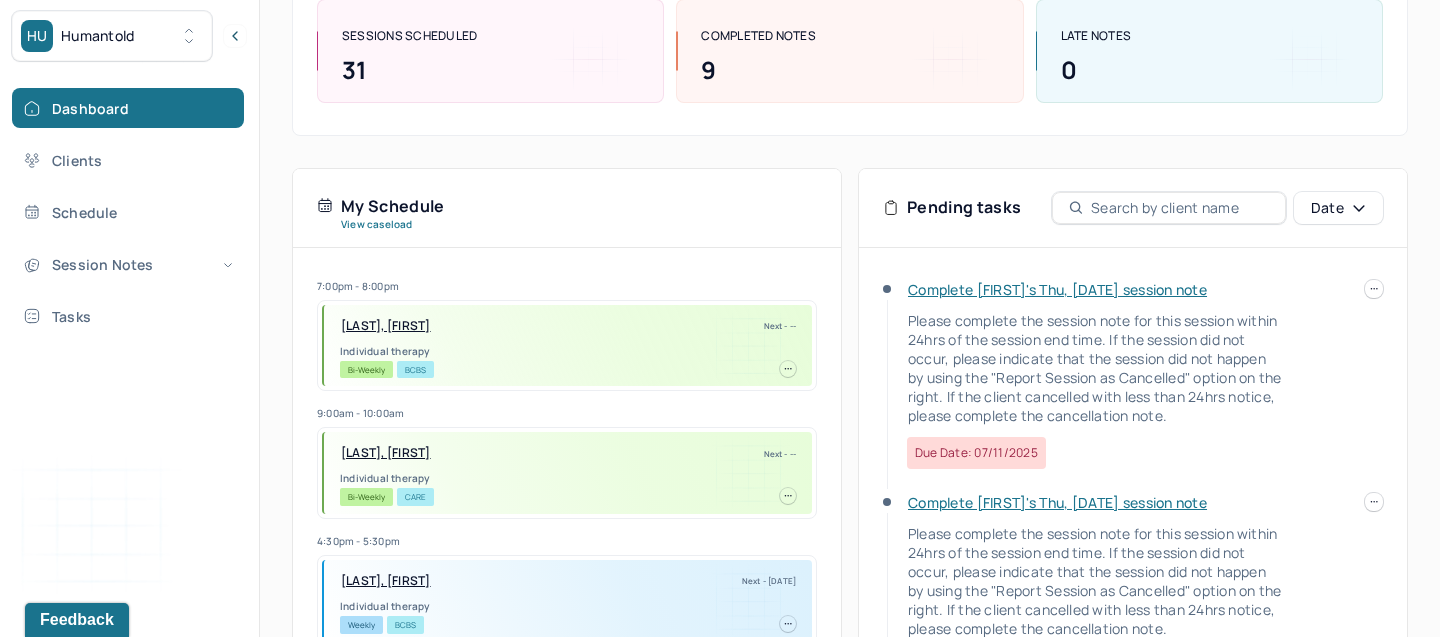 scroll, scrollTop: 253, scrollLeft: 0, axis: vertical 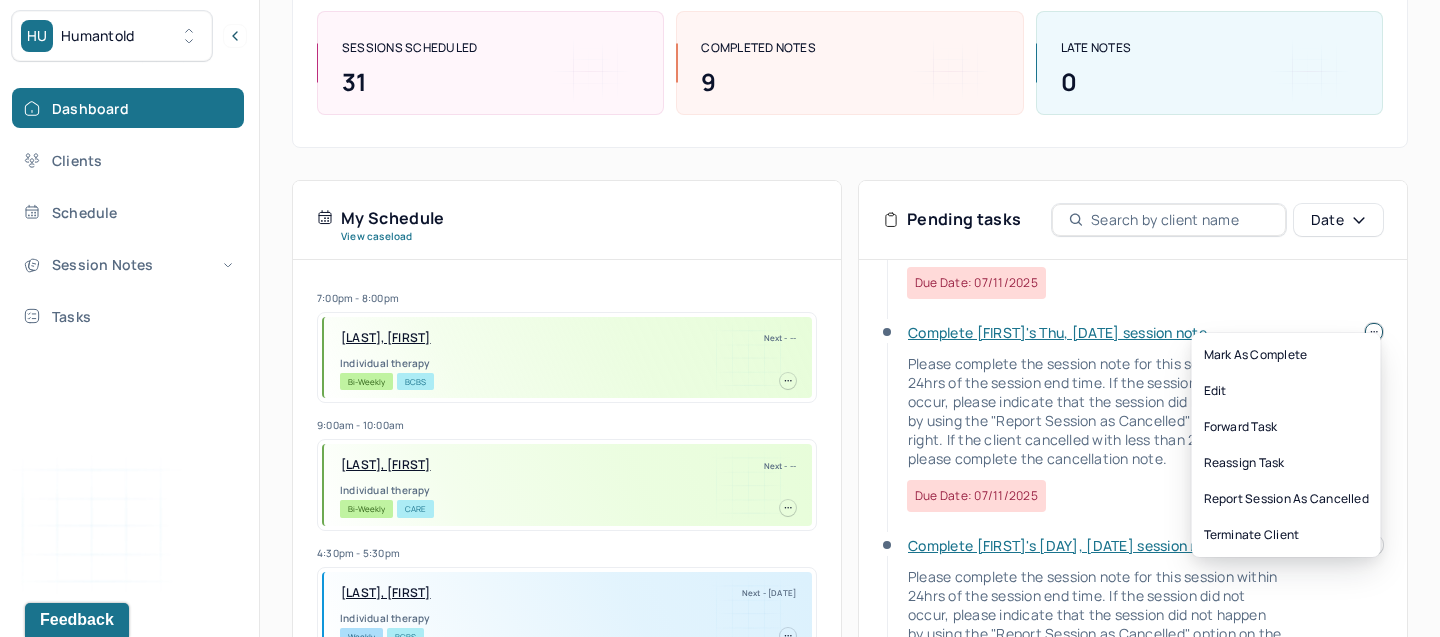 click 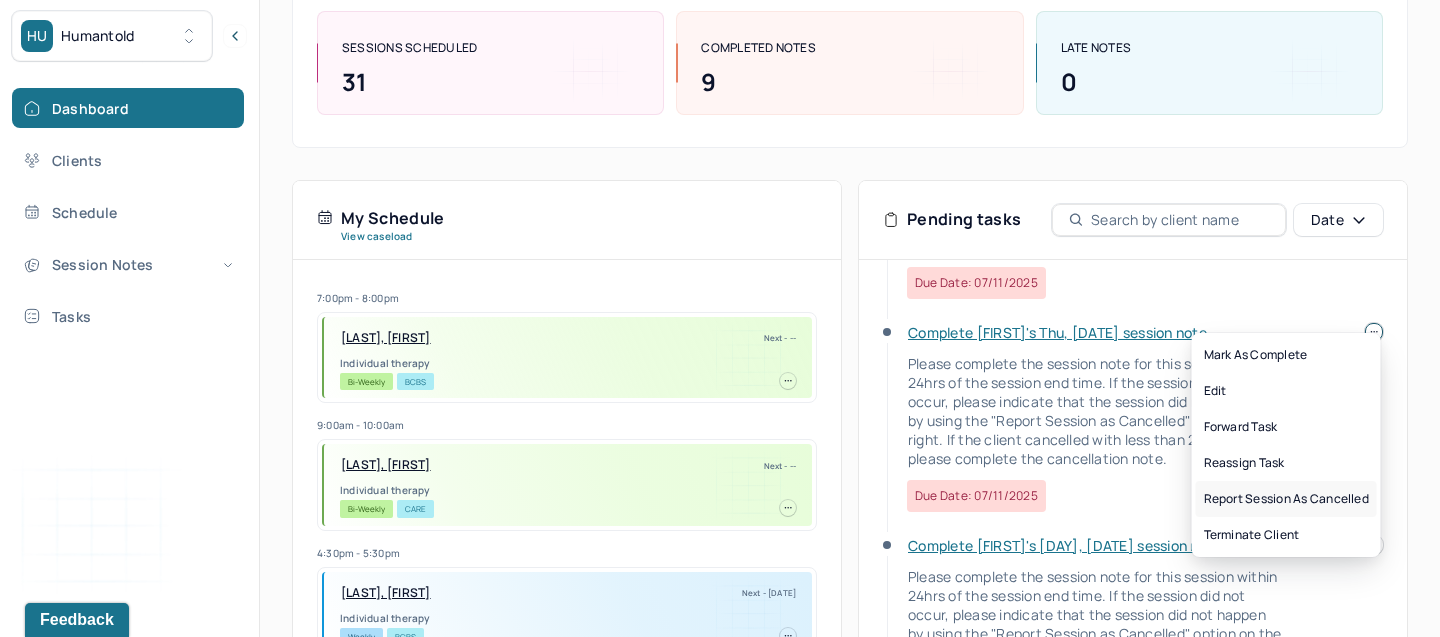 click on "Report session as cancelled" at bounding box center (1286, 499) 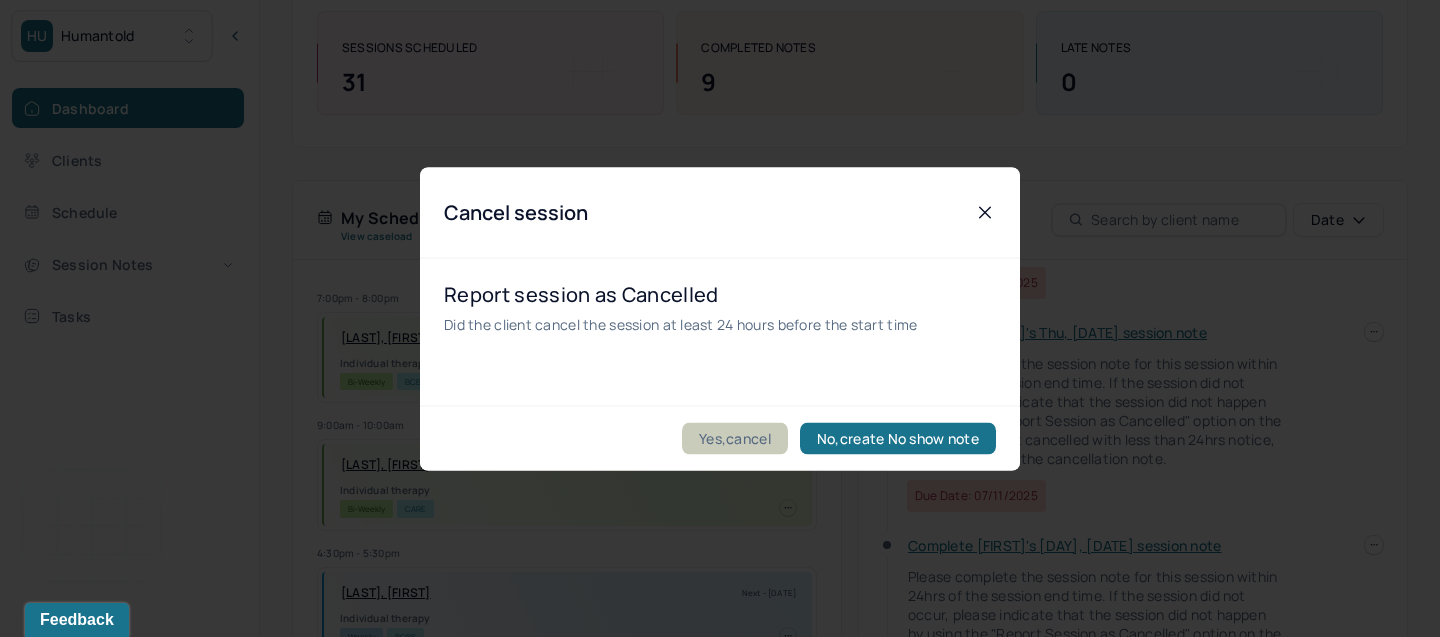click on "Yes,cancel" at bounding box center (735, 438) 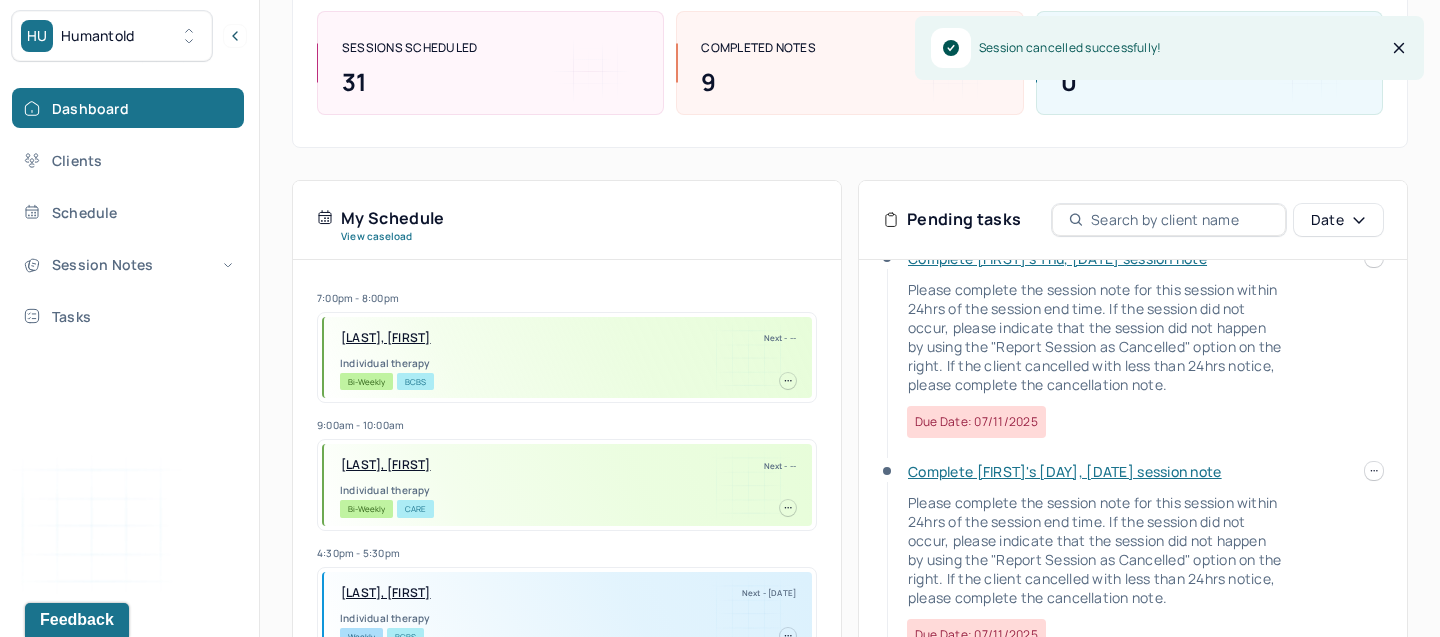 scroll, scrollTop: 43, scrollLeft: 0, axis: vertical 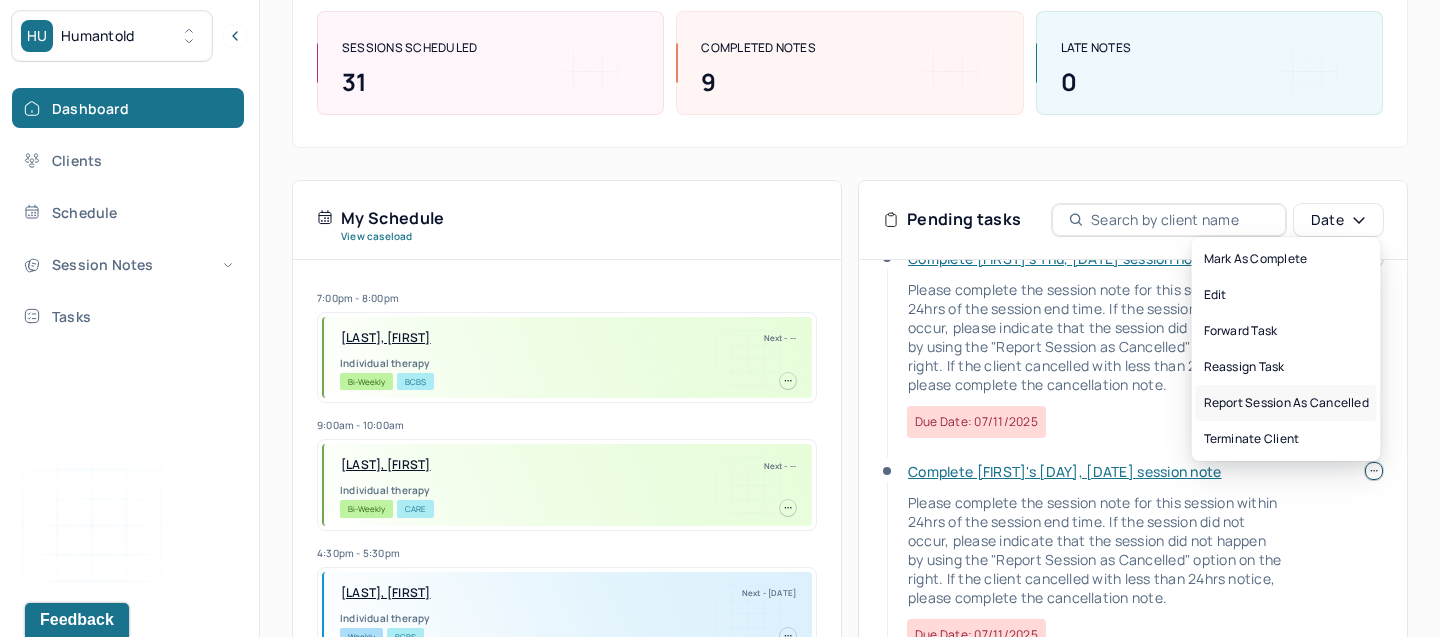 click on "Report session as cancelled" at bounding box center [1286, 403] 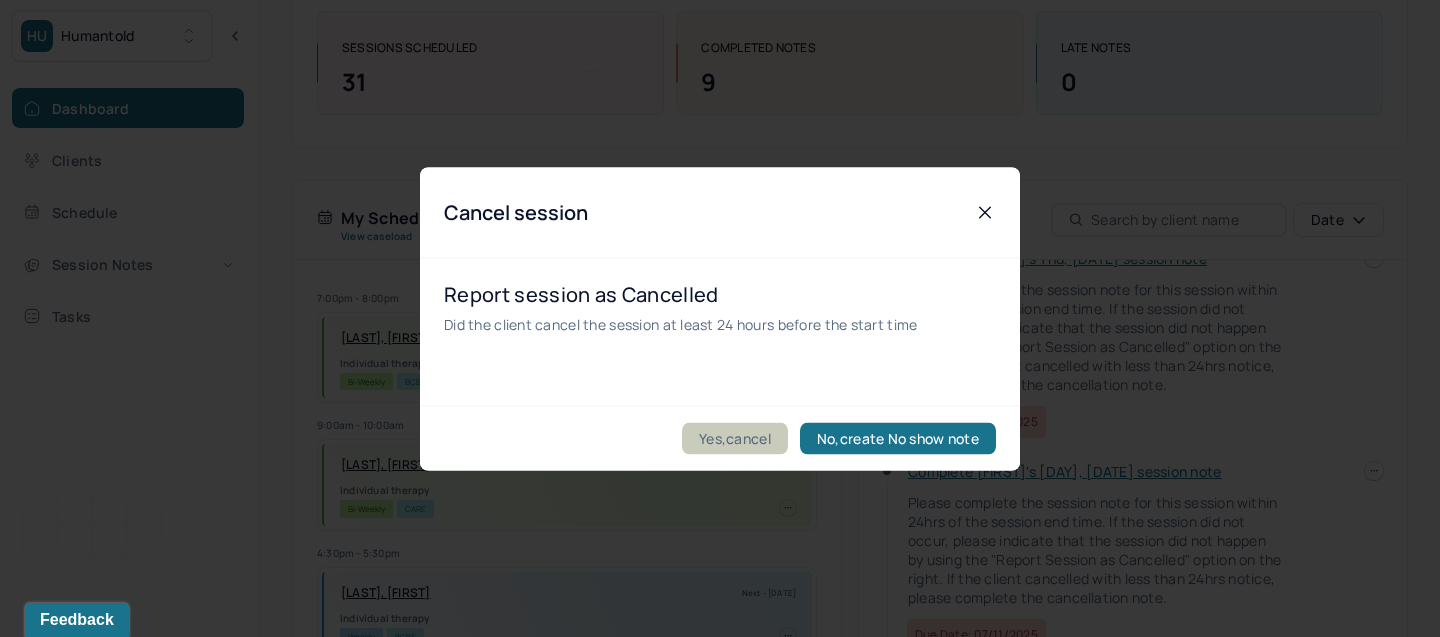 click on "Yes,cancel" at bounding box center (735, 438) 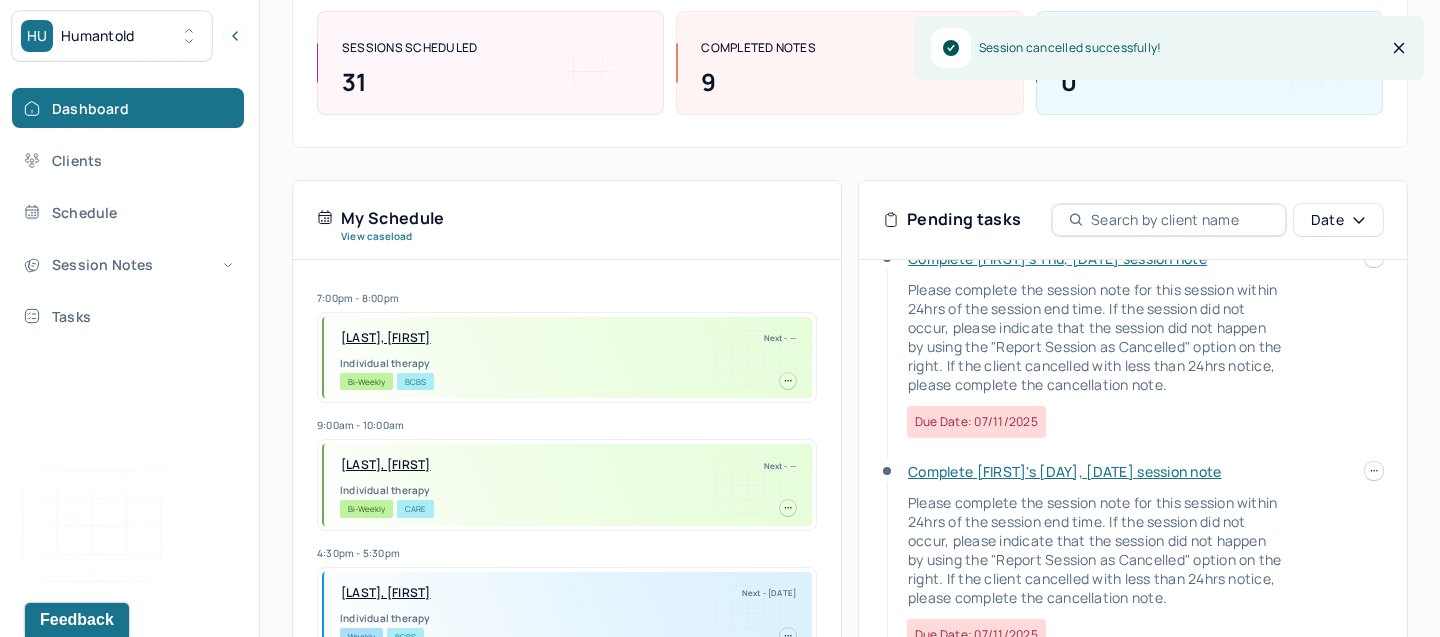 scroll, scrollTop: 0, scrollLeft: 0, axis: both 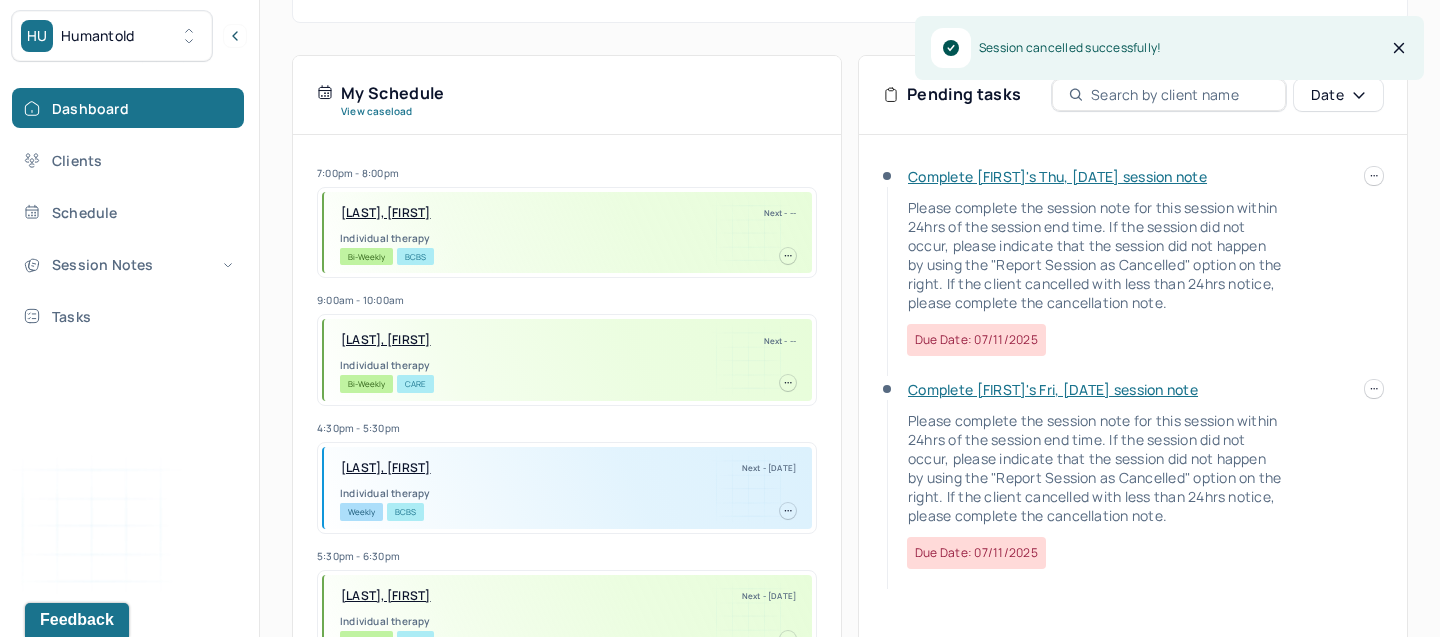 click on "Complete [FIRST]'s Thu, [DATE] session note Please complete the session note for this session within 24hrs of the session end time. If the session did not occur, please indicate that the session did not happen by using the "Report Session as Cancelled" option on the right. If the client cancelled with less than 24hrs notice, please complete the cancellation note. Due date: [DATE]     Complete [FIRST]'s Fri, [DATE] session note Please complete the session note for this session within 24hrs of the session end time. If the session did not occur, please indicate that the session did not happen by using the "Report Session as Cancelled" option on the right. If the client cancelled with less than 24hrs notice, please complete the cancellation note. Due date: [DATE]" at bounding box center (1133, 434) 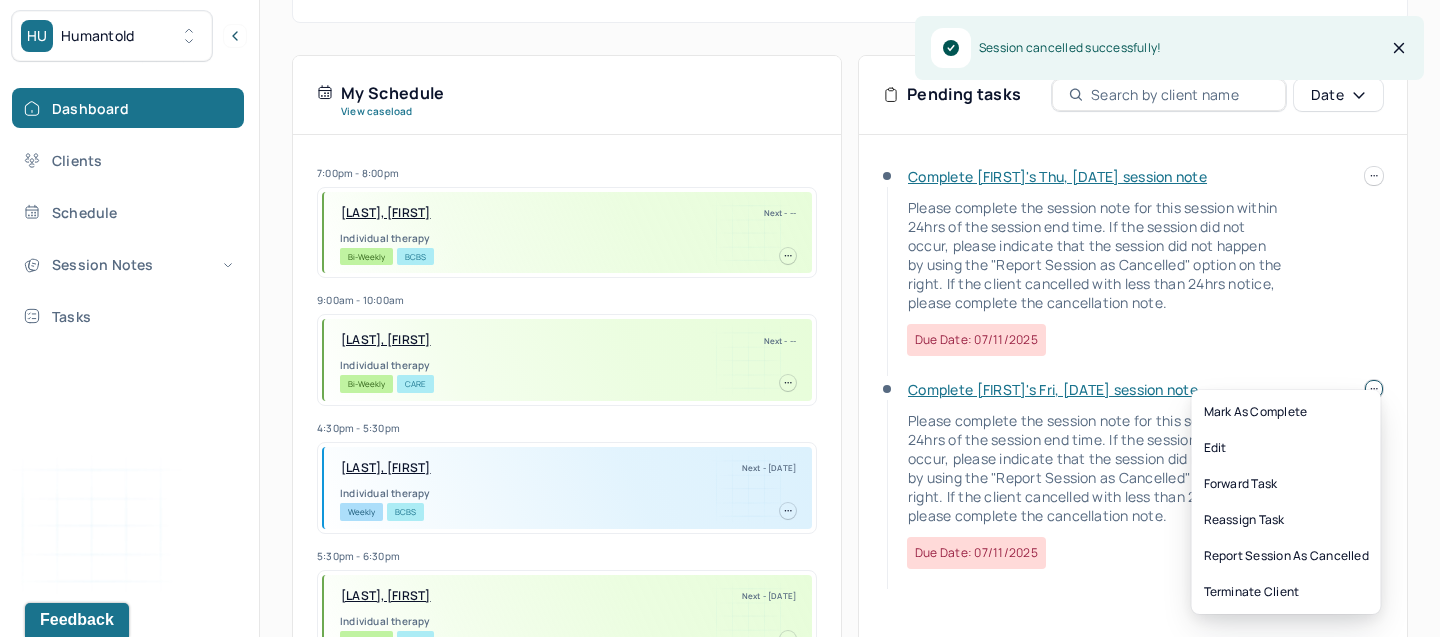 click on "HU Humantold       Dashboard Clients Schedule Session Notes Tasks BF Brianna   Foppiano provider   Logout   Search by client name, chart number     FAQs     BF Brianna Let’s get you started 🚀 You can manage your caseload and availability here   this week   SESSIONS SCHEDULED 31 COMPLETED NOTES 9 LATE NOTES 0 My Schedule View caseload 7:00pm - 8:00pm   [LAST], [FIRST]   Next - -- Individual therapy Bi-Weekly BCBS     9:00am - 10:00am   [LAST], [FIRST]   Next - -- Individual therapy Bi-Weekly CARE     4:30pm - 5:30pm   [LAST], [FIRST]   Next - [DATE] Individual therapy Weekly BCBS     5:30pm - 6:30pm   [LAST], [FIRST]   Next - [DATE] Individual therapy Bi-Weekly BCBS     8:00am - 9:00am   [LAST], [FIRST]   Next - [DATE] Individual therapy Weekly BCBS     5:00pm - 6:00pm   [LAST], [FIRST]   Next - [DATE] Individual therapy Weekly BCBS     5:00pm - 6:00pm   [LAST], [FIRST]   Next - [DATE] Individual therapy Weekly BCBS     7:00pm - 8:00pm   [LAST], [FIRST]   Weekly" at bounding box center (720, 205) 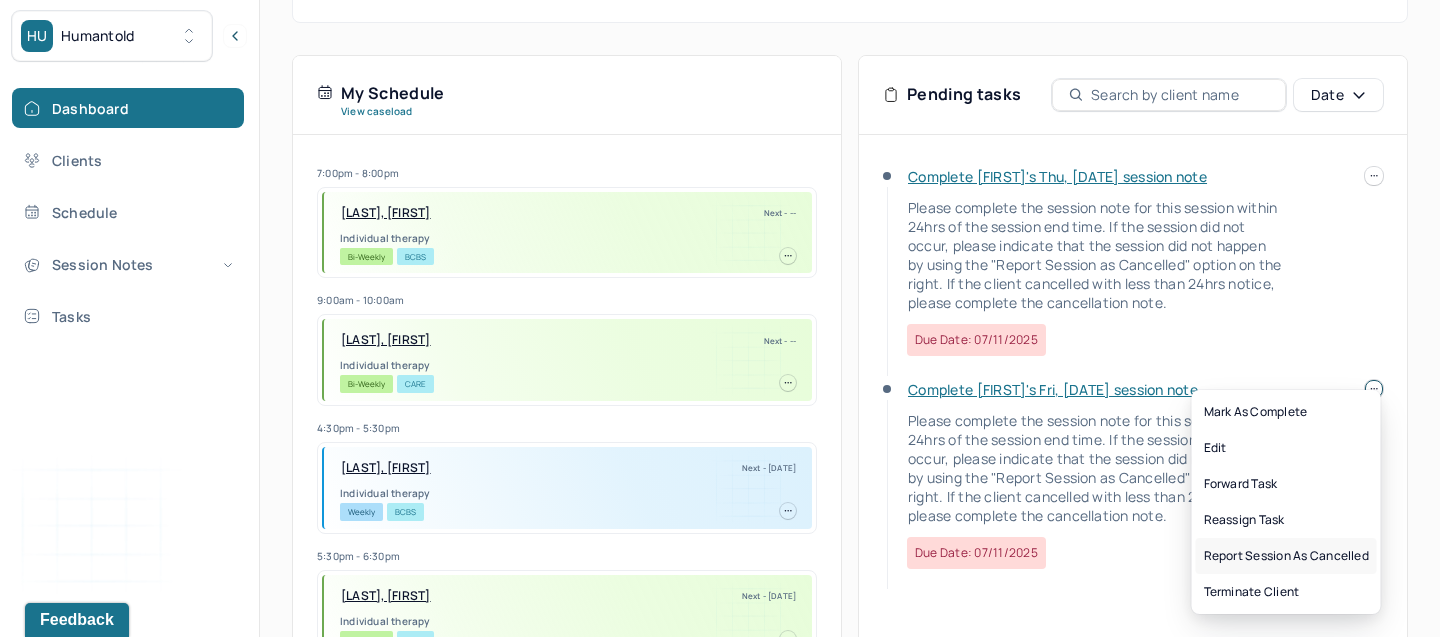click on "Report session as cancelled" at bounding box center (1286, 556) 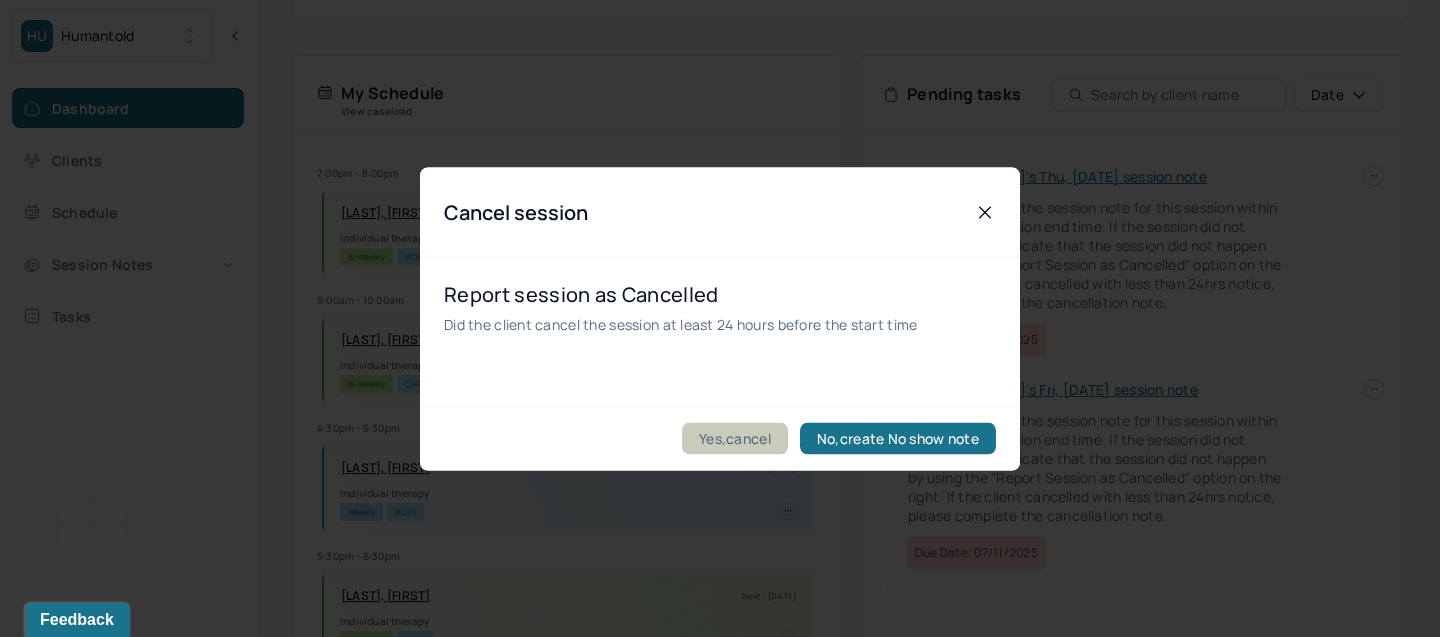 click on "Yes,cancel" at bounding box center [735, 438] 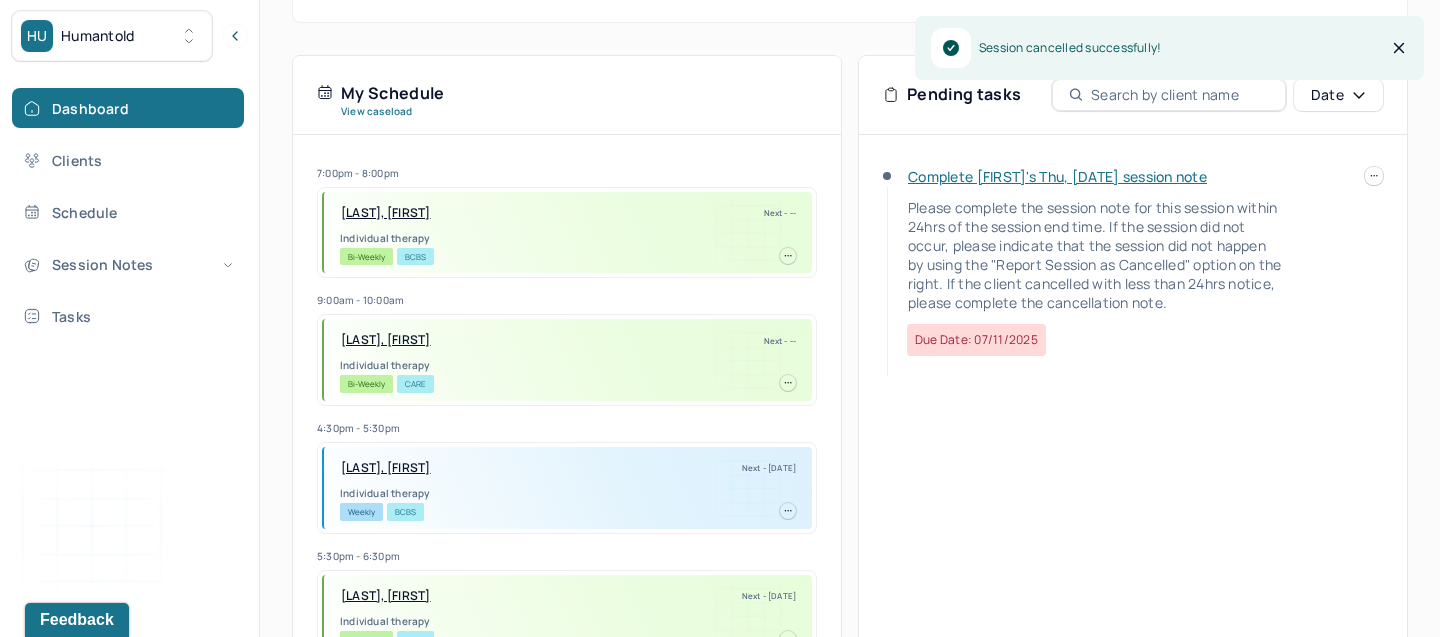 click on "Complete [FIRST]'s Thu, [DATE] session note" at bounding box center [1057, 176] 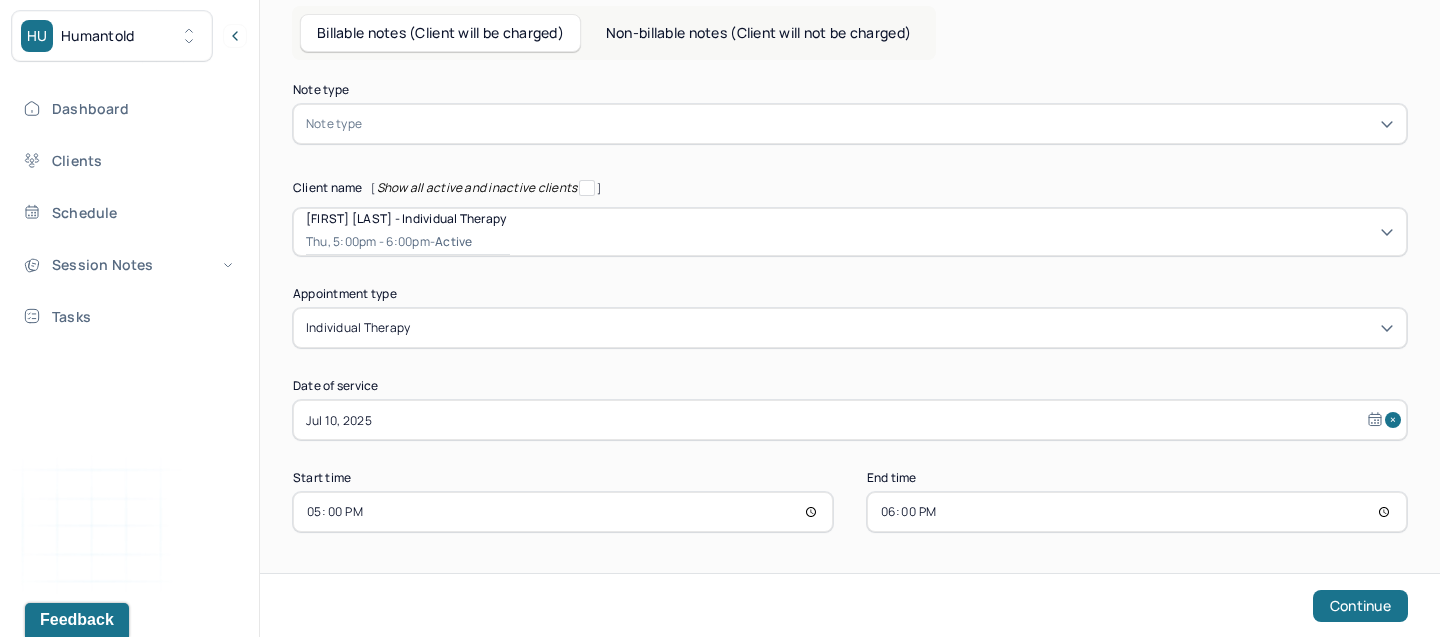 scroll, scrollTop: 0, scrollLeft: 0, axis: both 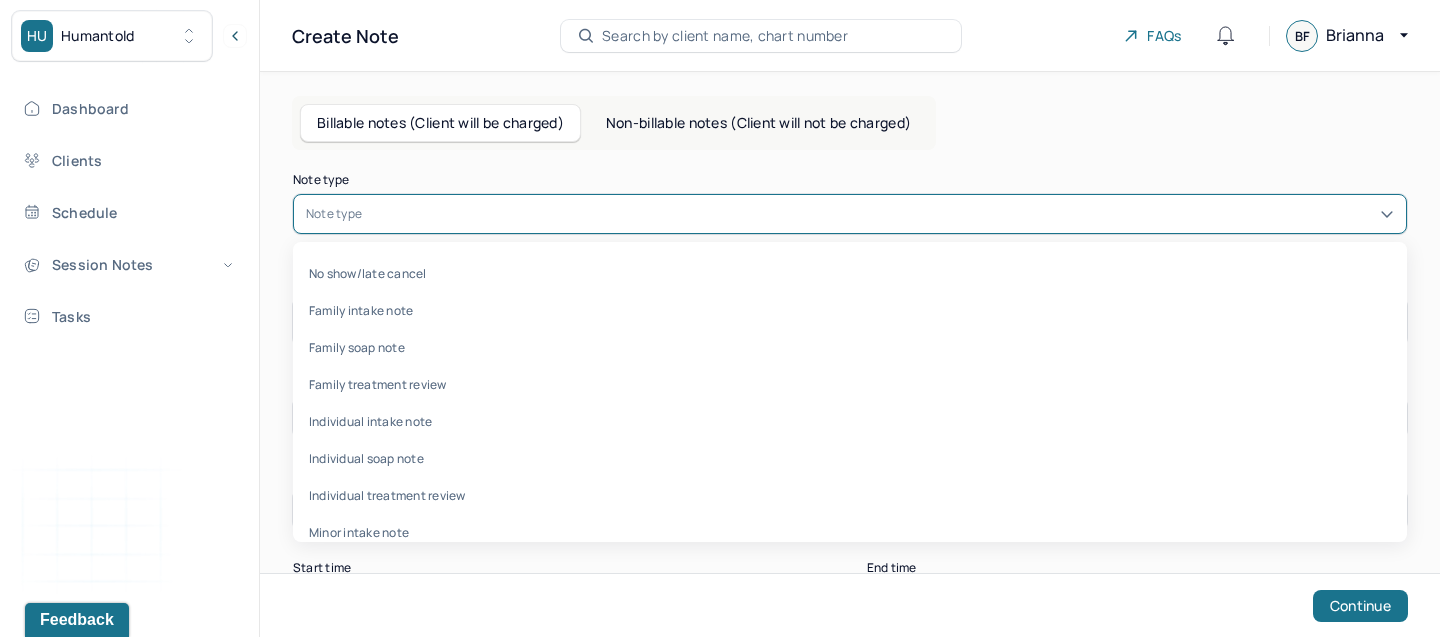 click at bounding box center (880, 214) 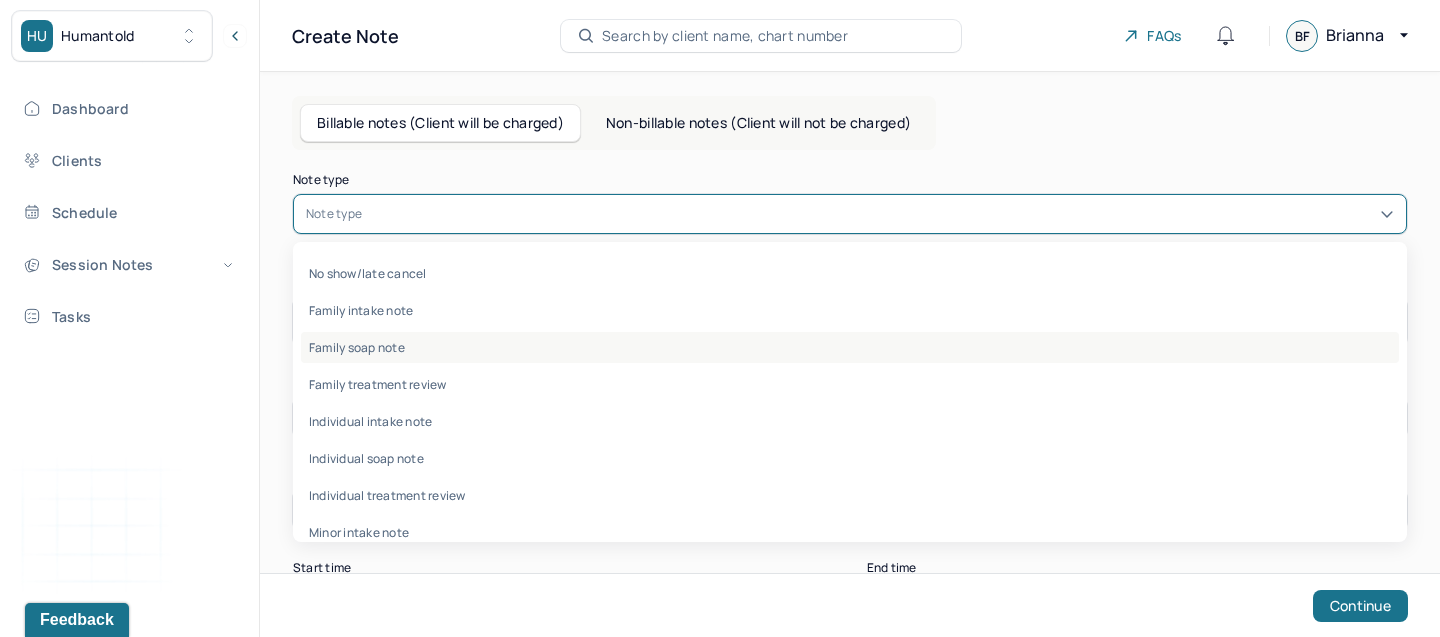 scroll, scrollTop: 96, scrollLeft: 0, axis: vertical 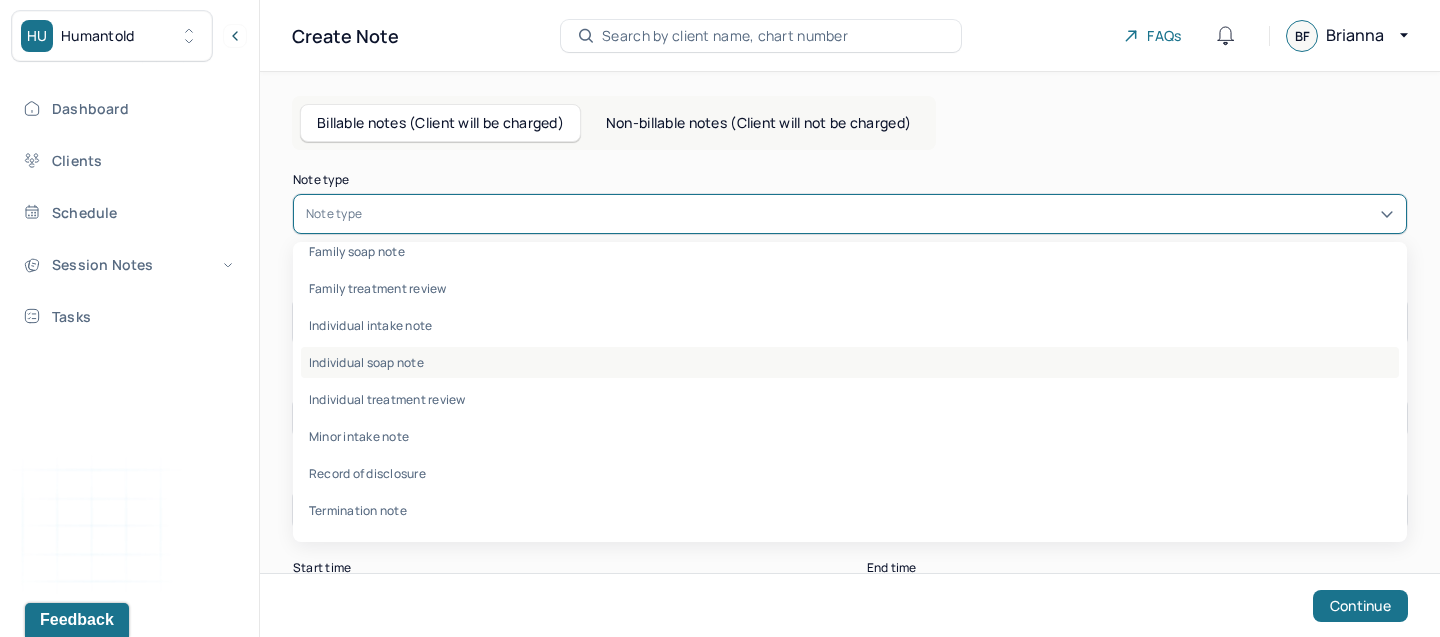 click on "Individual soap note" at bounding box center [850, 362] 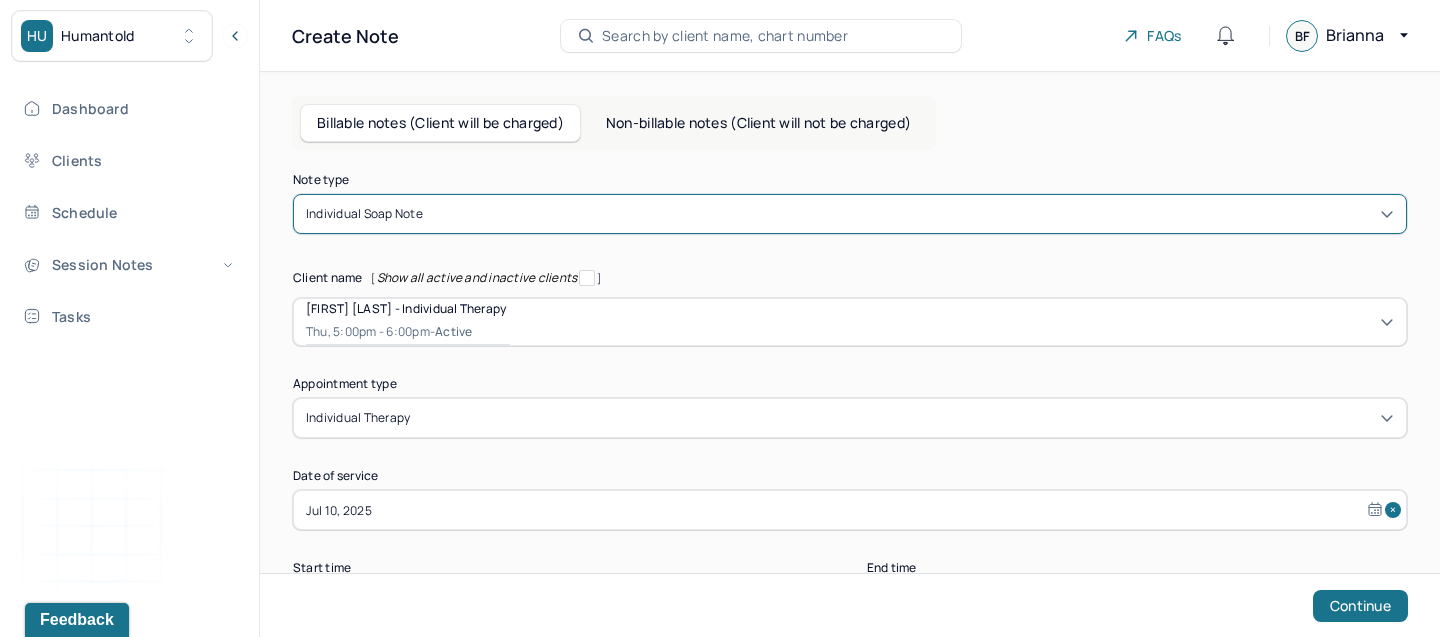 scroll, scrollTop: 90, scrollLeft: 0, axis: vertical 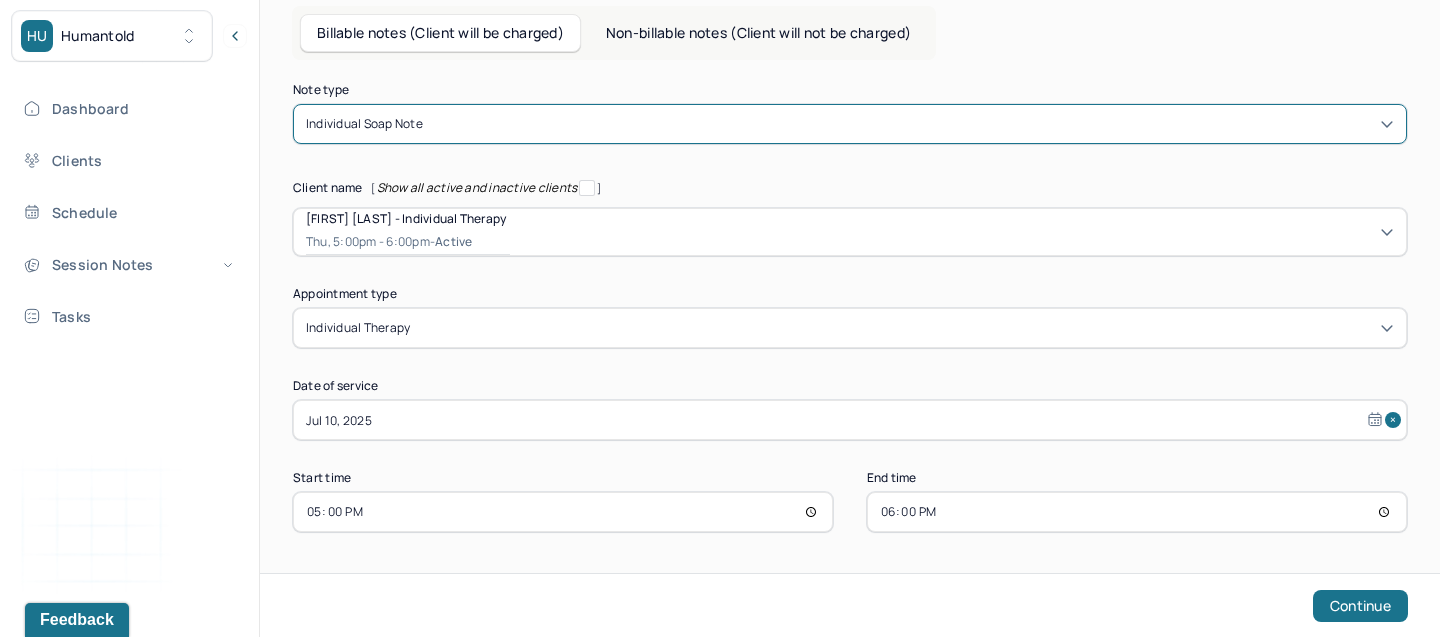 click on "17:00" at bounding box center [563, 512] 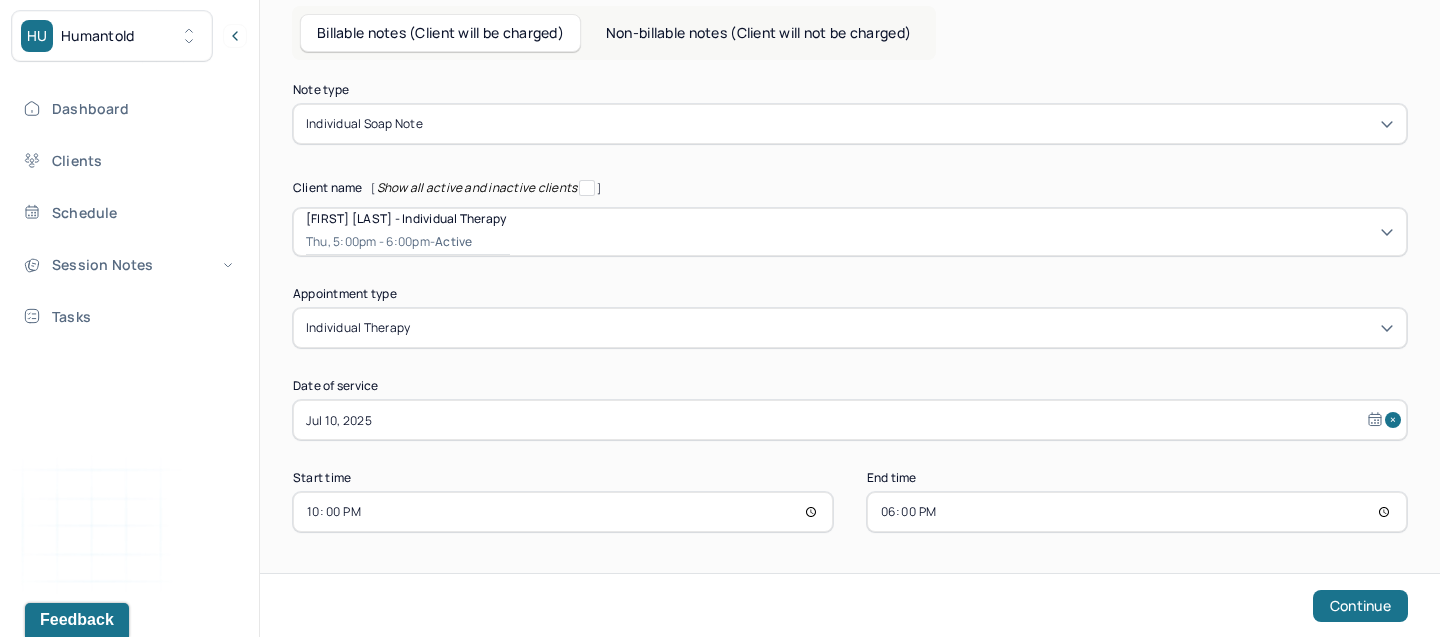 click on "22:00" at bounding box center (563, 512) 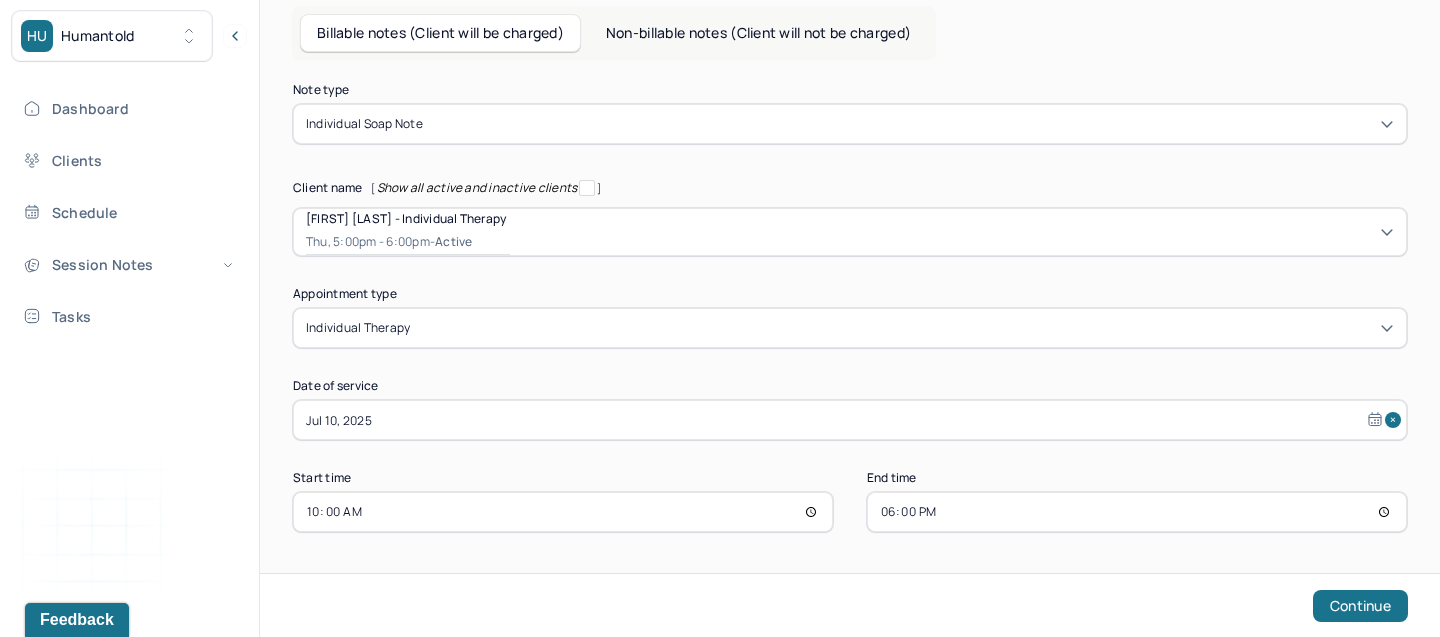 click on "18:00" at bounding box center (1137, 512) 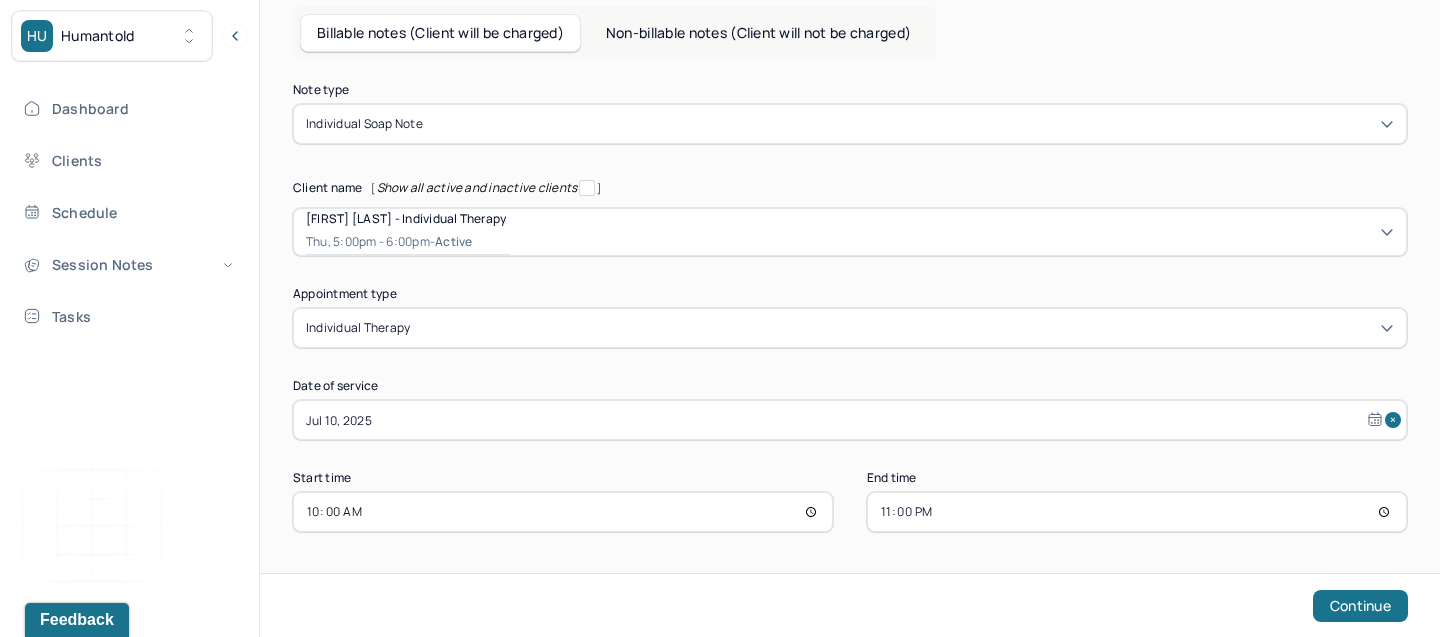 click on "23:00" at bounding box center [1137, 512] 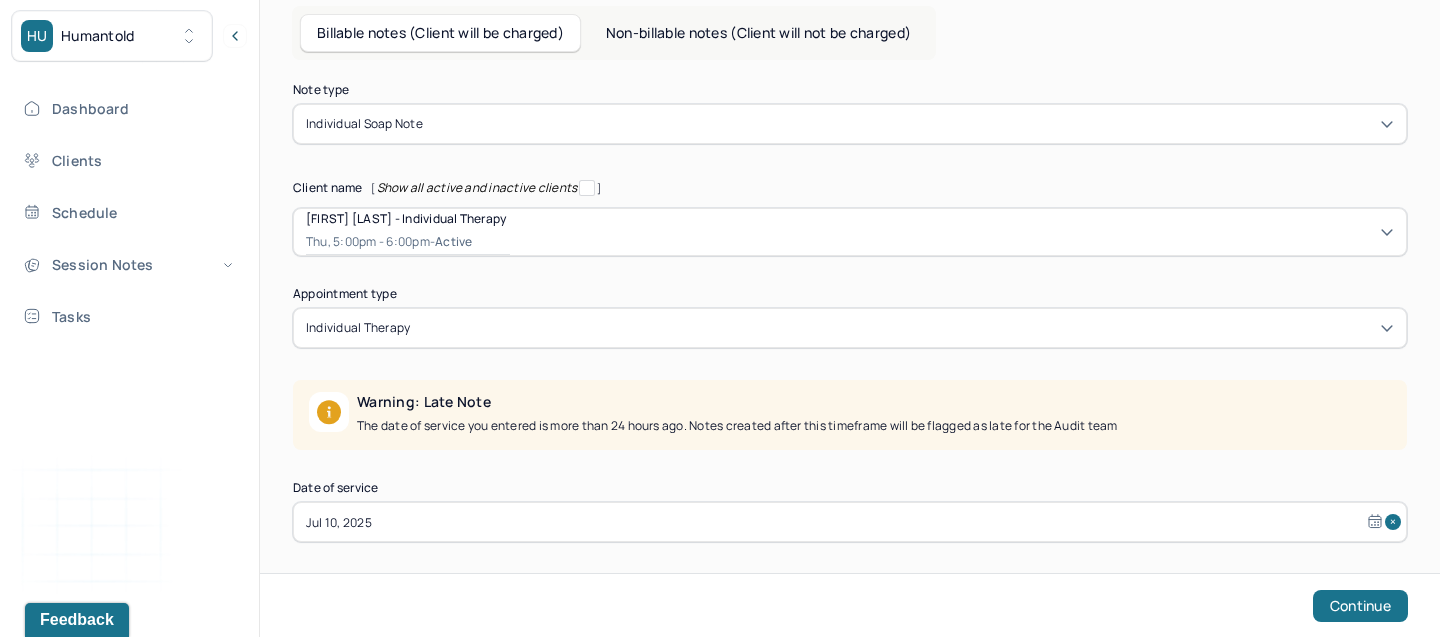 scroll, scrollTop: 192, scrollLeft: 0, axis: vertical 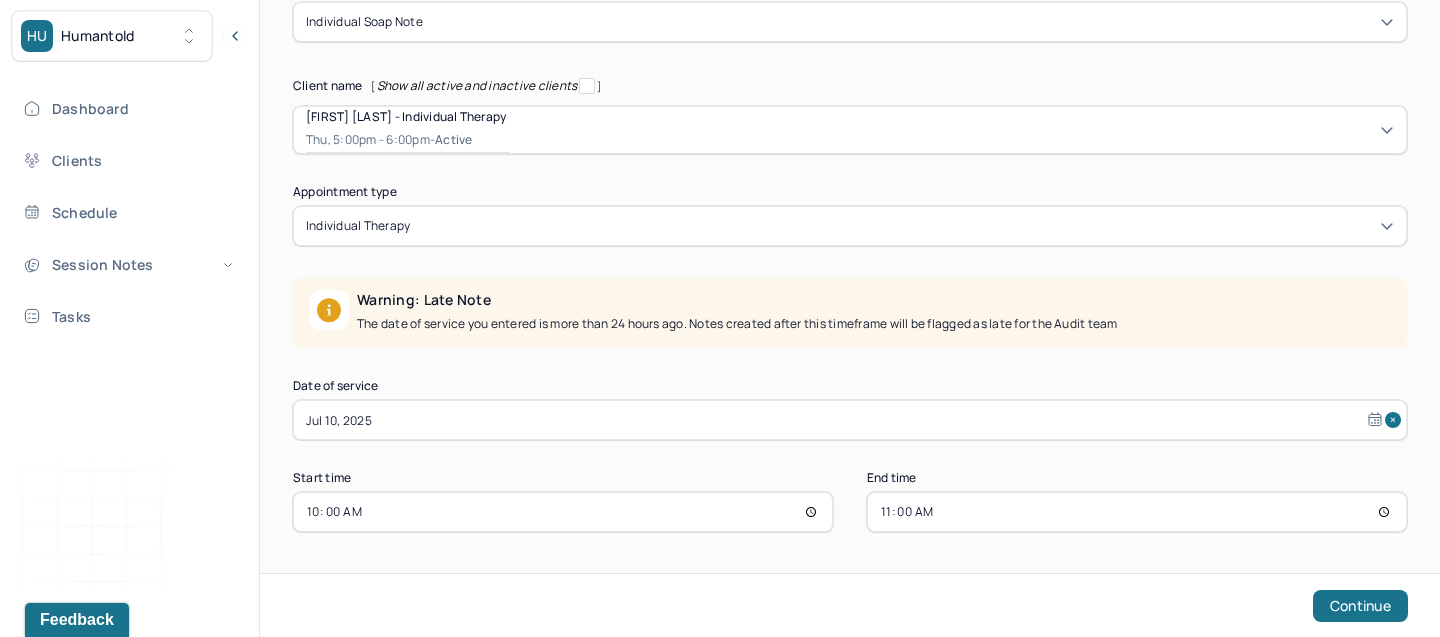click on "10:00" at bounding box center (563, 512) 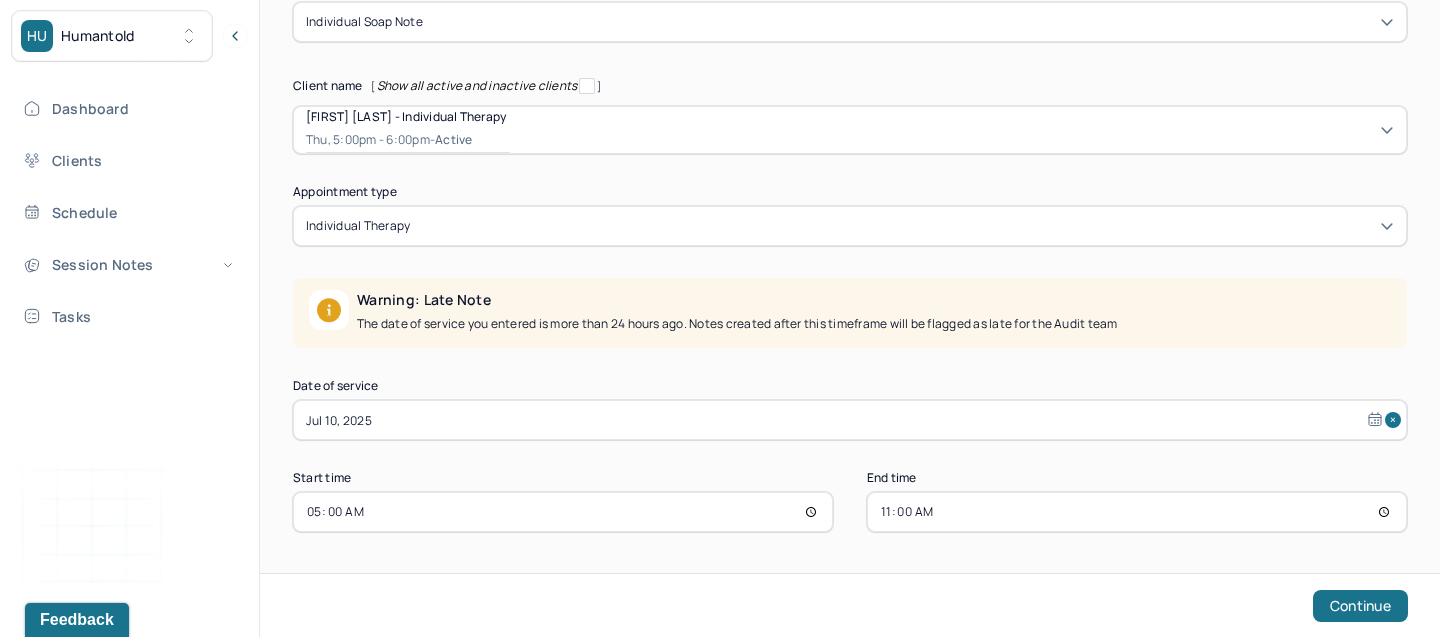 click on "05:00" at bounding box center [563, 512] 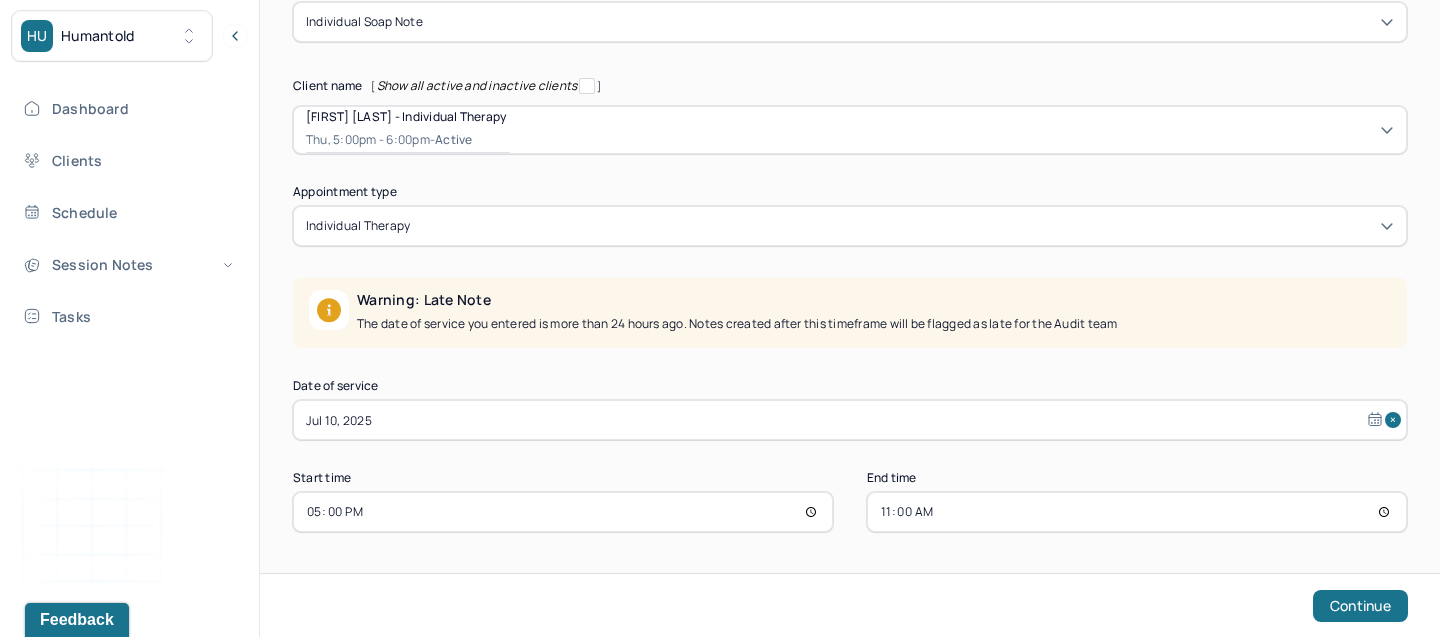 click on "11:00" at bounding box center (1137, 512) 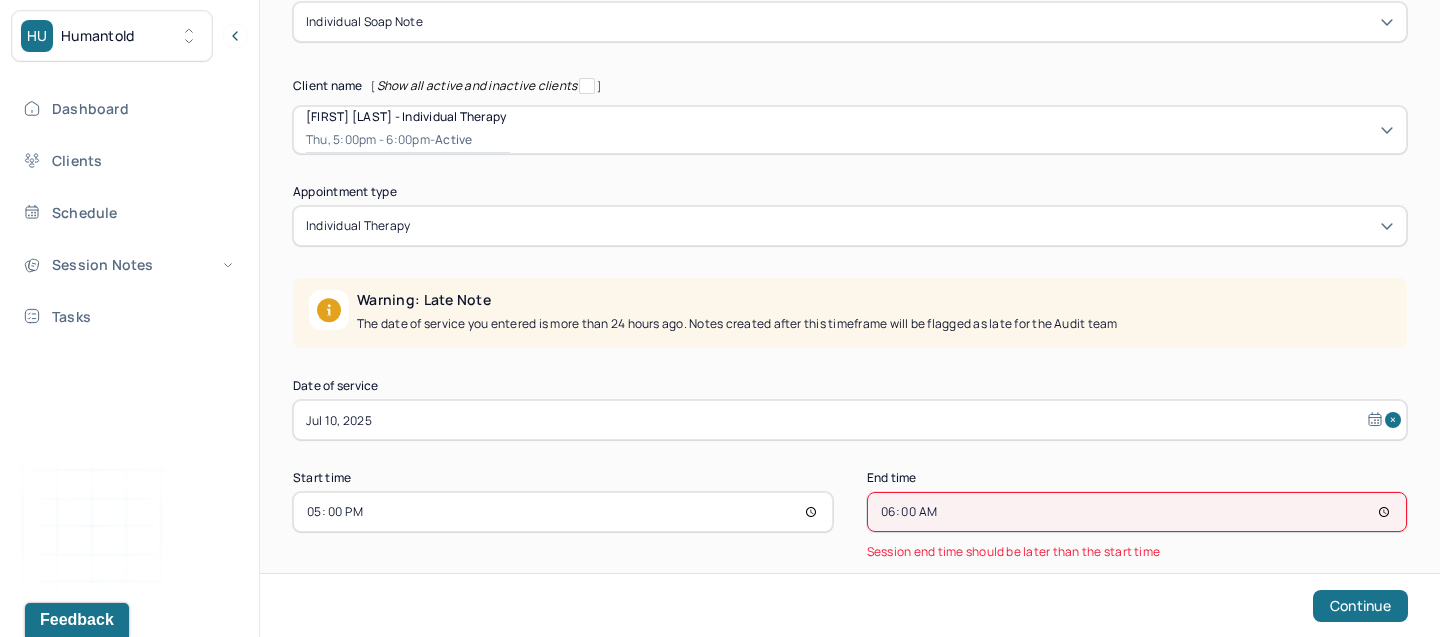 click on "06:00" at bounding box center [1137, 512] 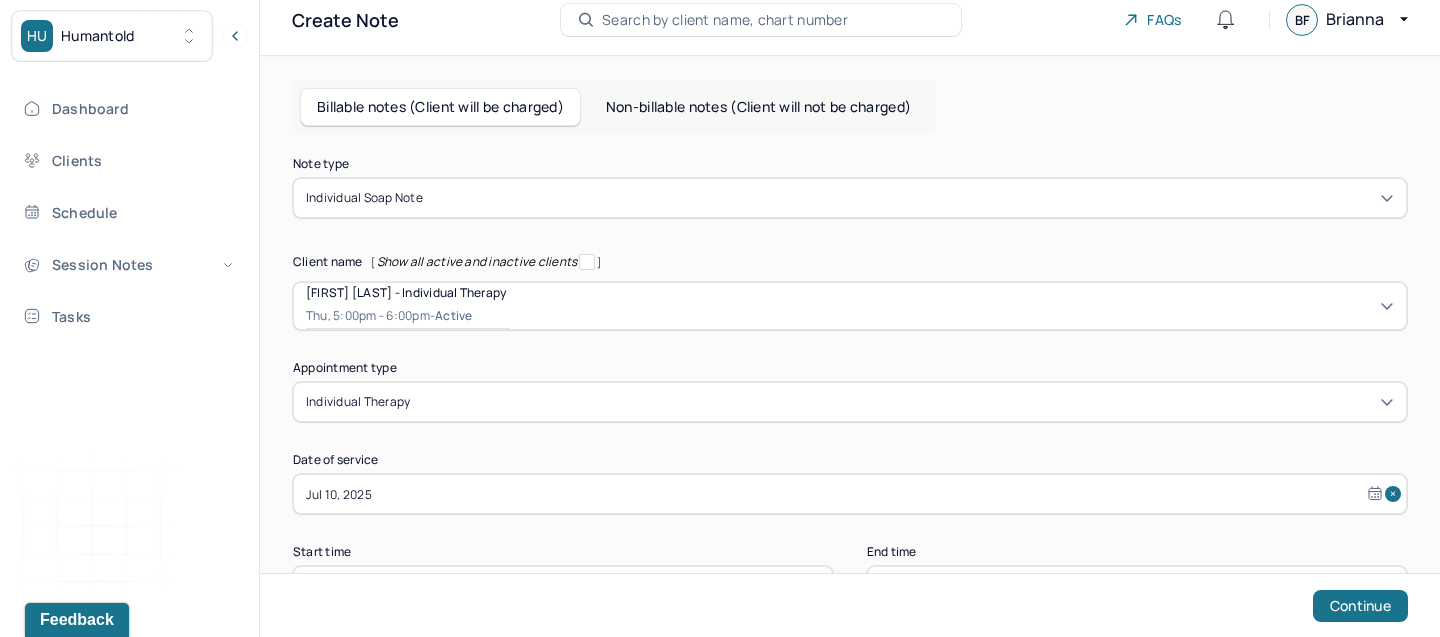 scroll, scrollTop: 0, scrollLeft: 0, axis: both 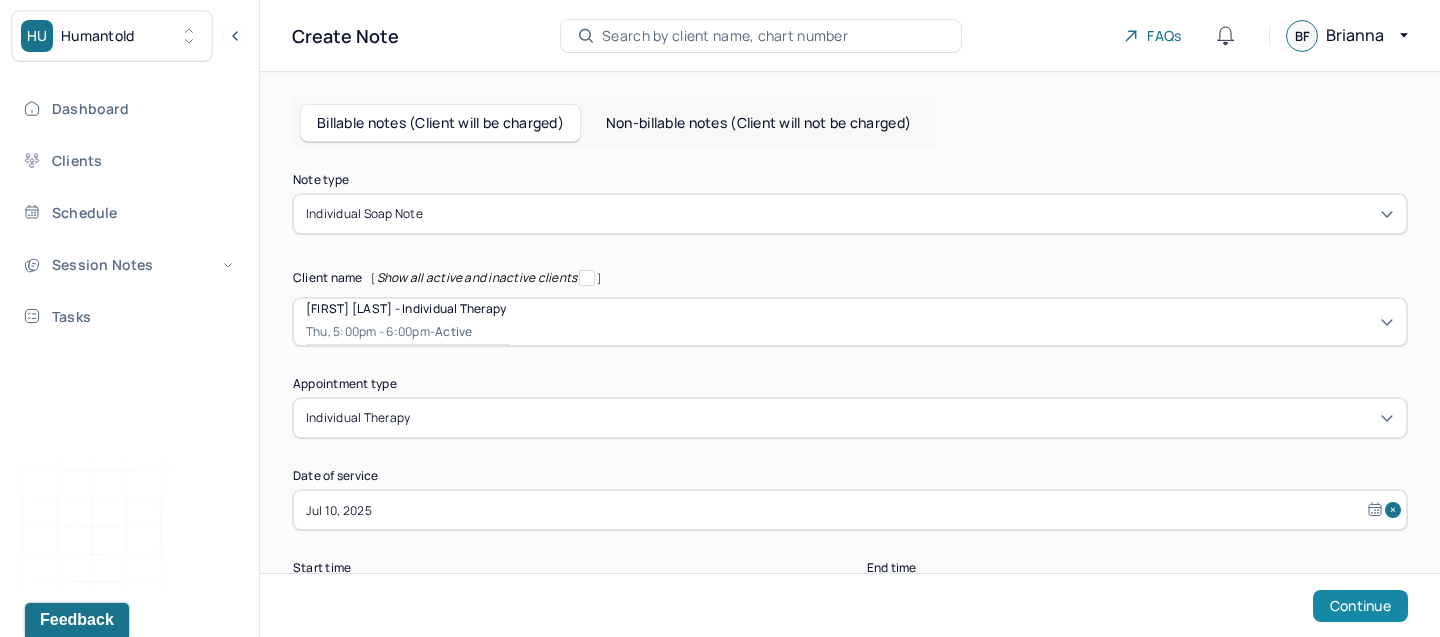 click on "Continue" at bounding box center (1360, 606) 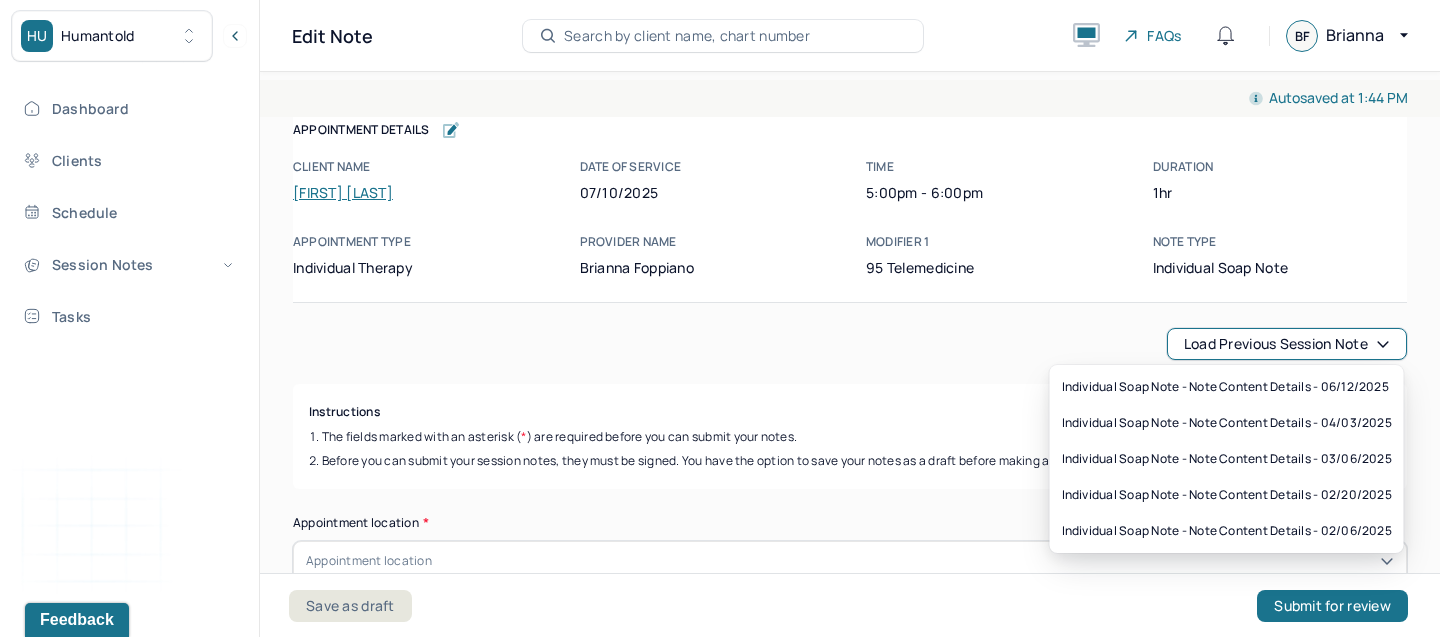 click on "Load previous session note" at bounding box center [1287, 344] 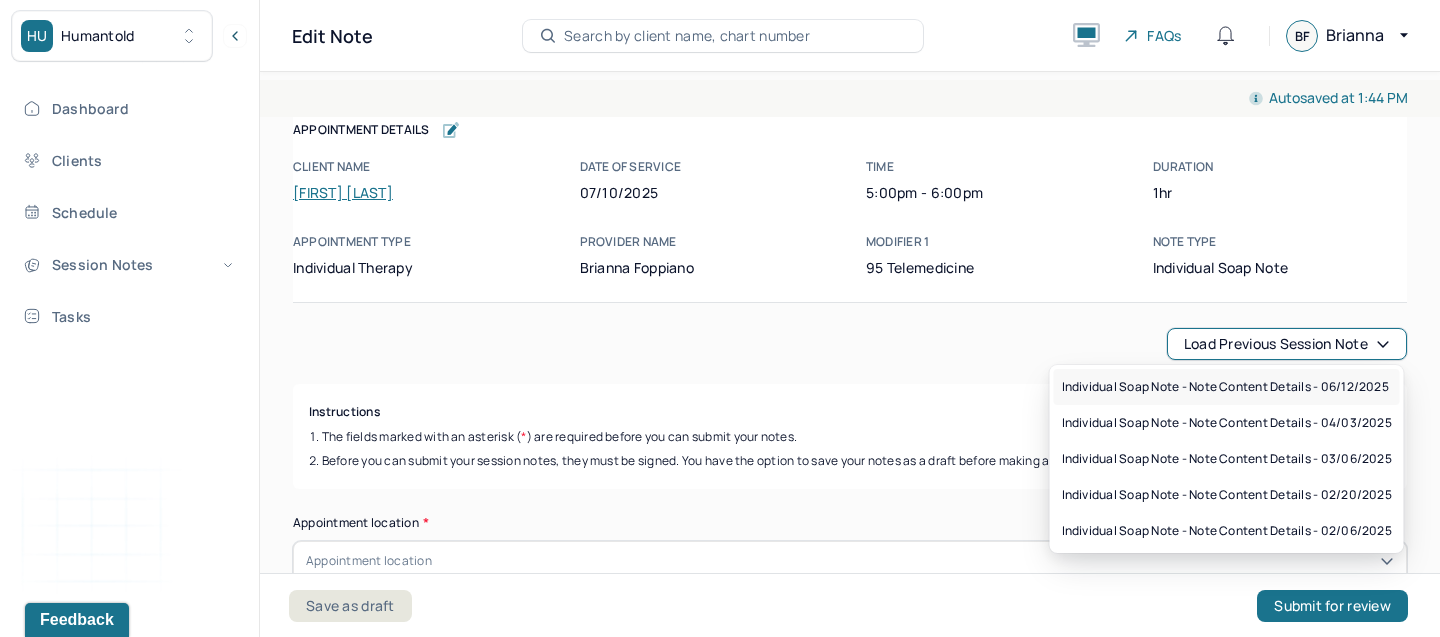click on "Individual soap note   - Note content Details -   [DATE]" at bounding box center [1225, 387] 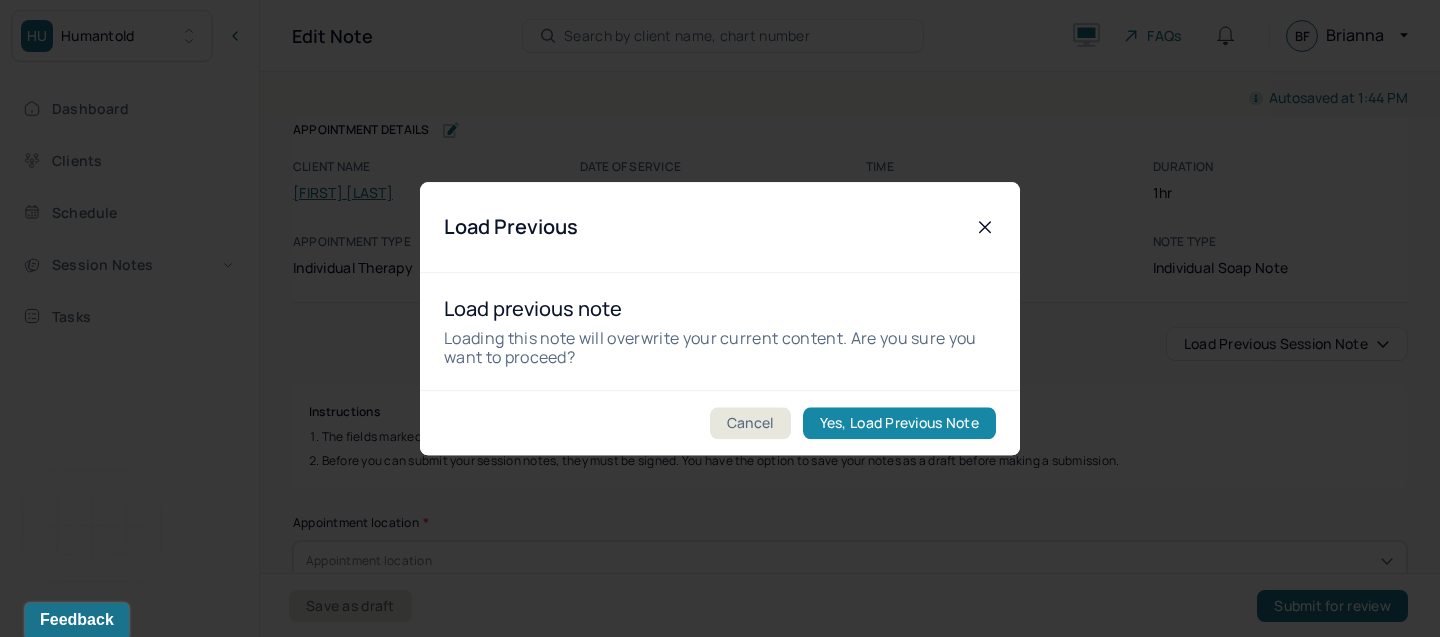 click on "Yes, Load Previous Note" at bounding box center (899, 423) 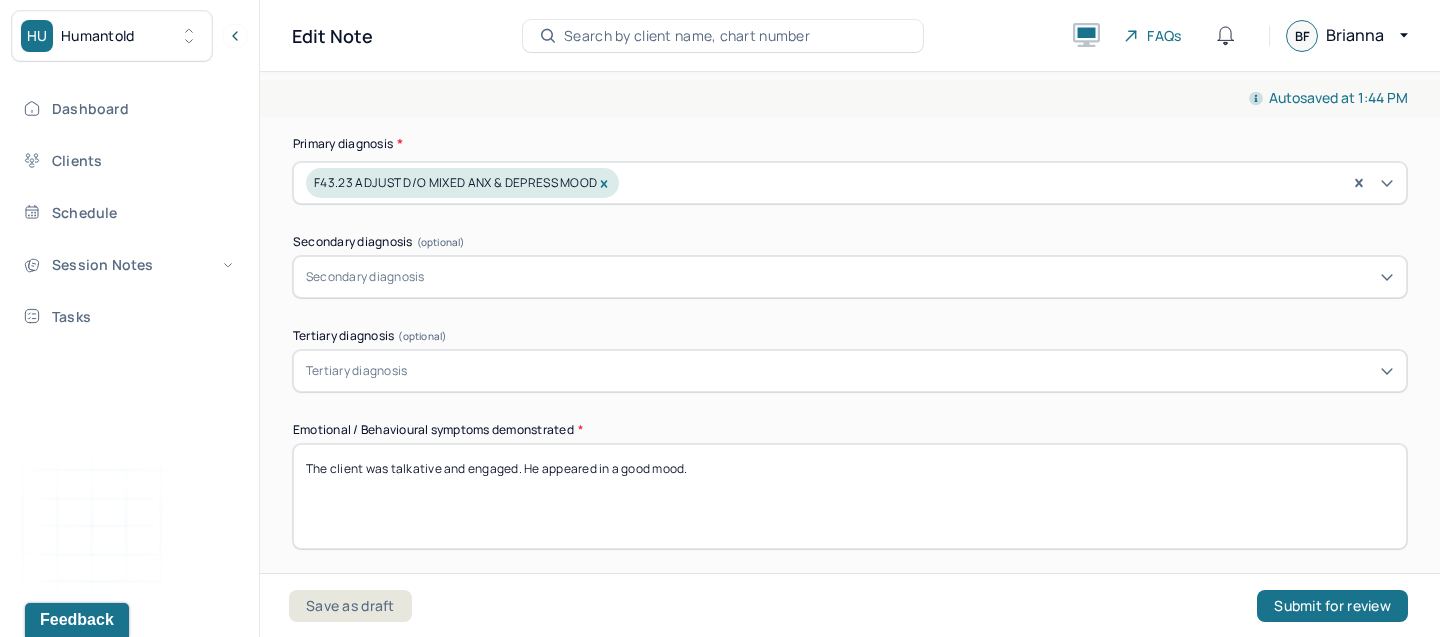 scroll, scrollTop: 763, scrollLeft: 0, axis: vertical 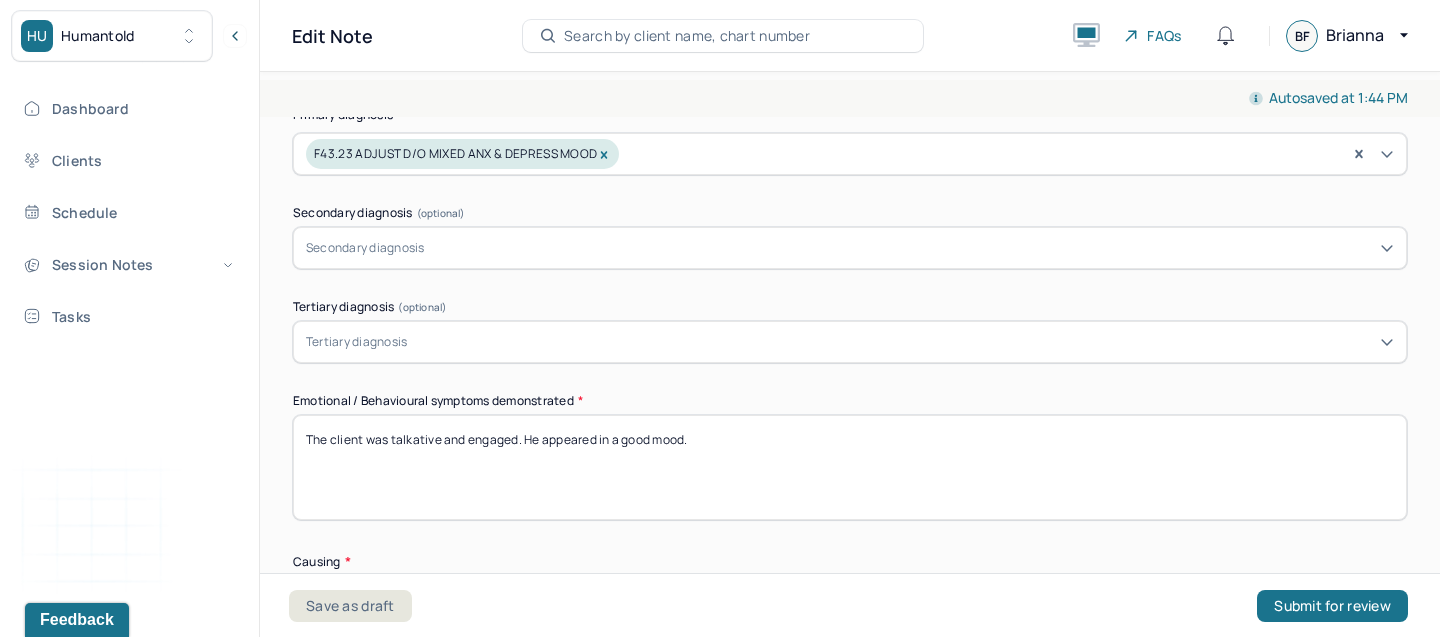 click on "The client was talkative and engaged. He appeared in a good mood." at bounding box center [850, 467] 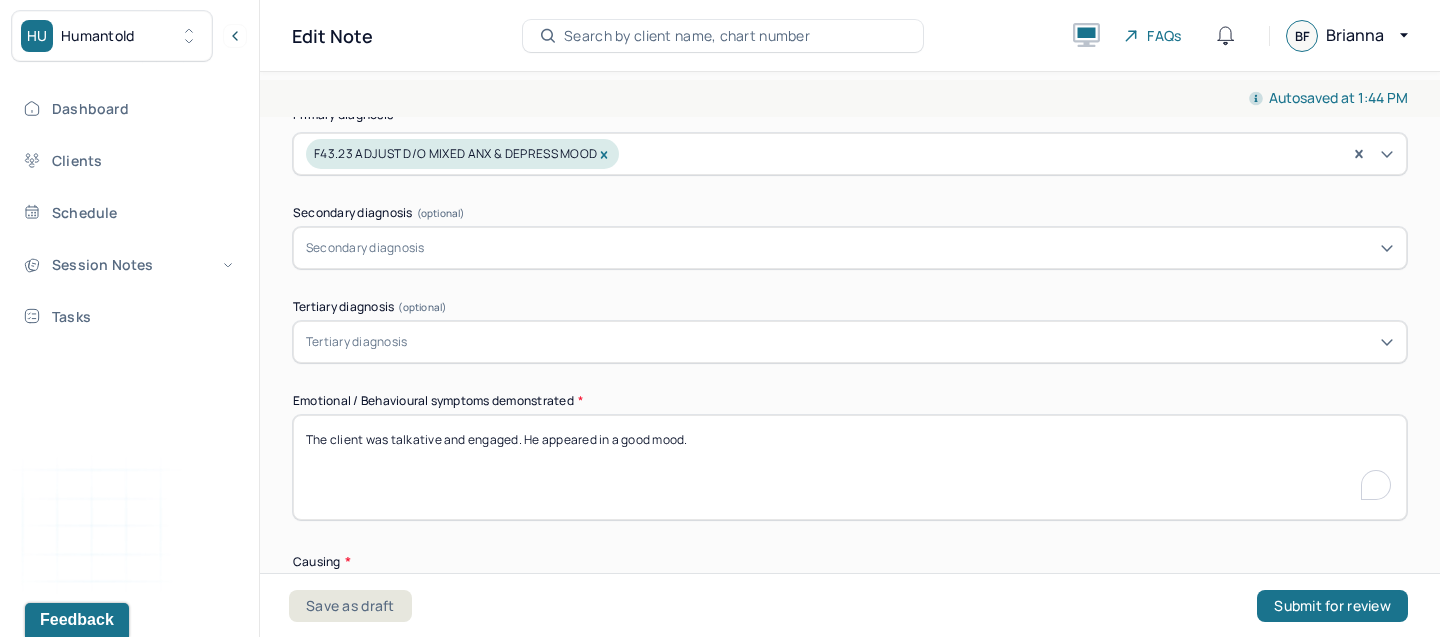 click on "The client was talkative and engaged. He appeared in a good mood." at bounding box center (850, 467) 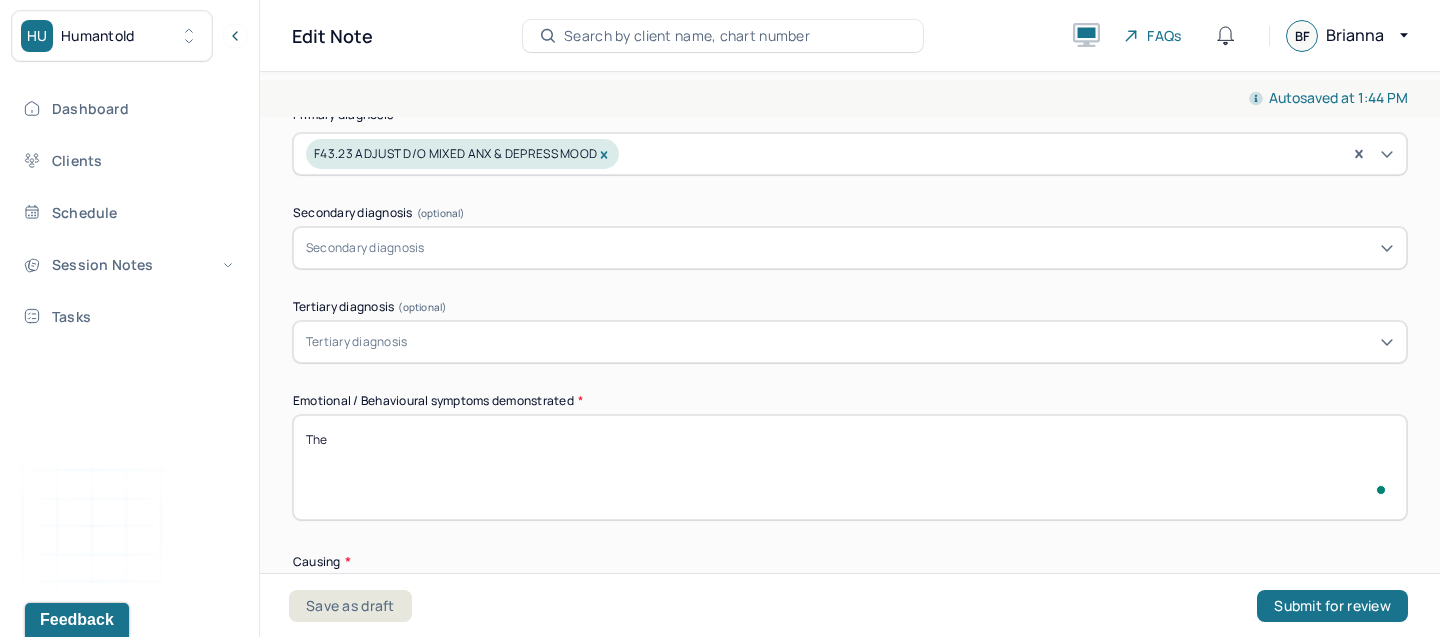 scroll, scrollTop: 763, scrollLeft: 0, axis: vertical 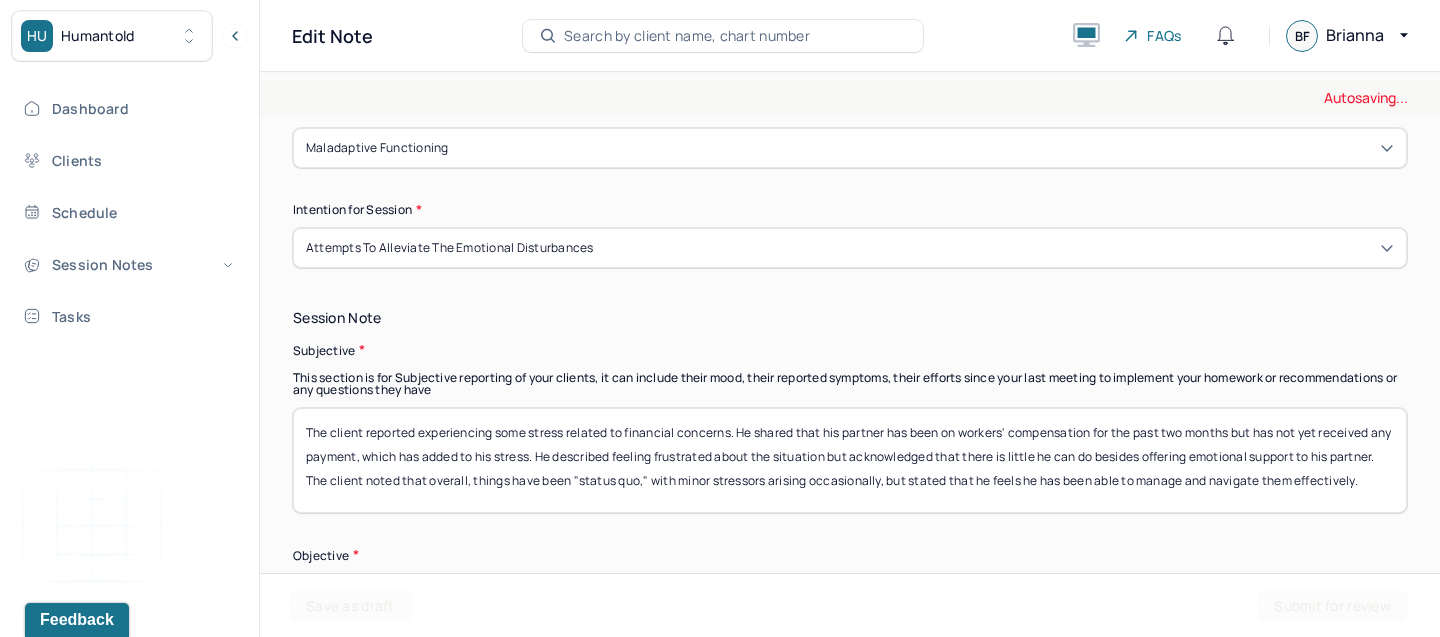 type on "The client was talkative and appeared in a good mood. Slightly anxious" 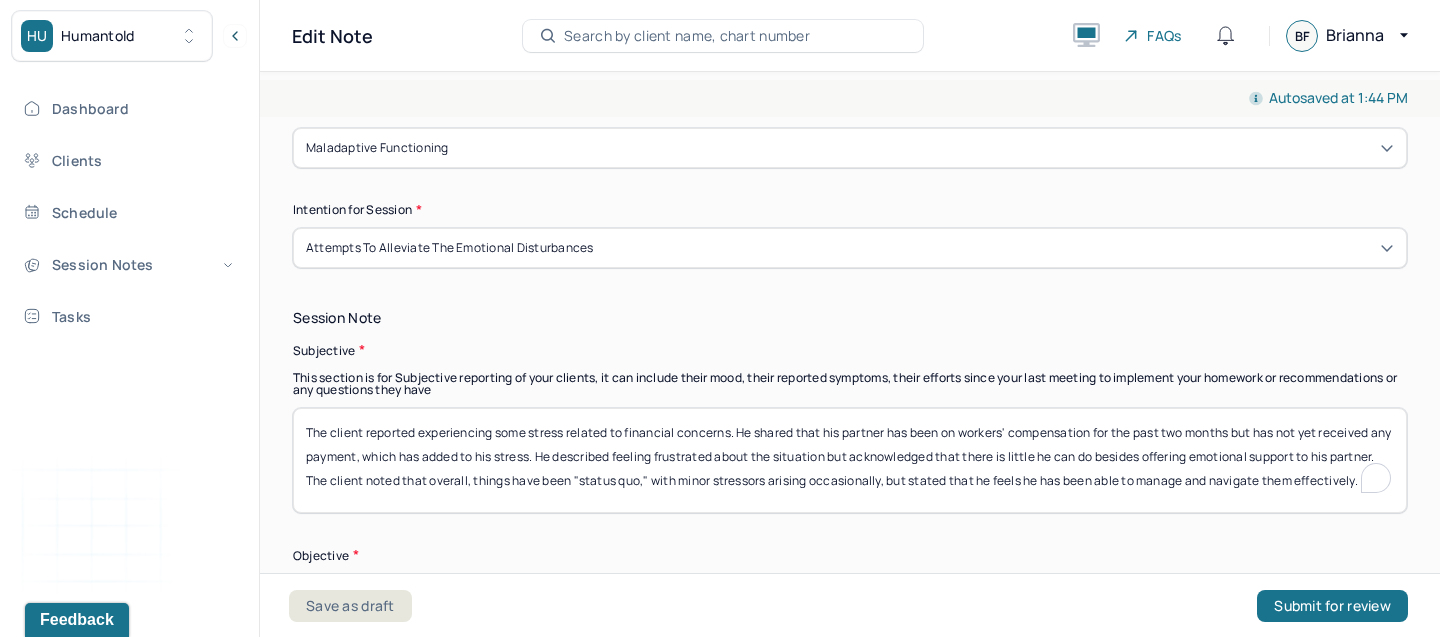 scroll, scrollTop: 16, scrollLeft: 0, axis: vertical 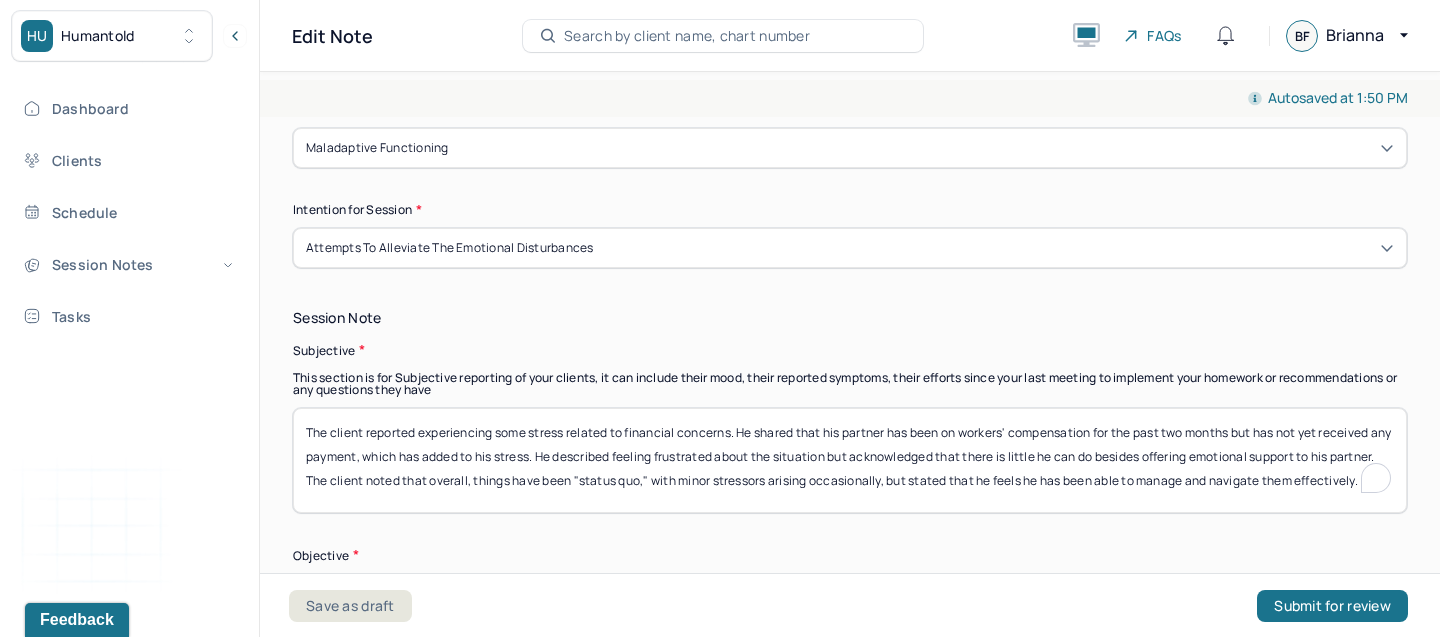 click on "The client reported experiencing some stress related to financial concerns. He shared that his partner has been on workers' compensation for the past two months but has not yet received any payment, which has added to his stress. He described feeling frustrated about the situation but acknowledged that there is little he can do besides offering emotional support to his partner. The client noted that overall, things have been "status quo," with minor stressors arising occasionally, but stated that he feels he has been able to manage and navigate them effectively." at bounding box center [850, 460] 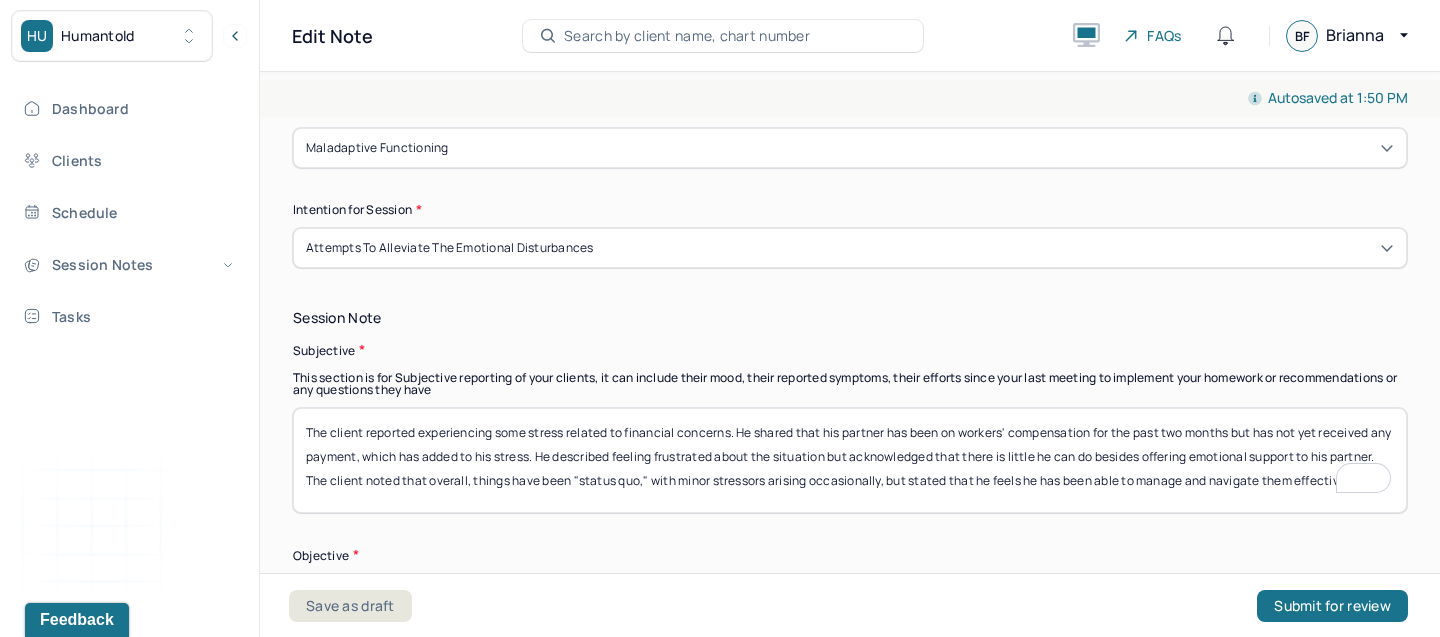 scroll, scrollTop: 1215, scrollLeft: 0, axis: vertical 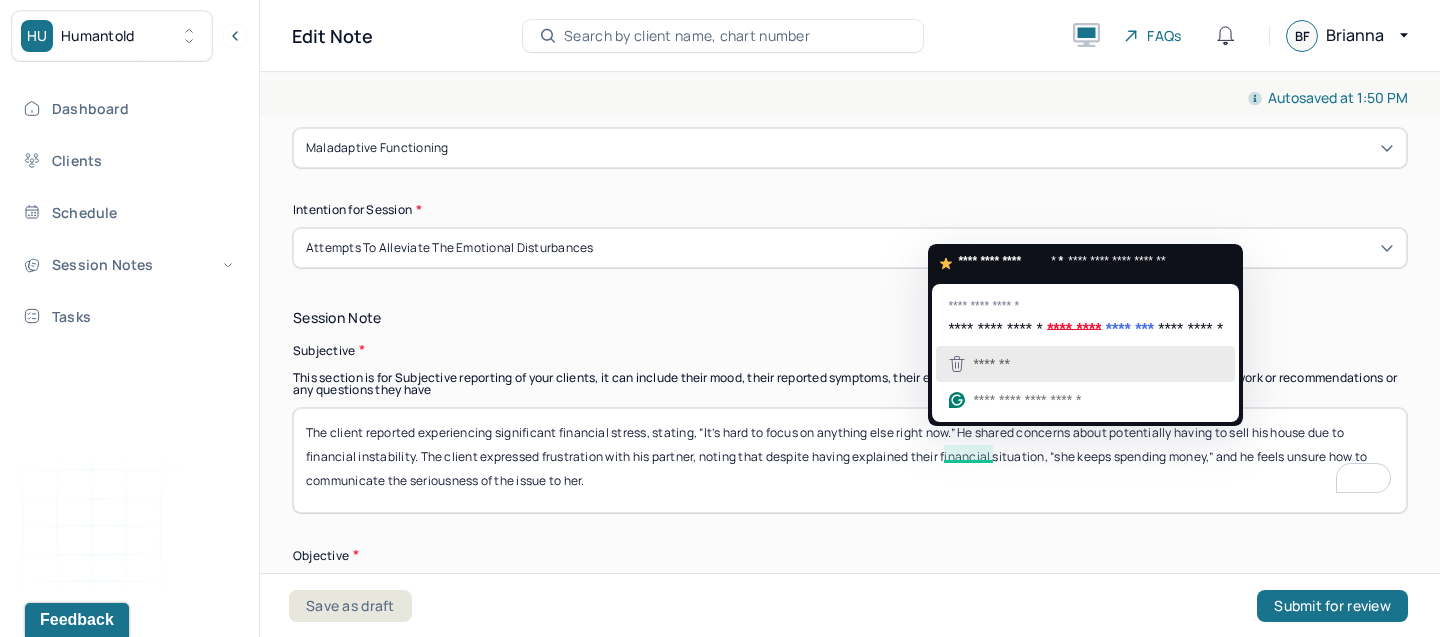 click on "*******" at bounding box center (991, 364) 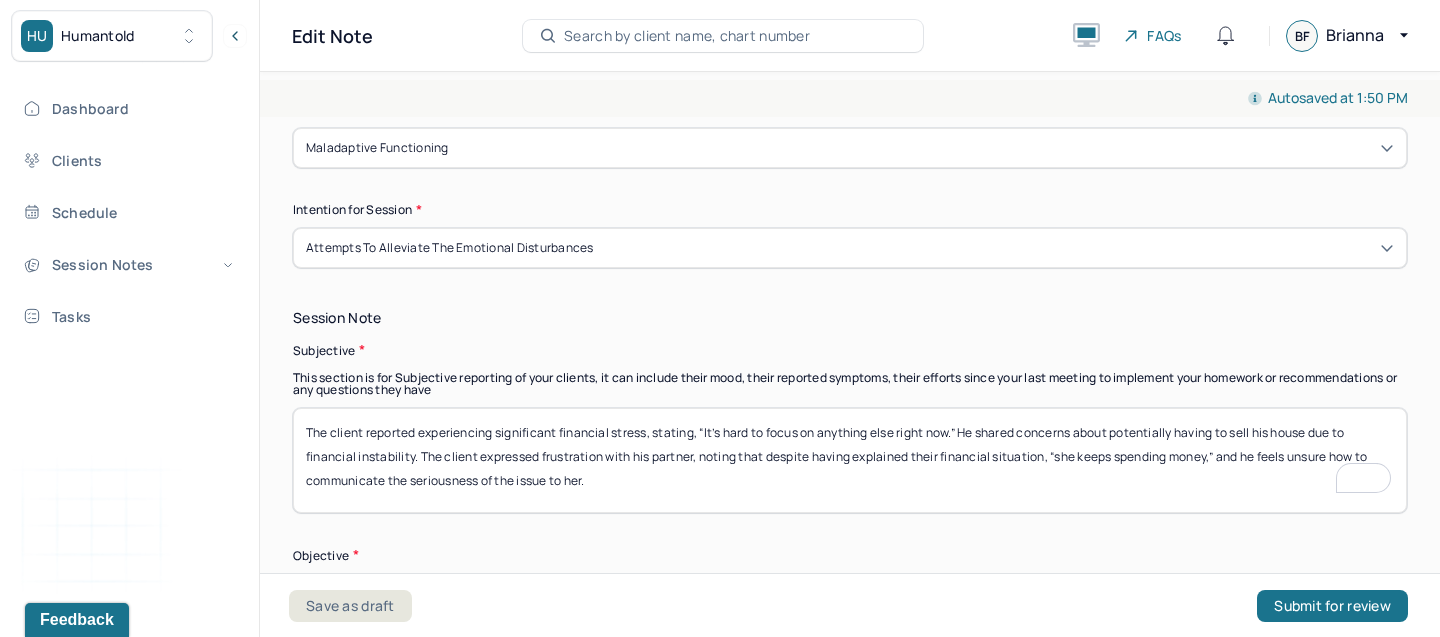 click on "The client reported experiencing significant financial stress, stating, “It’s hard to focus on anything else right now.” He shared concerns about potentially having to sell his house due to financial instability. The client expressed frustration with his partner, noting that despite having explained their financial situation, “she keeps spending money,” and he feels unsure how to communicate the seriousness of the issue to her." at bounding box center [850, 460] 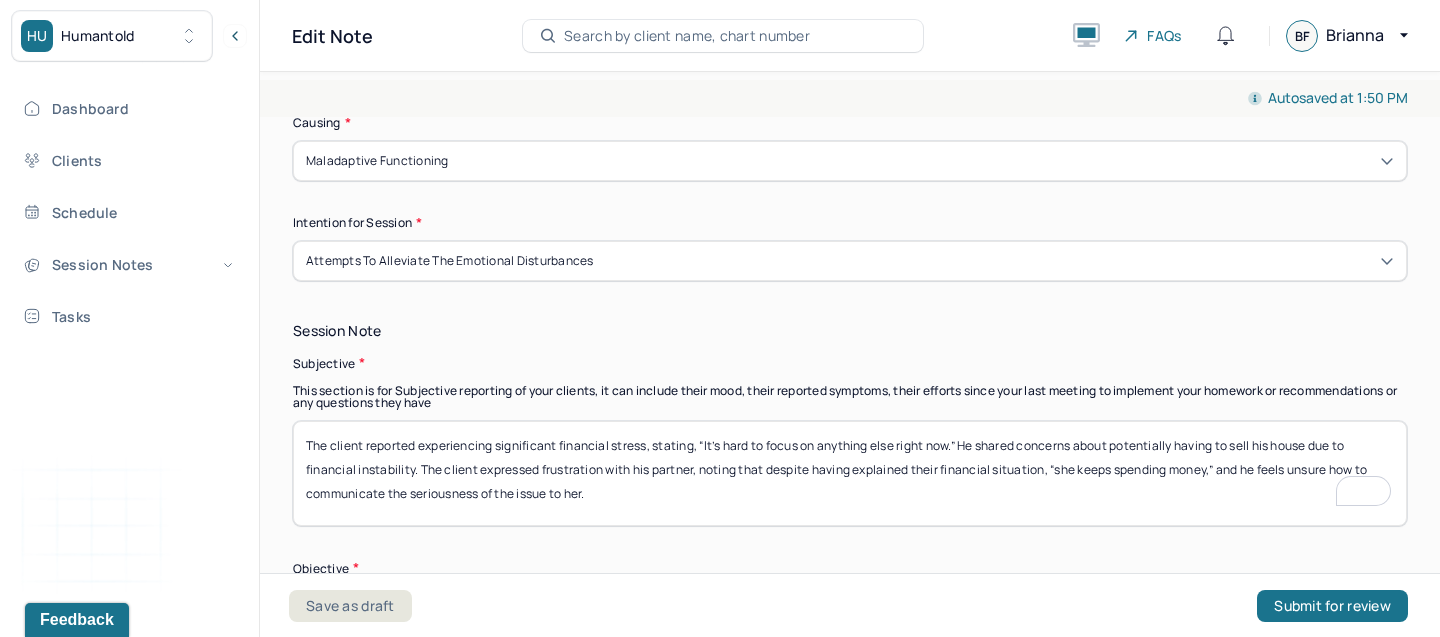 scroll, scrollTop: 1220, scrollLeft: 0, axis: vertical 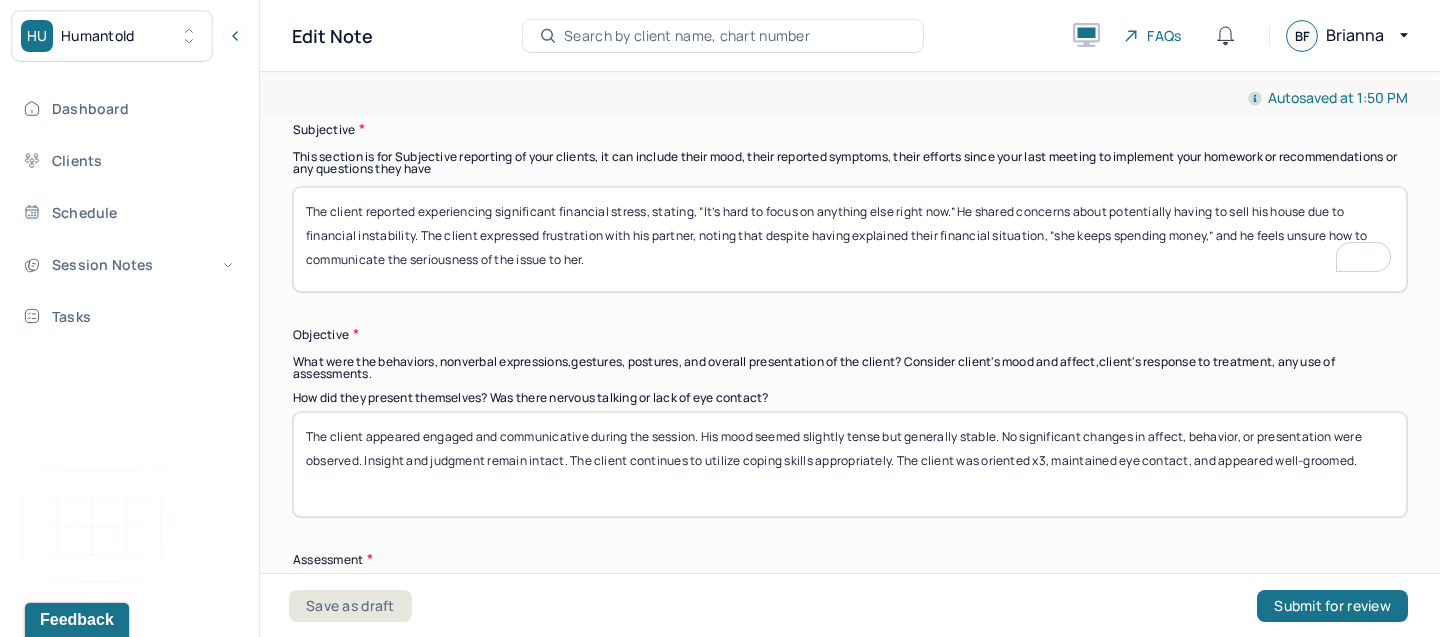 type on "The client reported experiencing significant financial stress, stating, “It’s hard to focus on anything else right now.” He shared concerns about potentially having to sell his house due to financial instability. The client expressed frustration with his partner, noting that despite having explained their financial situation, “she keeps spending money,” and he feels unsure how to communicate the seriousness of the issue to her." 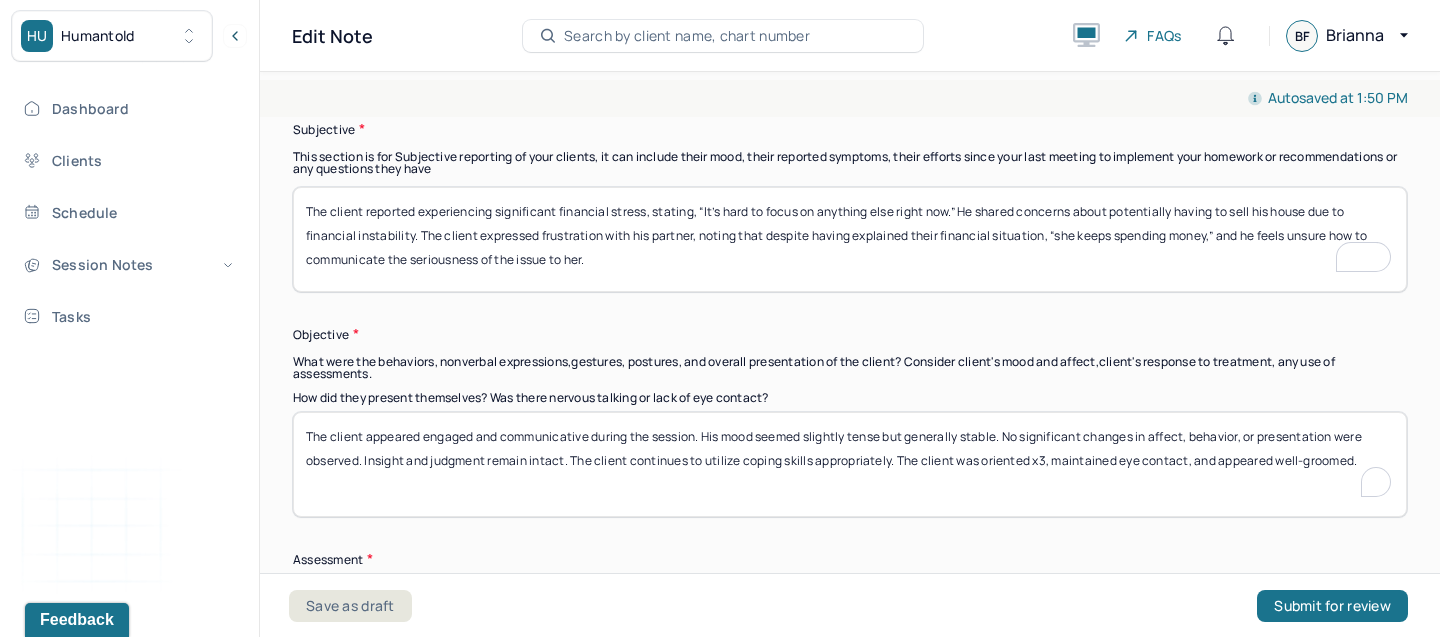 click on "The client appeared engaged and communicative during the session. His mood seemed slightly tense but generally stable. No significant changes in affect, behavior, or presentation were observed. Insight and judgment remain intact. The client continues to utilize coping skills appropriately. The client was oriented x3, maintained eye contact, and appeared well-groomed." at bounding box center [850, 464] 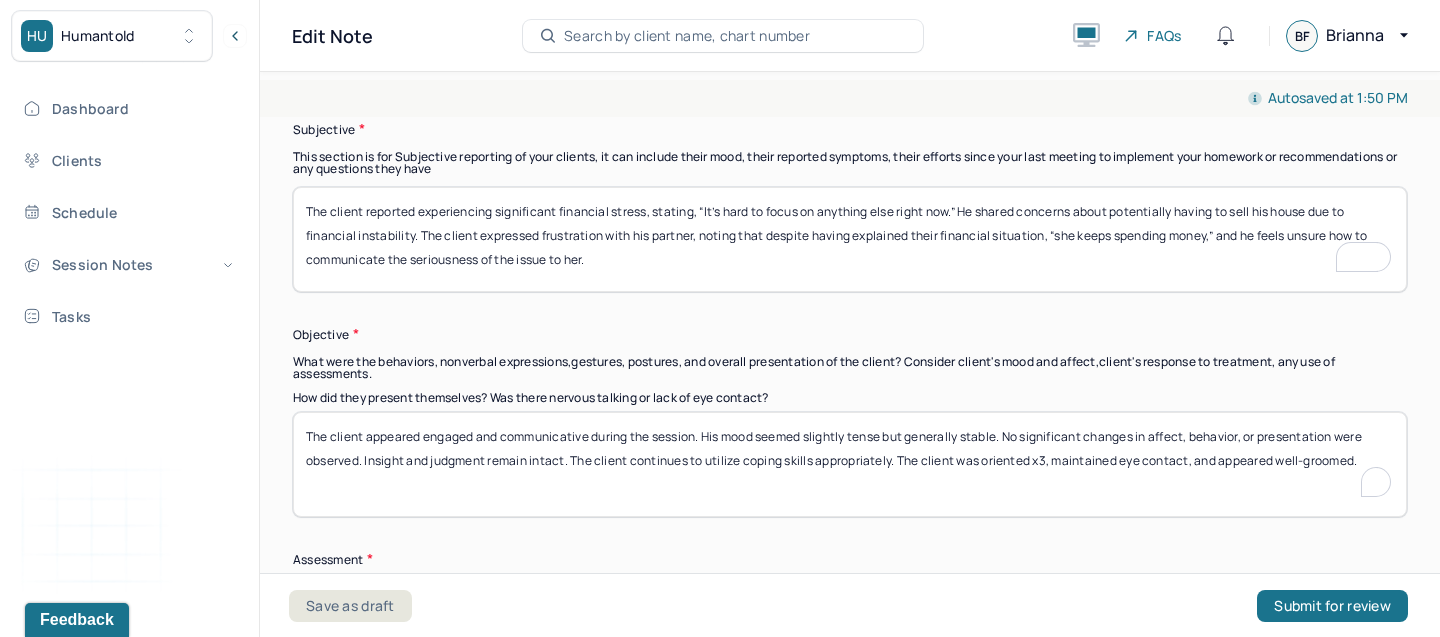 click on "The client appeared engaged and communicative during the session. His mood seemed slightly tense but generally stable. No significant changes in affect, behavior, or presentation were observed. Insight and judgment remain intact. The client continues to utilize coping skills appropriately. The client was oriented x3, maintained eye contact, and appeared well-groomed." at bounding box center (850, 464) 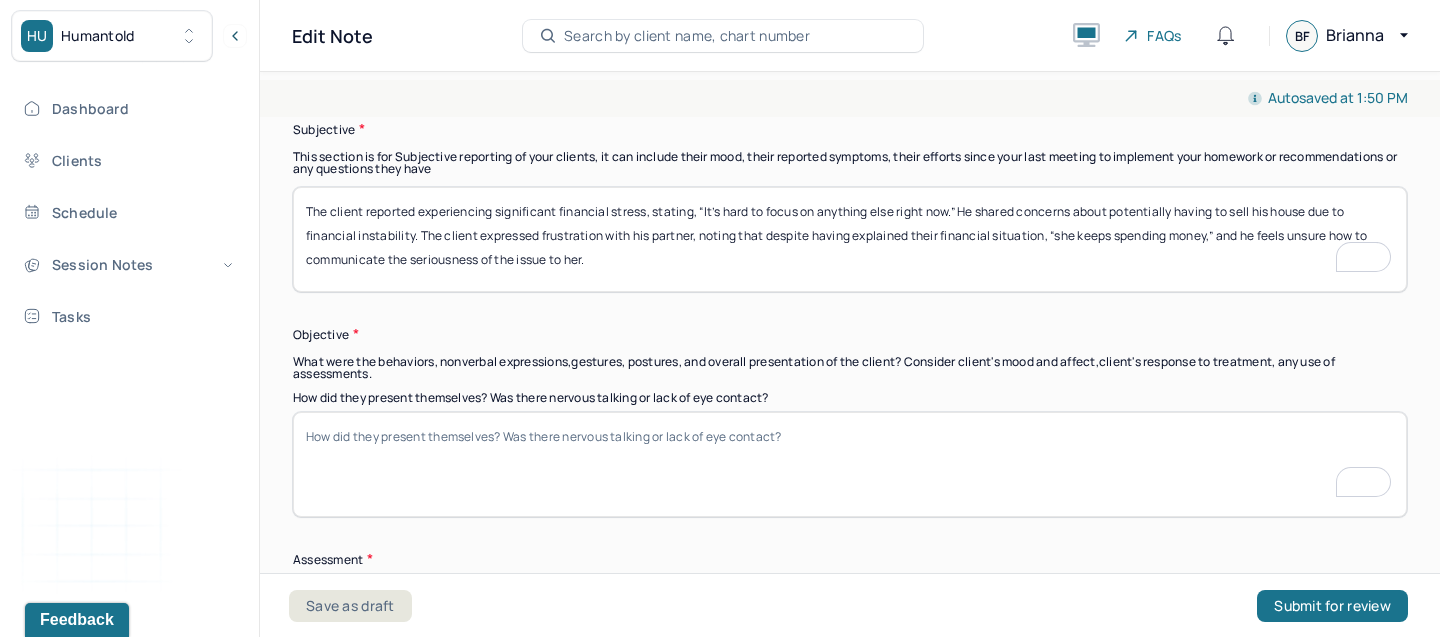 type on "a" 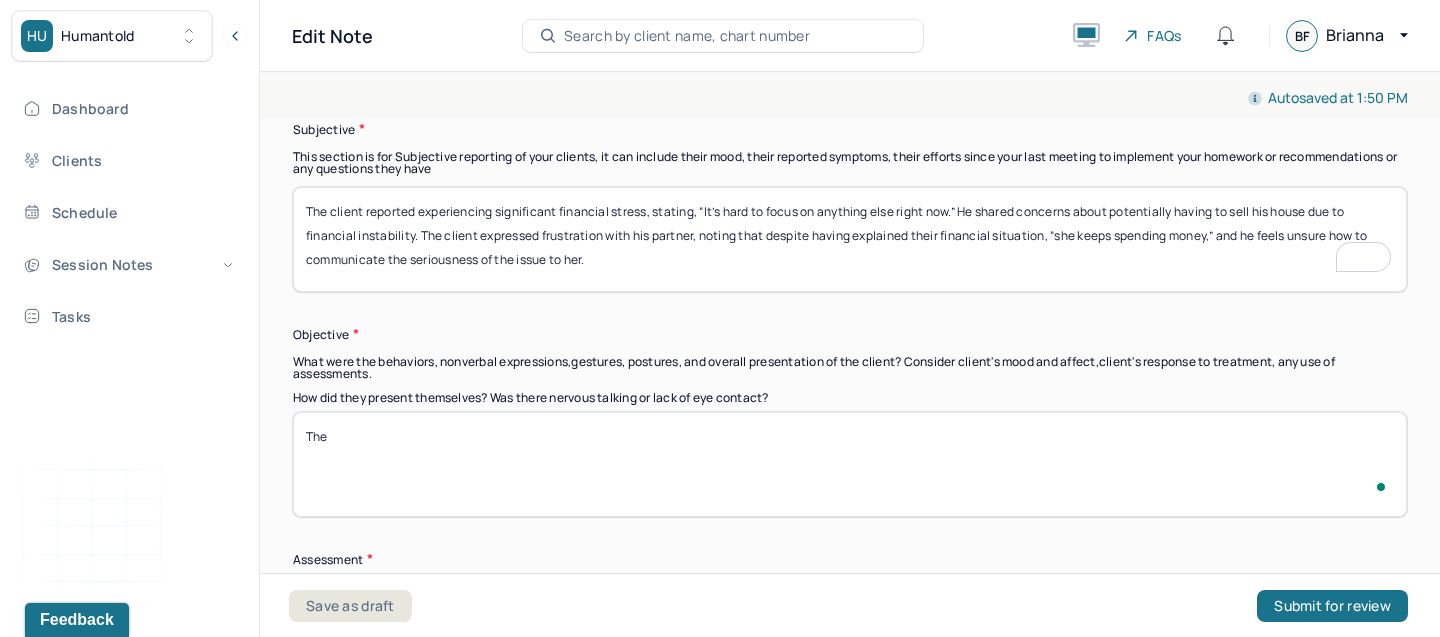paste on "Client presented as engaged and pleasant throughout the session. He maintained good eye contact and was open in discussing his concerns. While cooperative and articulate, he appeared slightly anxious, with mild restlessness and occasional shifts in tone when discussing financial stress and relationship concerns." 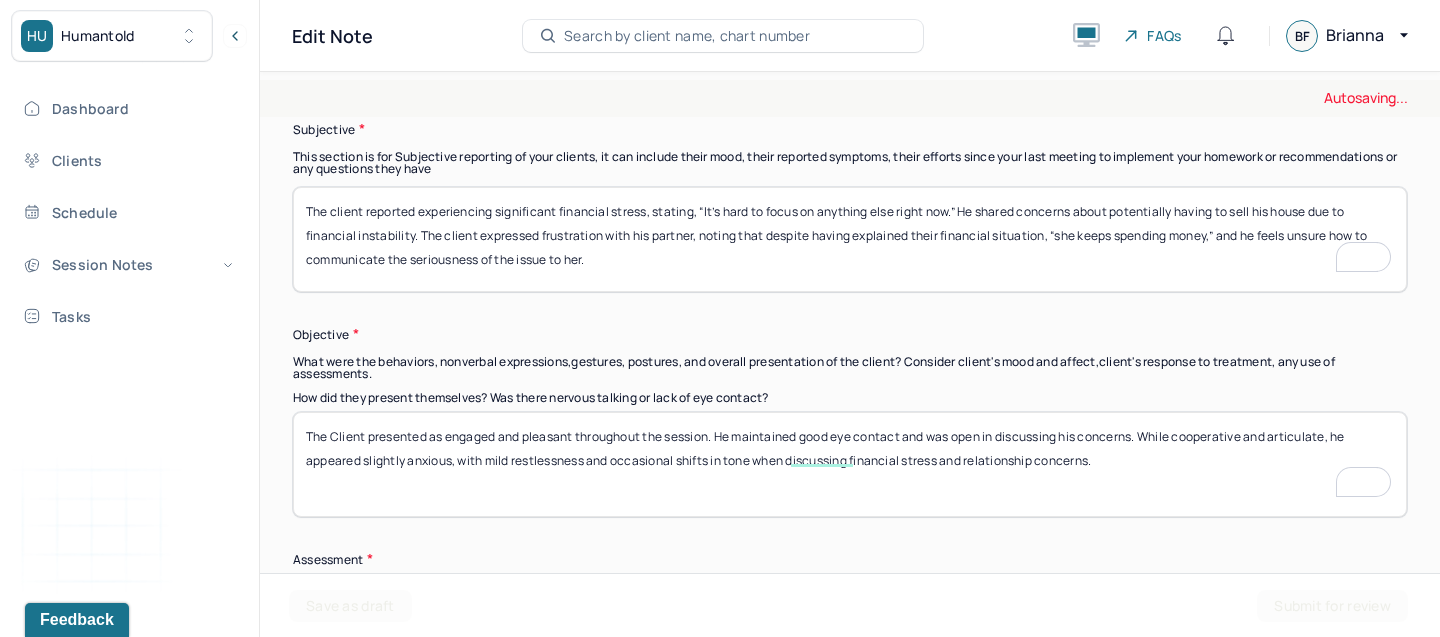 click on "The Client presented as engaged and pleasant throughout the session. He maintained good eye contact and was open in discussing his concerns. While cooperative and articulate, he appeared slightly anxious, with mild restlessness and occasional shifts in tone when discussing financial stress and relationship concerns." at bounding box center [850, 464] 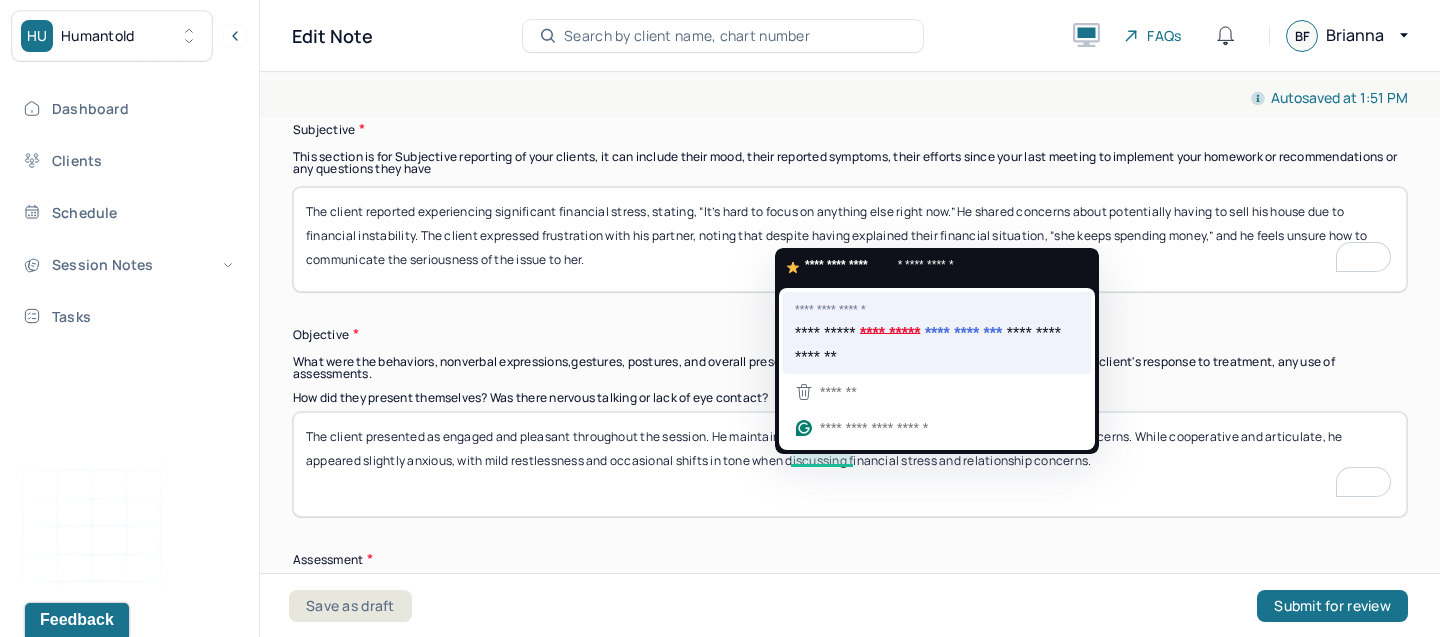 type on "The client presented as engaged and pleasant throughout the session. He maintained good eye contact and was open in discussing his concerns. While cooperative and articulate, he appeared slightly anxious, with mild restlessness and occasional shifts in tone when discussing financial stress and relationship concerns." 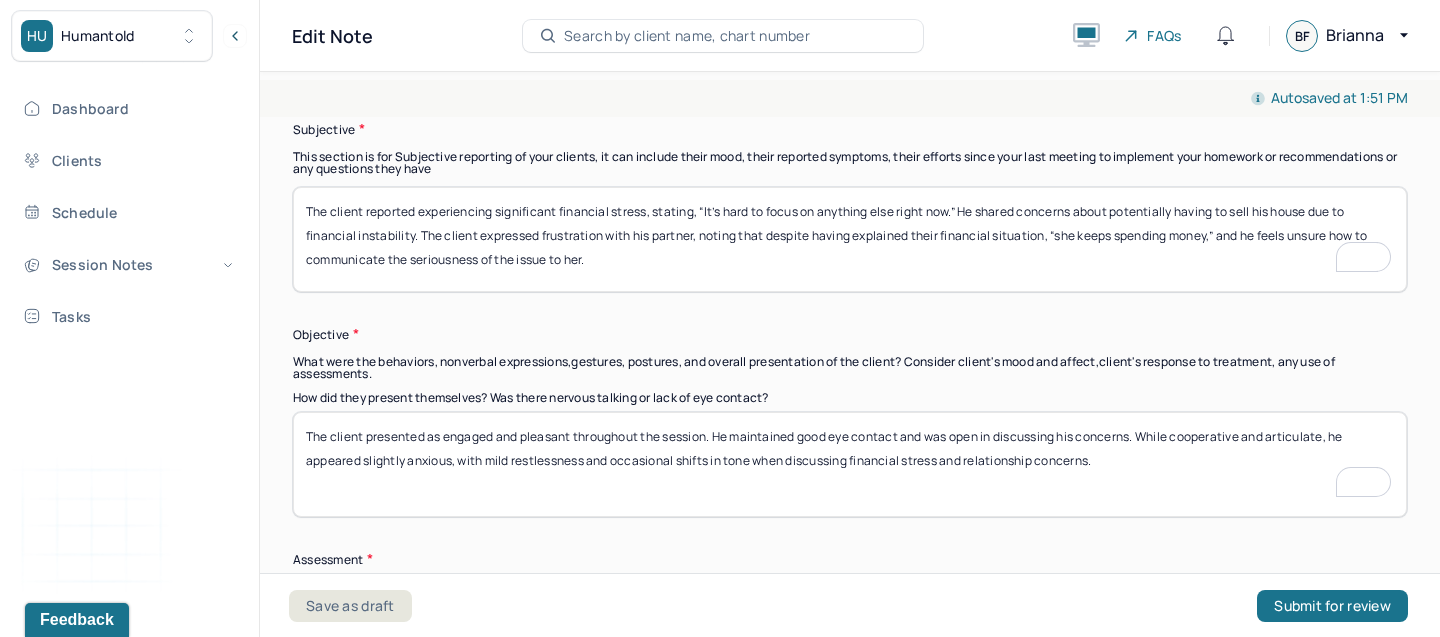 click on "The client presented as engaged and pleasant throughout the session. He maintained good eye contact and was open in discussing his concerns. While cooperative and articulate, he appeared slightly anxious, with mild restlessness and occasional shifts in tone when discussing financial stress and relationship concerns." at bounding box center (850, 464) 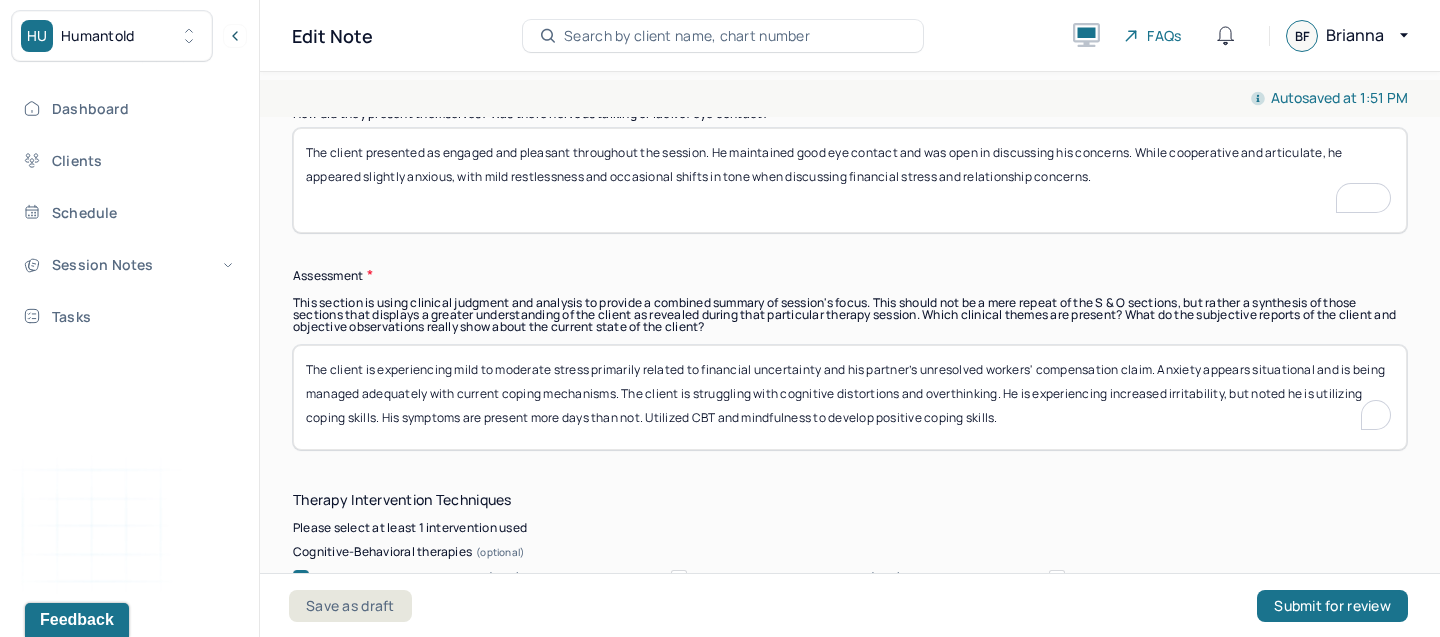 click on "The client is experiencing mild to moderate stress primarily related to financial uncertainty and his partner’s unresolved workers' compensation claim. Anxiety appears situational and is being managed adequately with current coping mechanisms. The client is struggling with cognitive distortions and overthinking. He is experiencing increased irritability, but noted he is utilizing coping skills. His symptoms are present more days than not. Utilized CBT and mindfulness to develop positive coping skills." at bounding box center [850, 397] 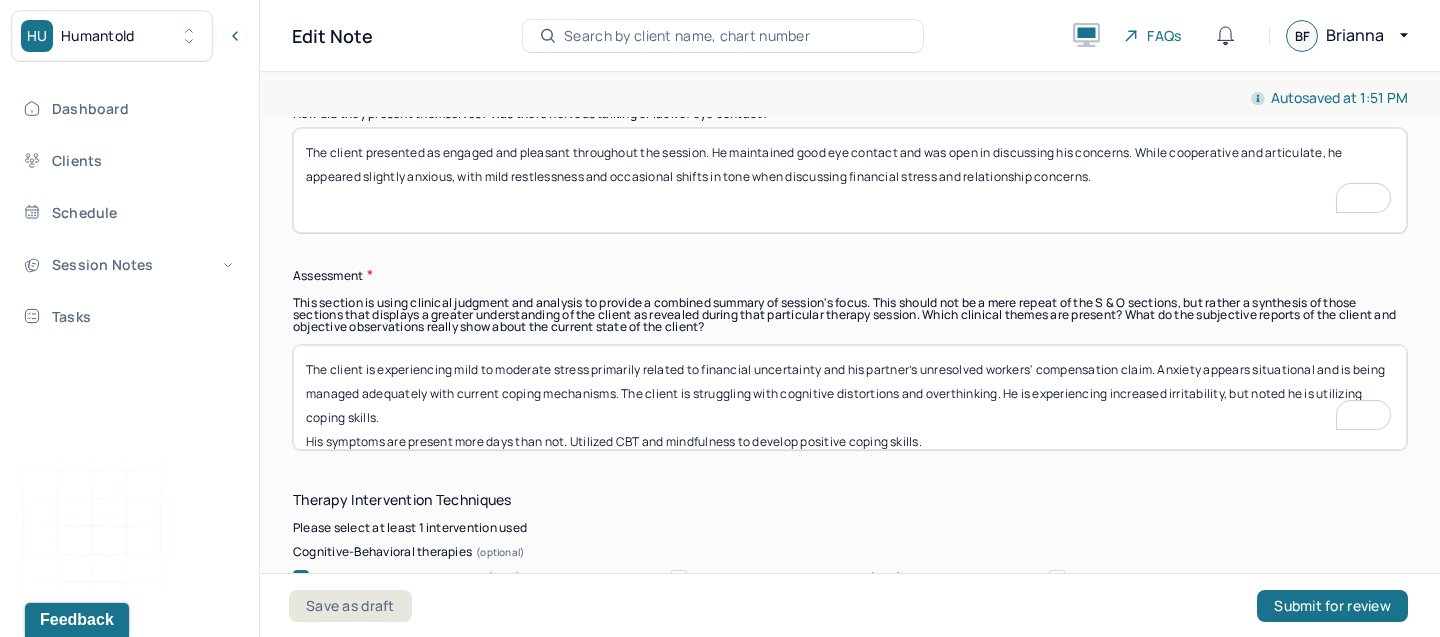 drag, startPoint x: 413, startPoint y: 411, endPoint x: 301, endPoint y: 353, distance: 126.12692 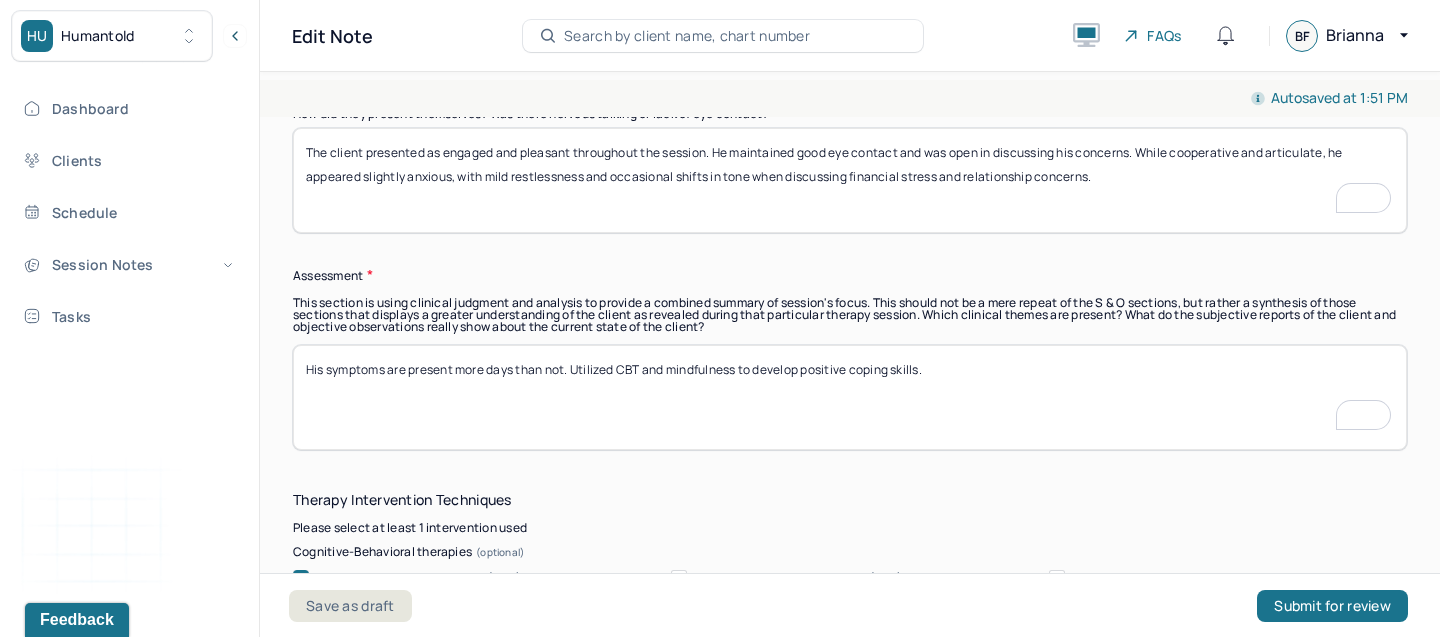 paste on "Client is experiencing acute stress primarily related to financial strain and interpersonal conflict. His anxiety appears to be heightened by" 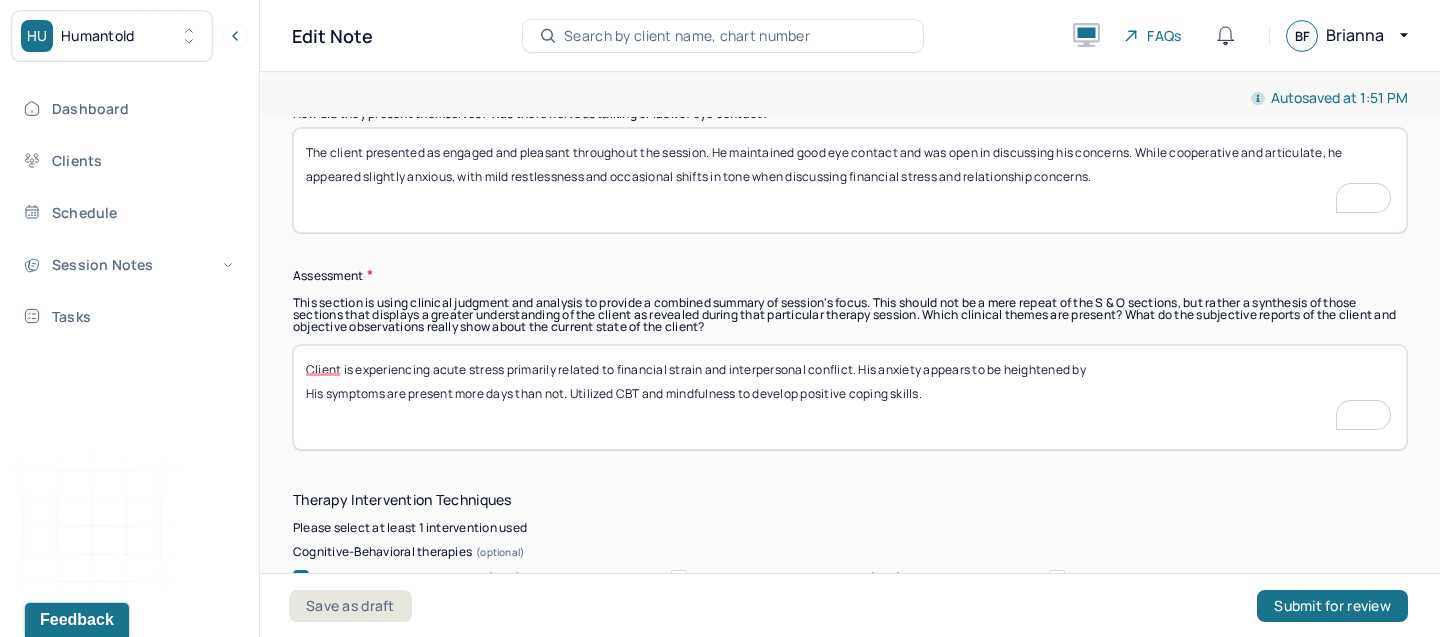 paste on "persistent worry, difficulty focusing, and emotional tension, particularly regarding potential loss of [RESIDENCE] and challenges communicating with his partner." 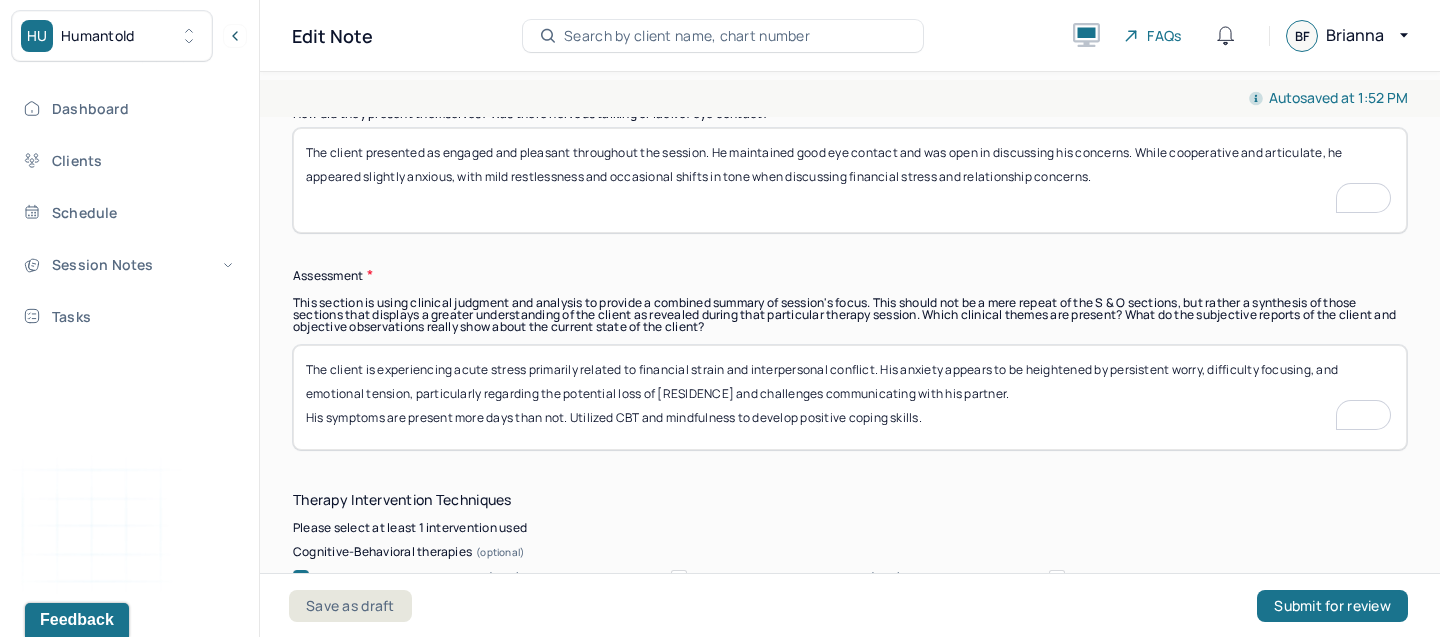 click on "The client is experiencing acute stress primarily related to financial strain and interpersonal conflict. His anxiety appears to be heightened by persistent worry, difficulty focusing, and emotional tension, particularly regarding potential loss of [RESIDENCE] and challenges communicating with his partner.
His symptoms are present more days than not. Utilized CBT and mindfulness to develop positive coping skills." at bounding box center (850, 397) 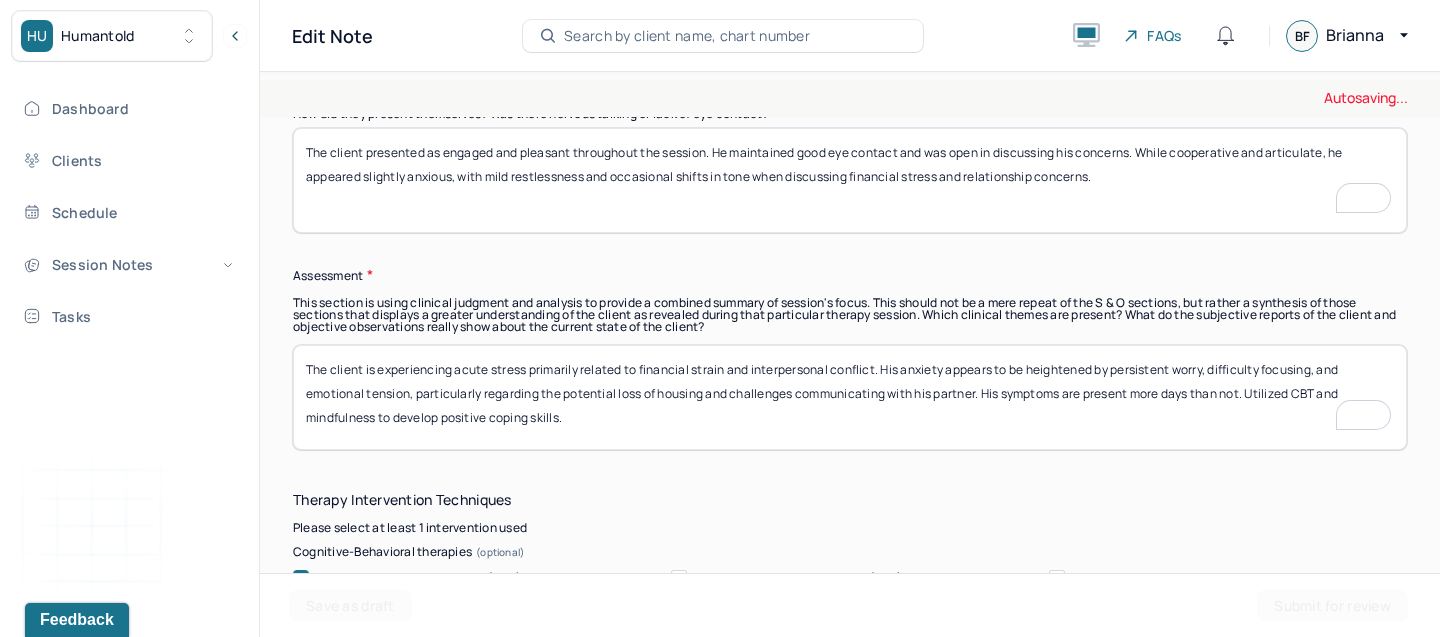 scroll, scrollTop: 1810, scrollLeft: 0, axis: vertical 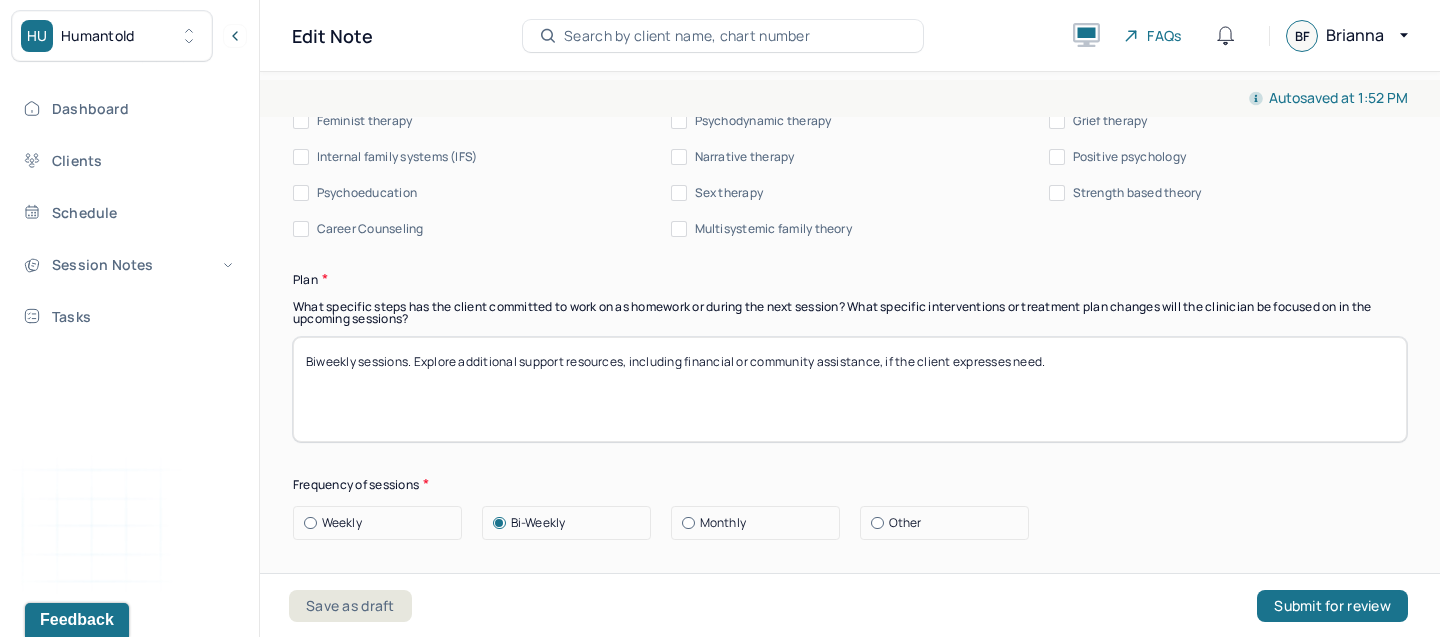 type on "The client is experiencing acute stress primarily related to financial strain and interpersonal conflict. His anxiety appears to be heightened by persistent worry, difficulty focusing, and emotional tension, particularly regarding the potential loss of housing and challenges communicating with his partner. His symptoms are present more days than not. Utilized CBT and mindfulness to develop positive coping skills." 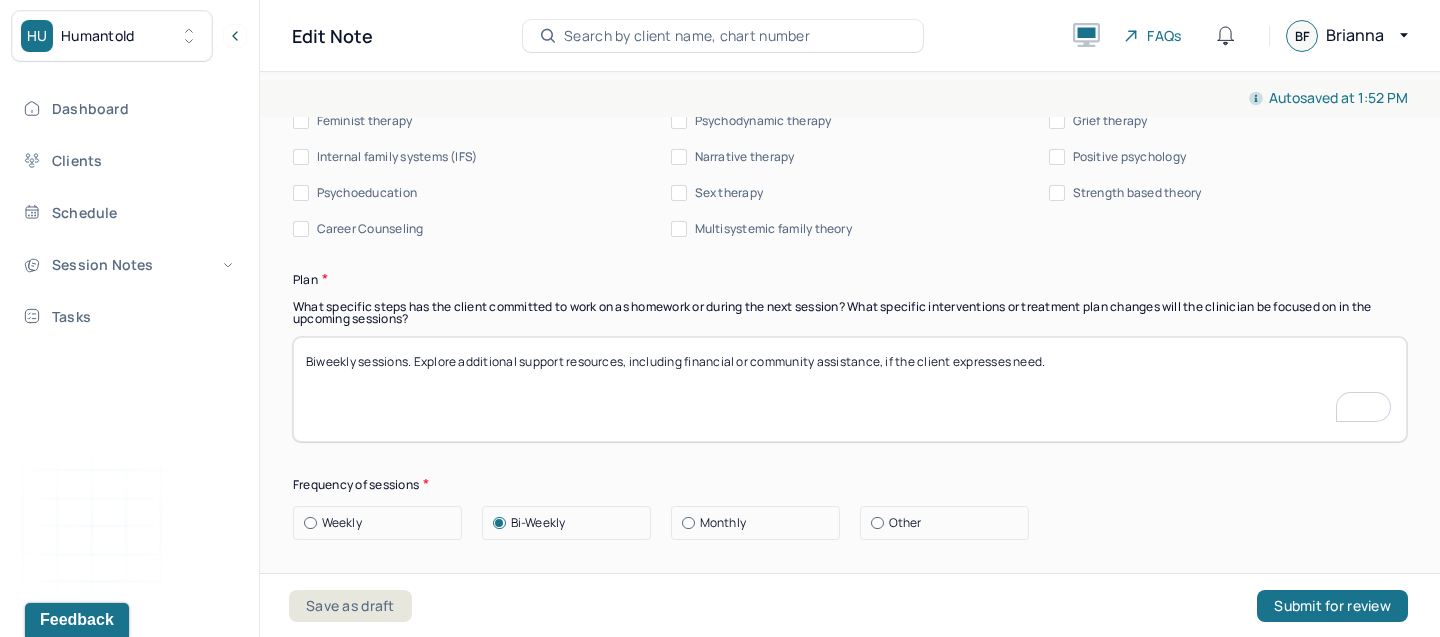 drag, startPoint x: 1061, startPoint y: 348, endPoint x: 413, endPoint y: 366, distance: 648.24994 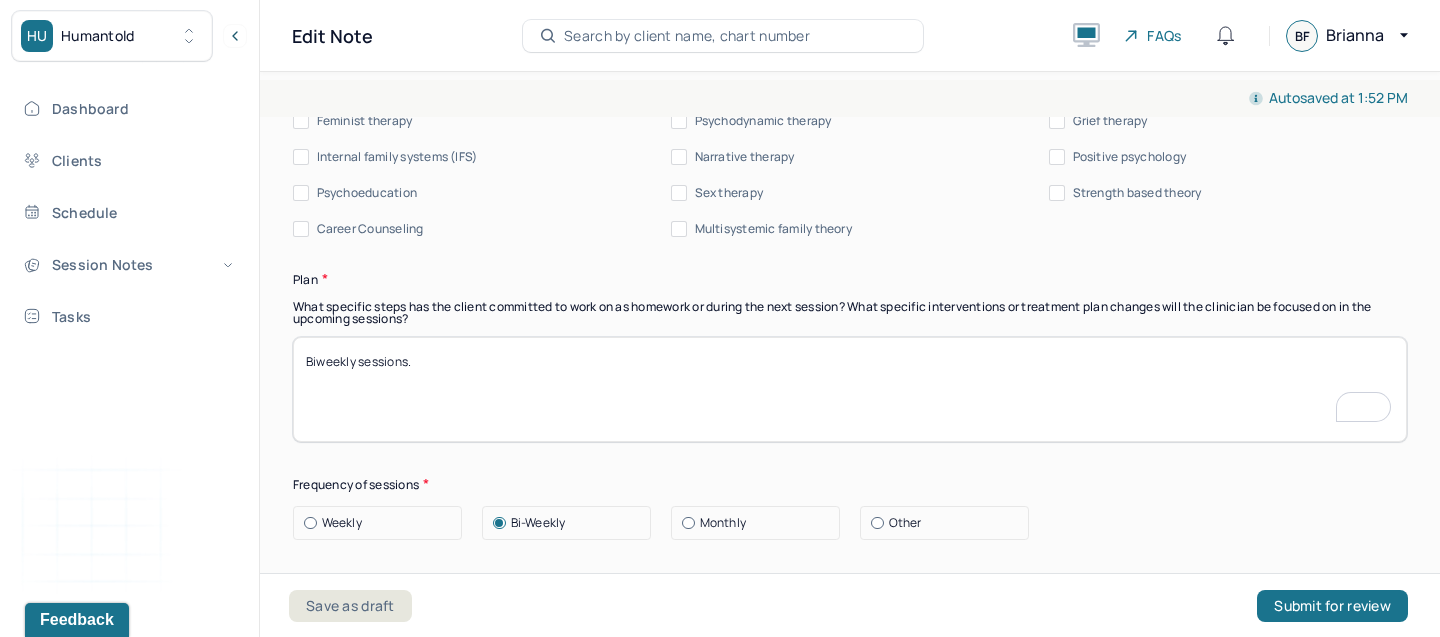 type on "Biweekly sessions." 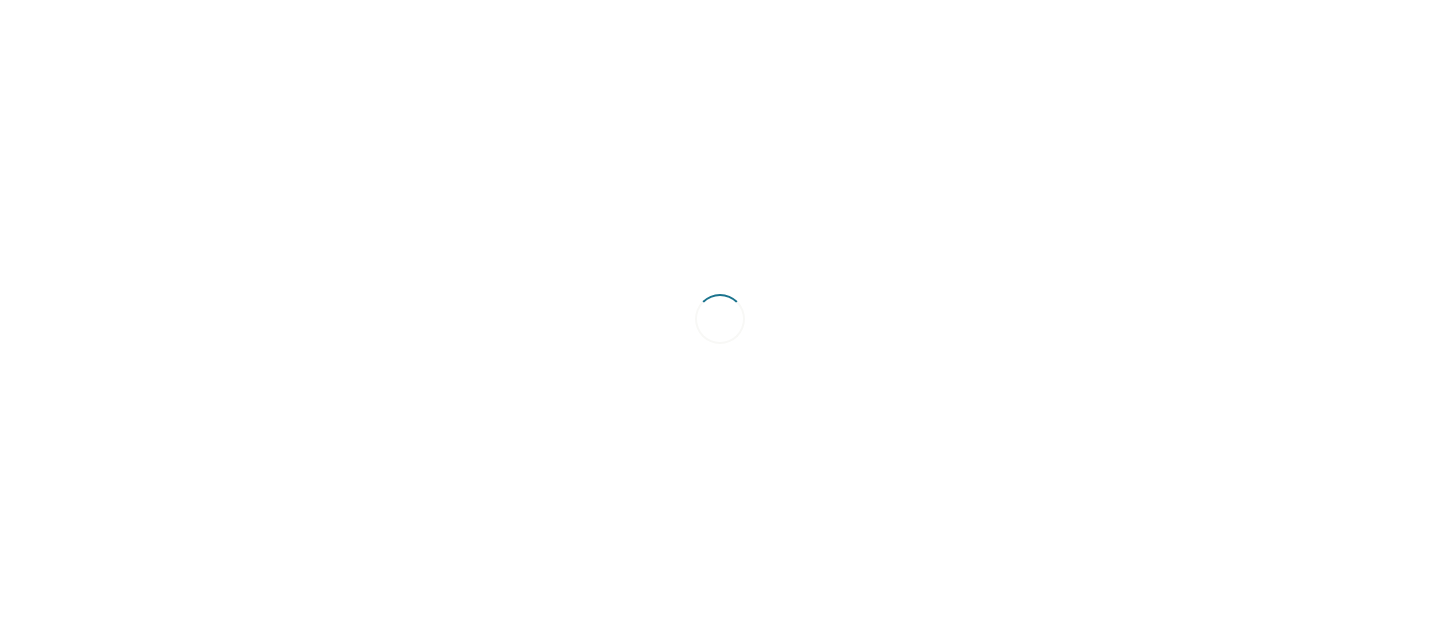 scroll, scrollTop: 0, scrollLeft: 0, axis: both 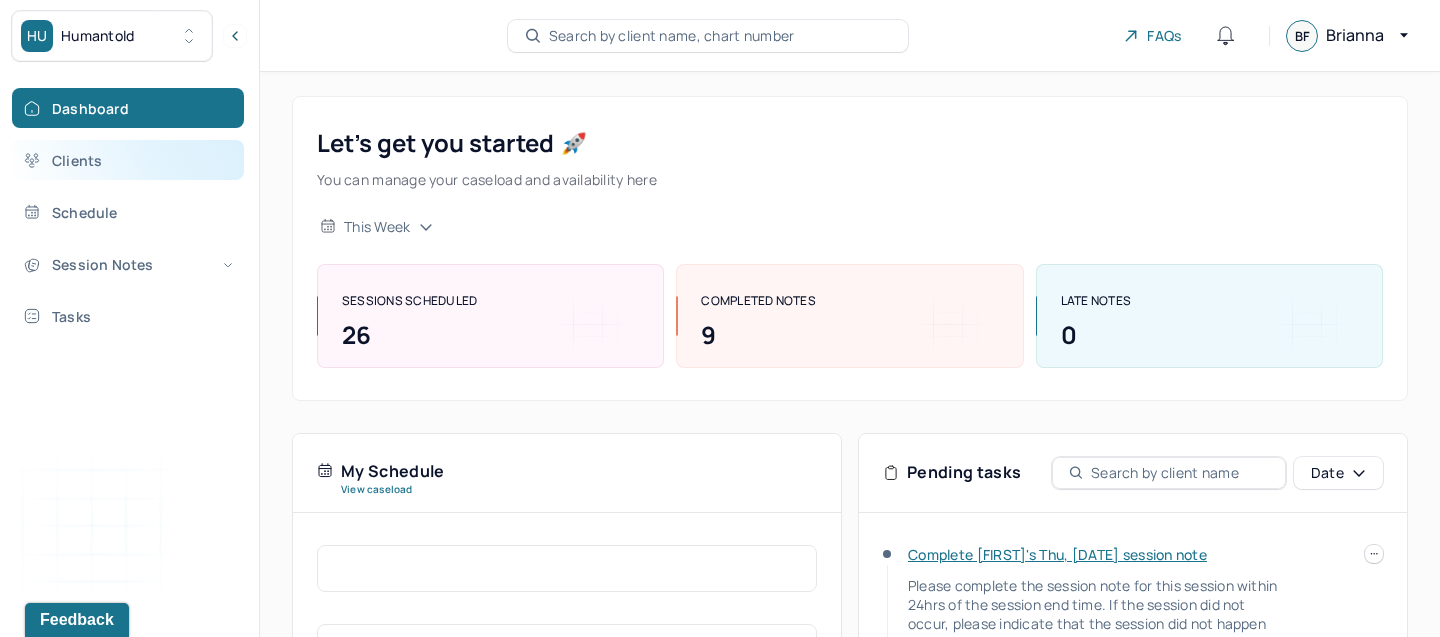 click on "Clients" at bounding box center (128, 160) 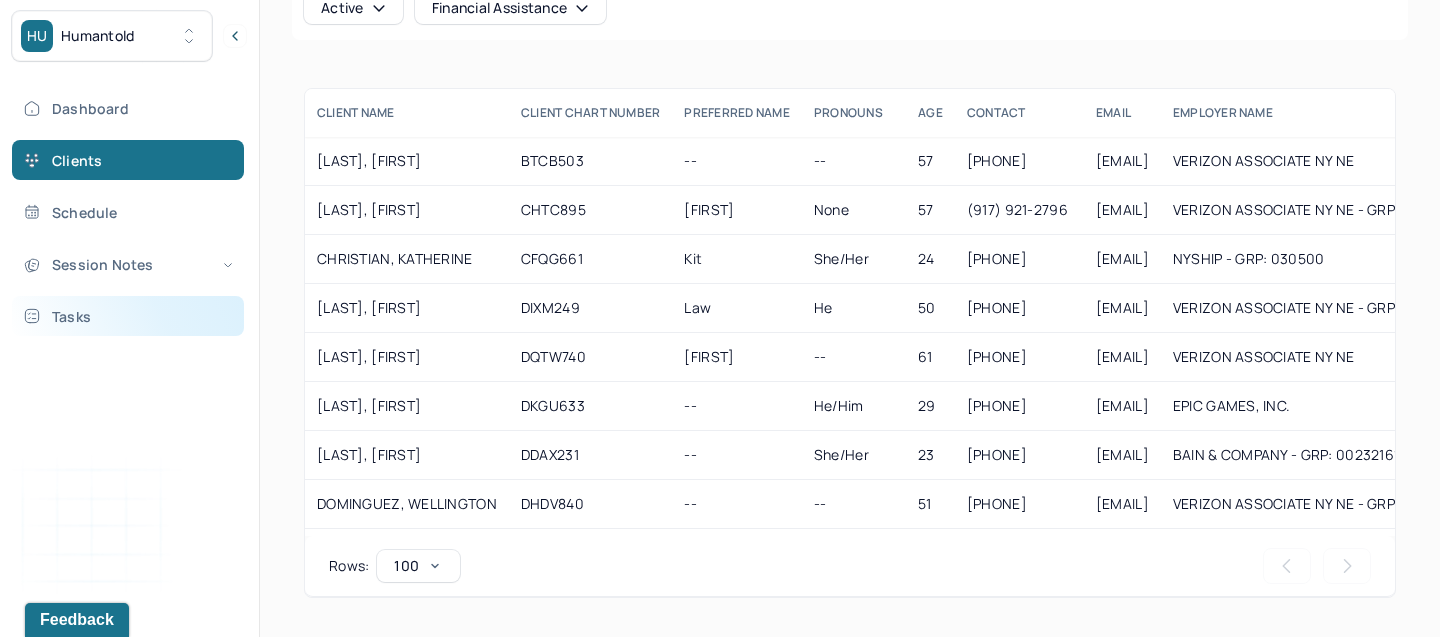 scroll, scrollTop: 168, scrollLeft: 0, axis: vertical 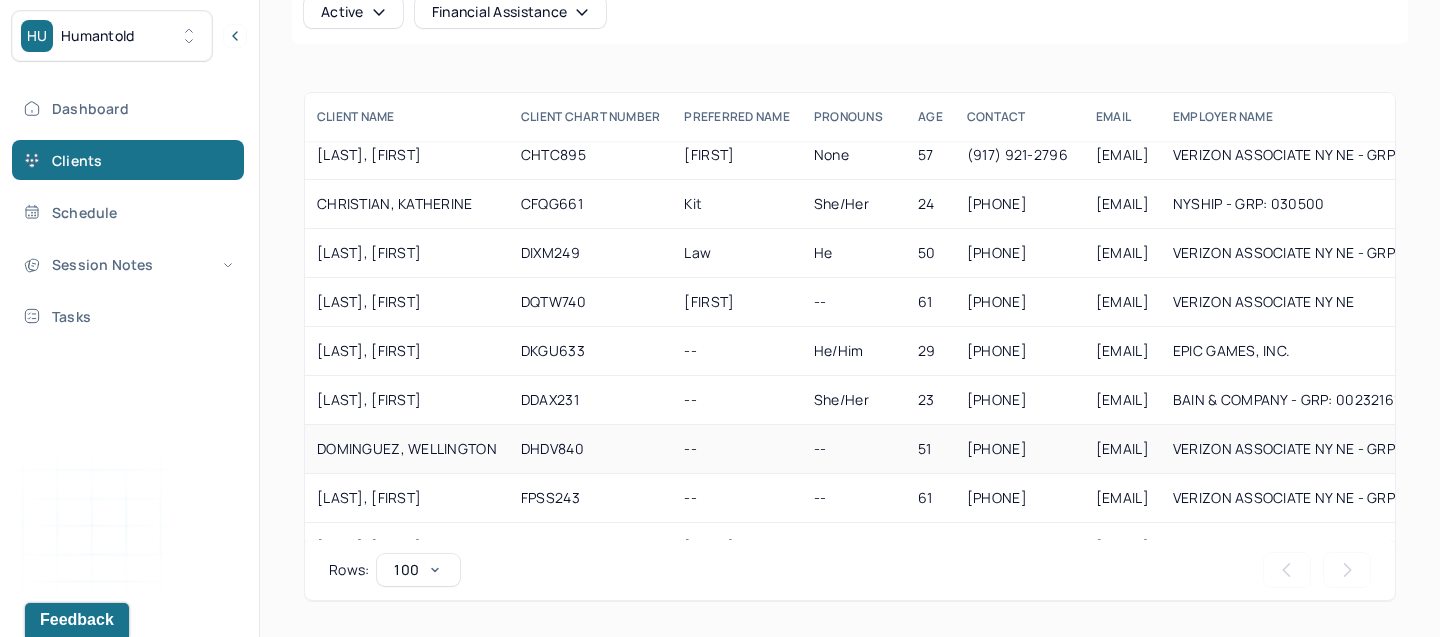 click on "DOMINGUEZ, WELLINGTON" at bounding box center [407, 449] 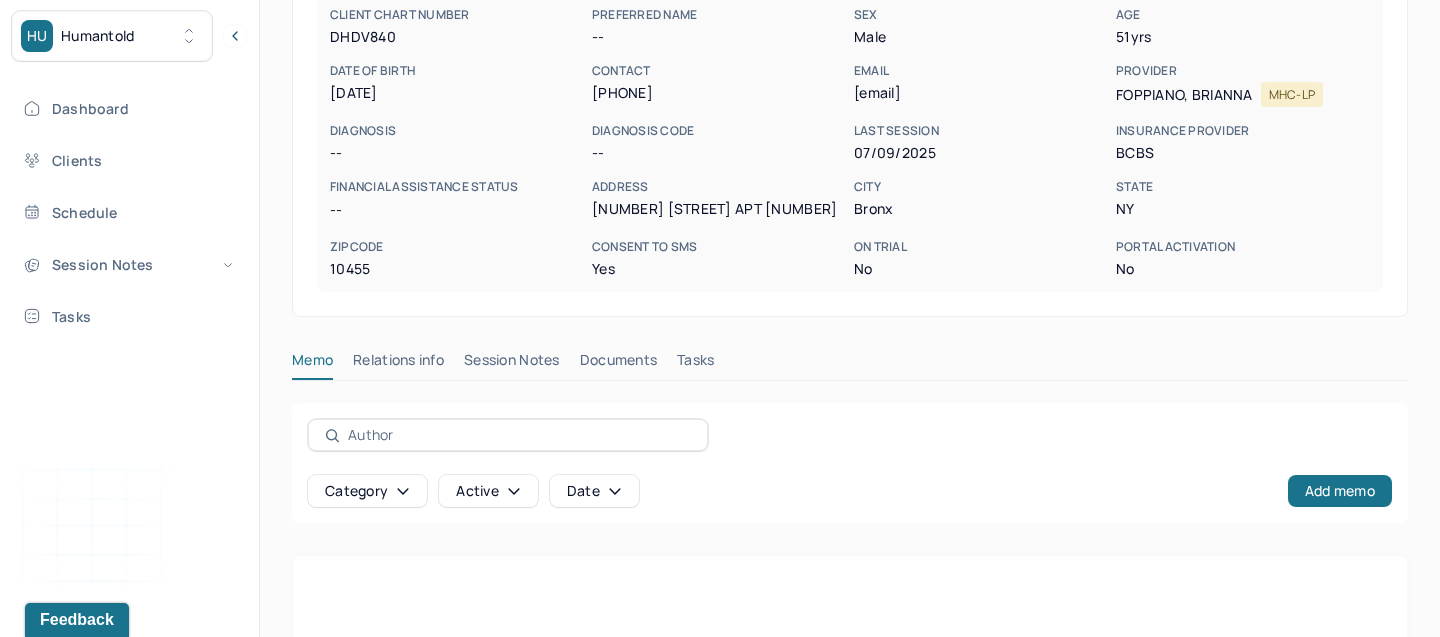 scroll, scrollTop: 231, scrollLeft: 0, axis: vertical 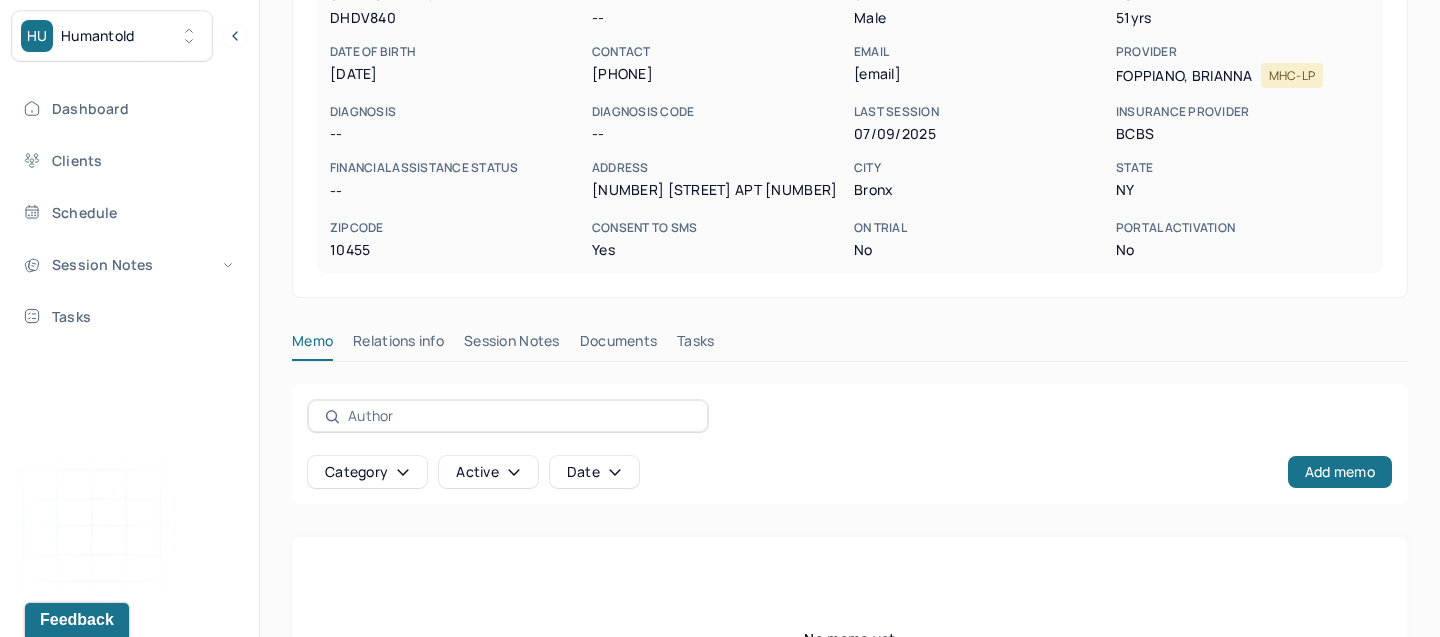 click on "Documents" at bounding box center (619, 345) 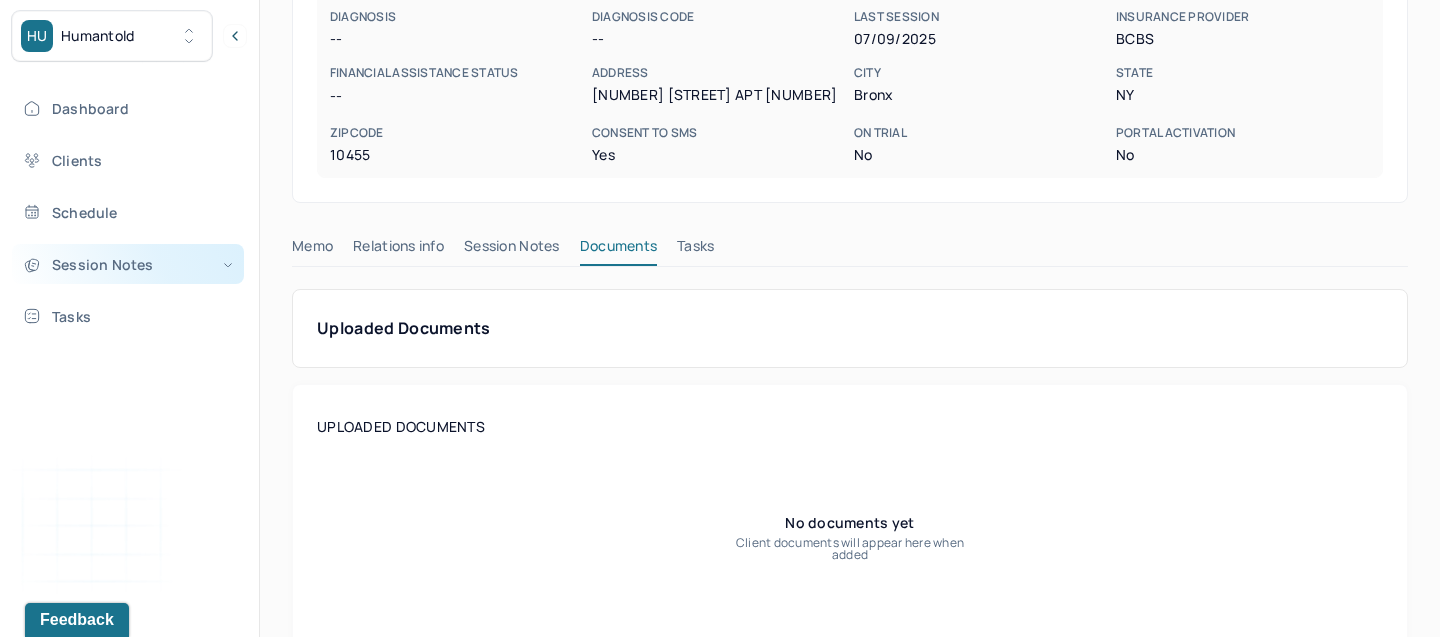 scroll, scrollTop: 322, scrollLeft: 0, axis: vertical 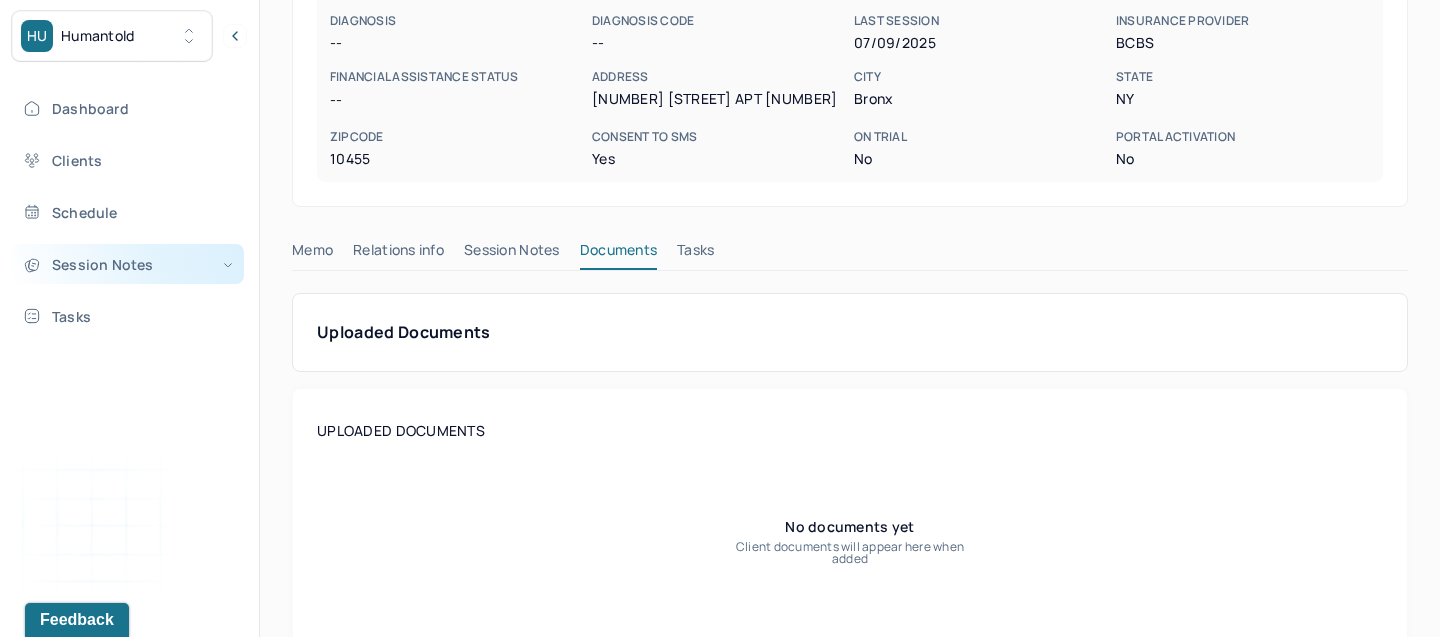 click on "Session Notes" at bounding box center (128, 264) 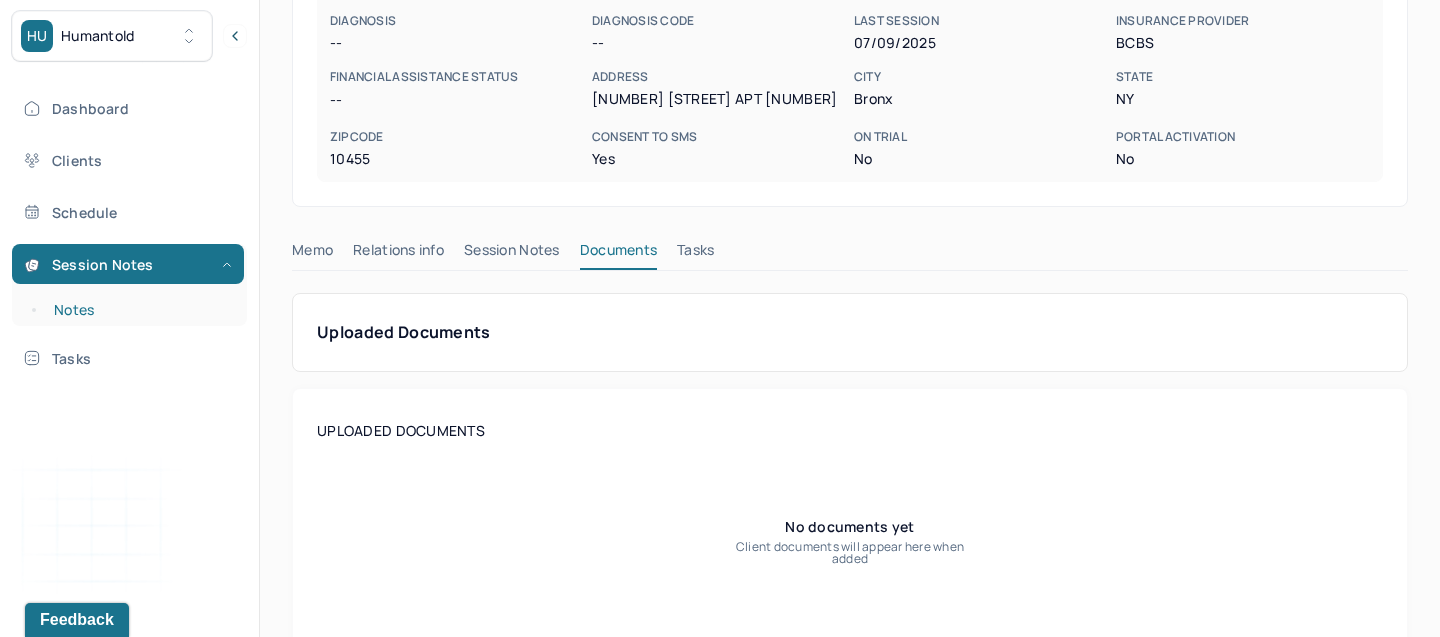 click on "Notes" at bounding box center [139, 310] 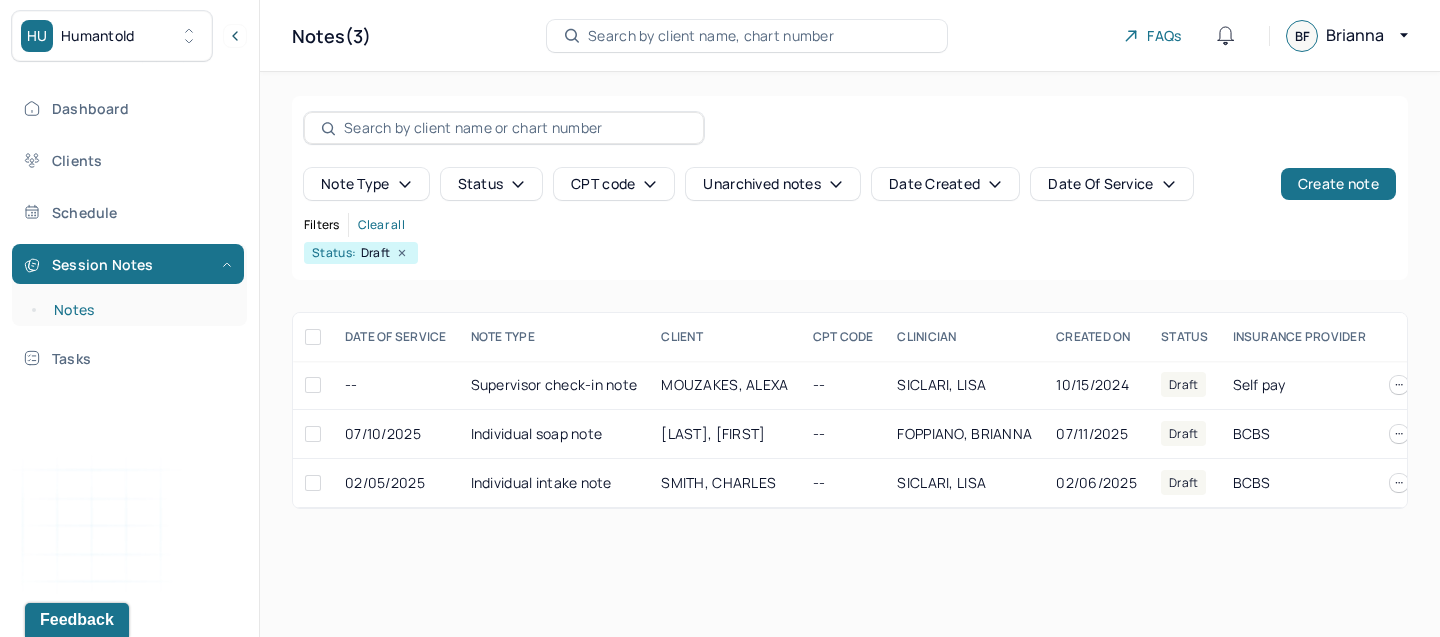 scroll, scrollTop: 0, scrollLeft: 0, axis: both 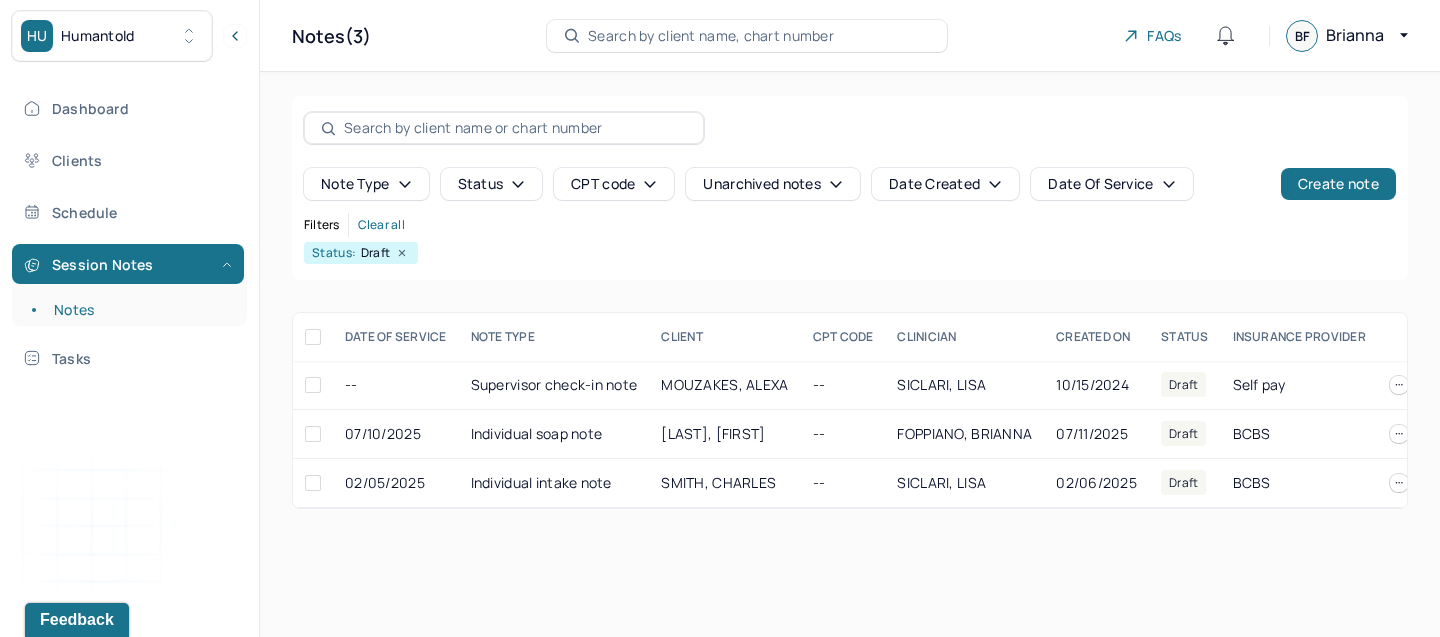 click on "Dashboard Clients Schedule Session Notes Notes Tasks" at bounding box center (129, 233) 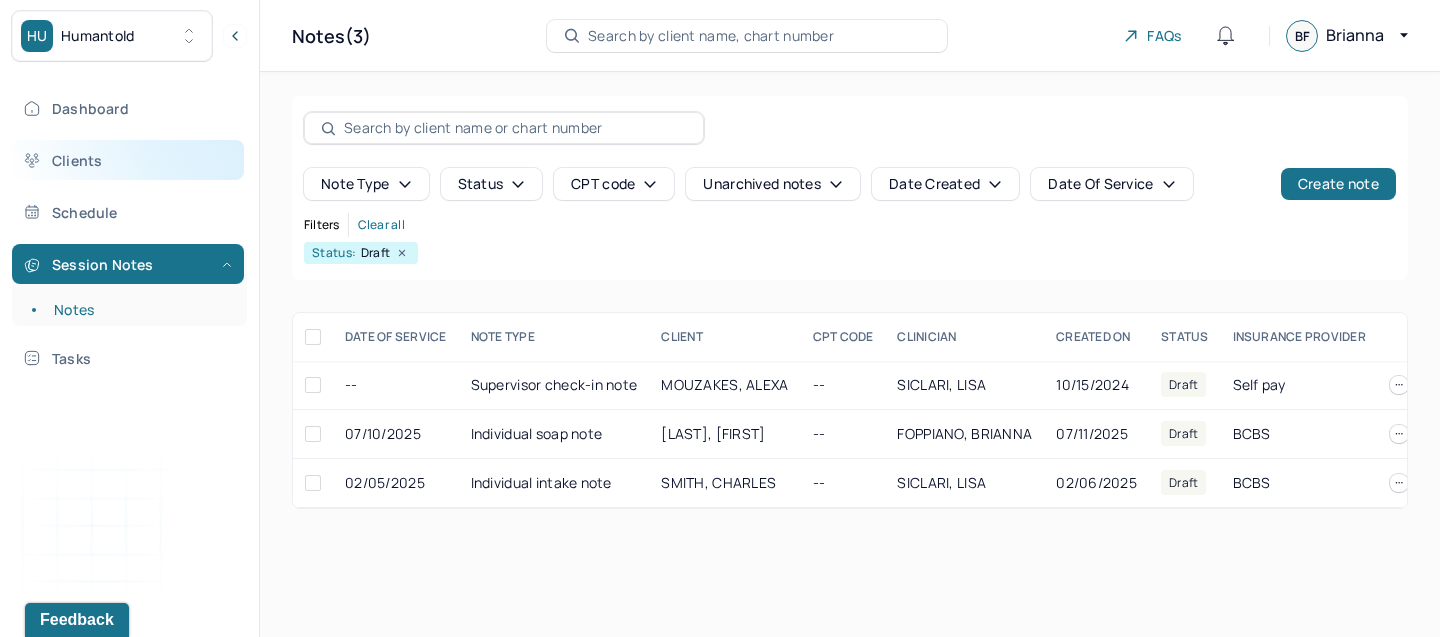 click on "Clients" at bounding box center (128, 160) 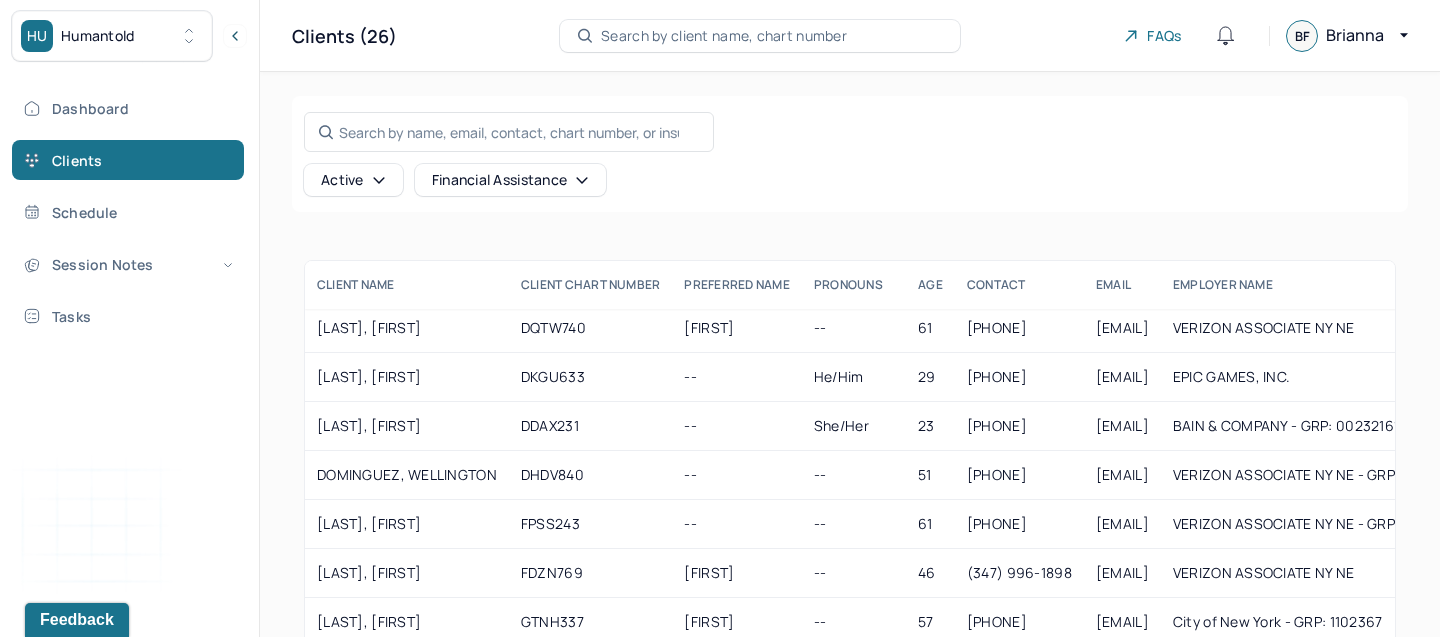 scroll, scrollTop: 208, scrollLeft: 0, axis: vertical 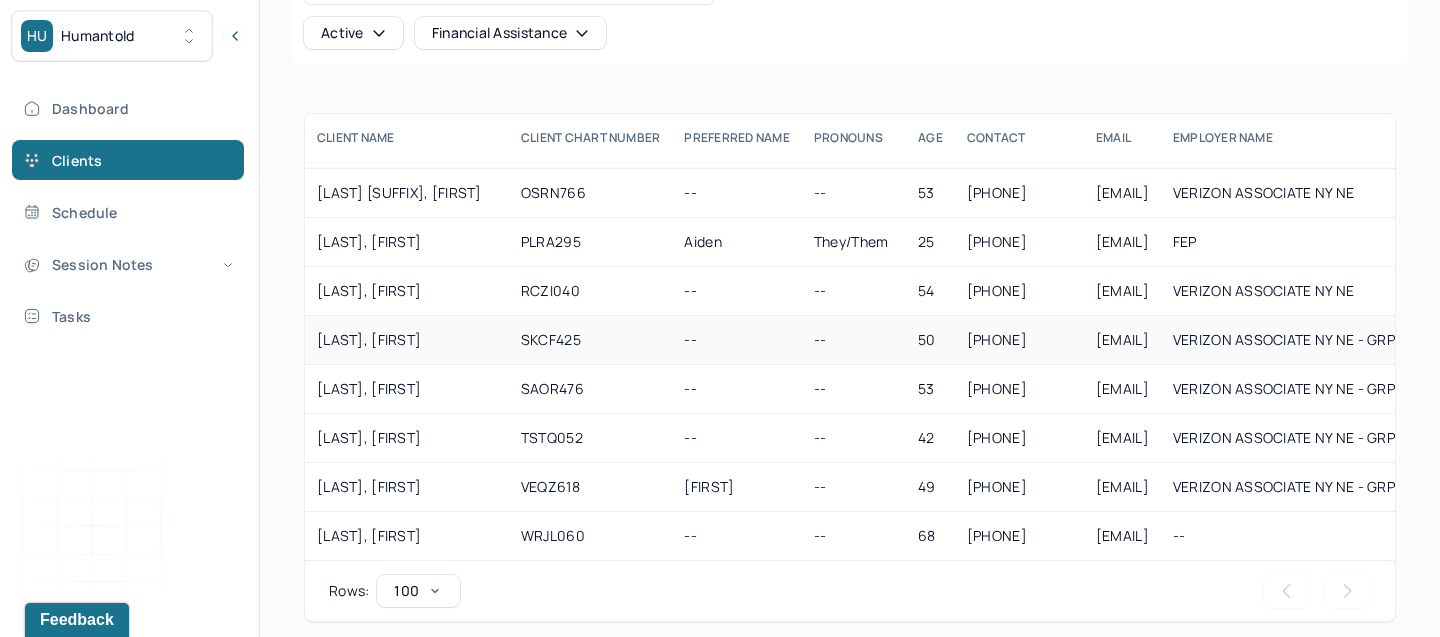 click on "SKCF425" at bounding box center (591, 340) 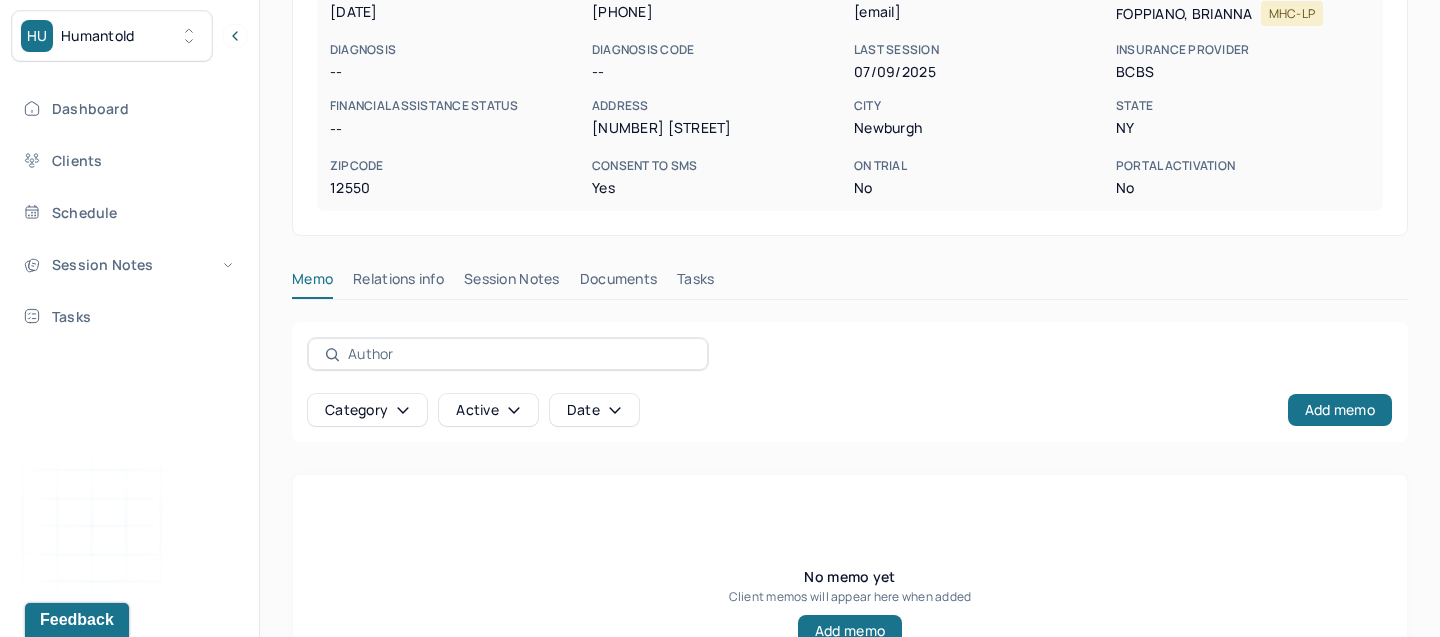 scroll, scrollTop: 310, scrollLeft: 0, axis: vertical 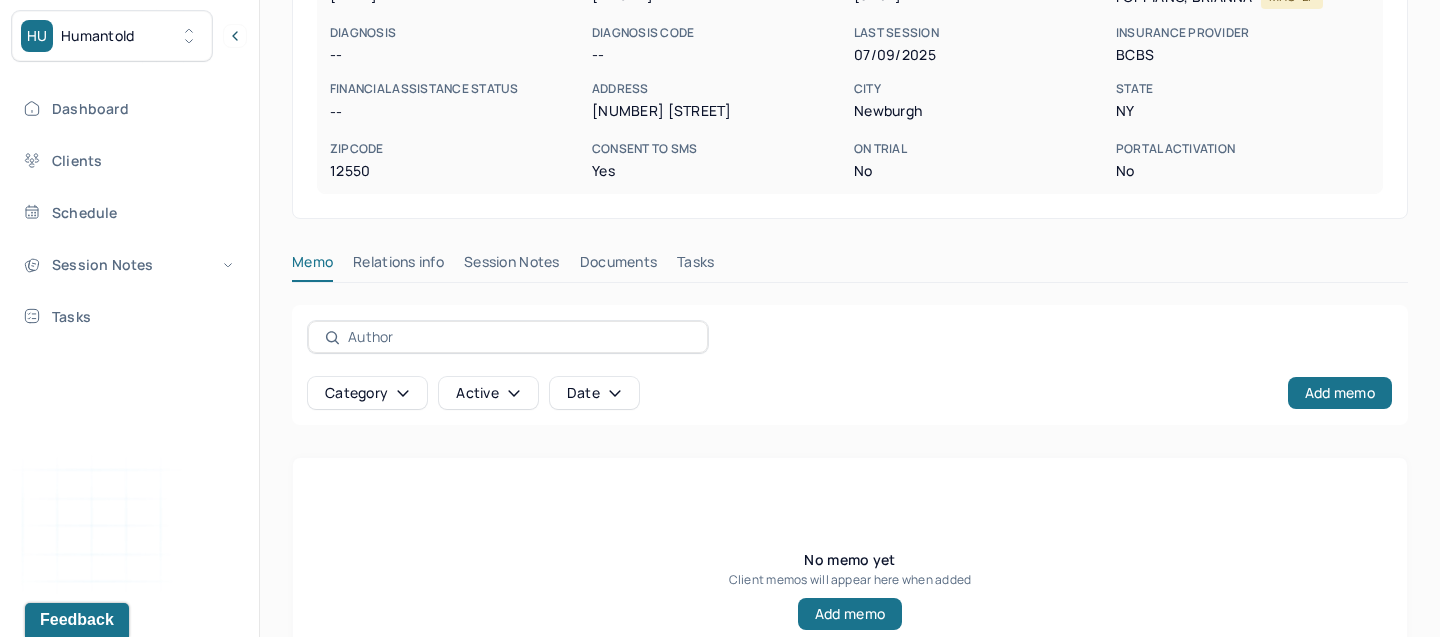 click on "SALONY, MICHAEL B2B active         -- CLIENT CHART NUMBER SKCF425 PREFERRED NAME -- SEX male AGE 50  yrs DATE OF BIRTH 08/27/1974  CONTACT (914) 714-8103 EMAIL coolmikes@yahoo.com PROVIDER FOPPIANO, BRIANNA MHC-LP DIAGNOSIS -- DIAGNOSIS CODE -- LAST SESSION 07/09/2025 insurance provider BCBS FINANCIAL ASSISTANCE STATUS -- Address 31 Laurie Lane City Newburgh State NY Zipcode 12550 Consent to Sms Yes On Trial No Portal Activation No   Memo     Relations info     Session Notes     Documents     Tasks     Category     active     Date     Add memo   No memo yet Client memos will appear here when added   Add memo" at bounding box center (850, 254) 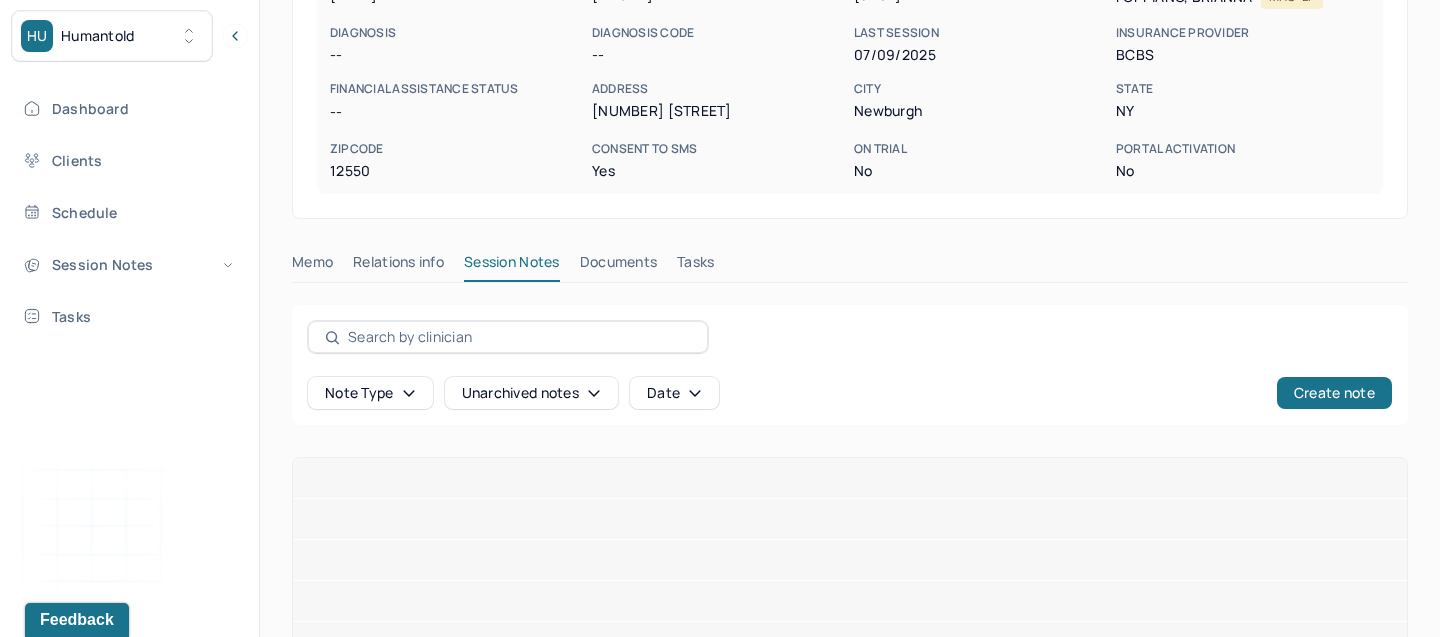 scroll, scrollTop: 302, scrollLeft: 0, axis: vertical 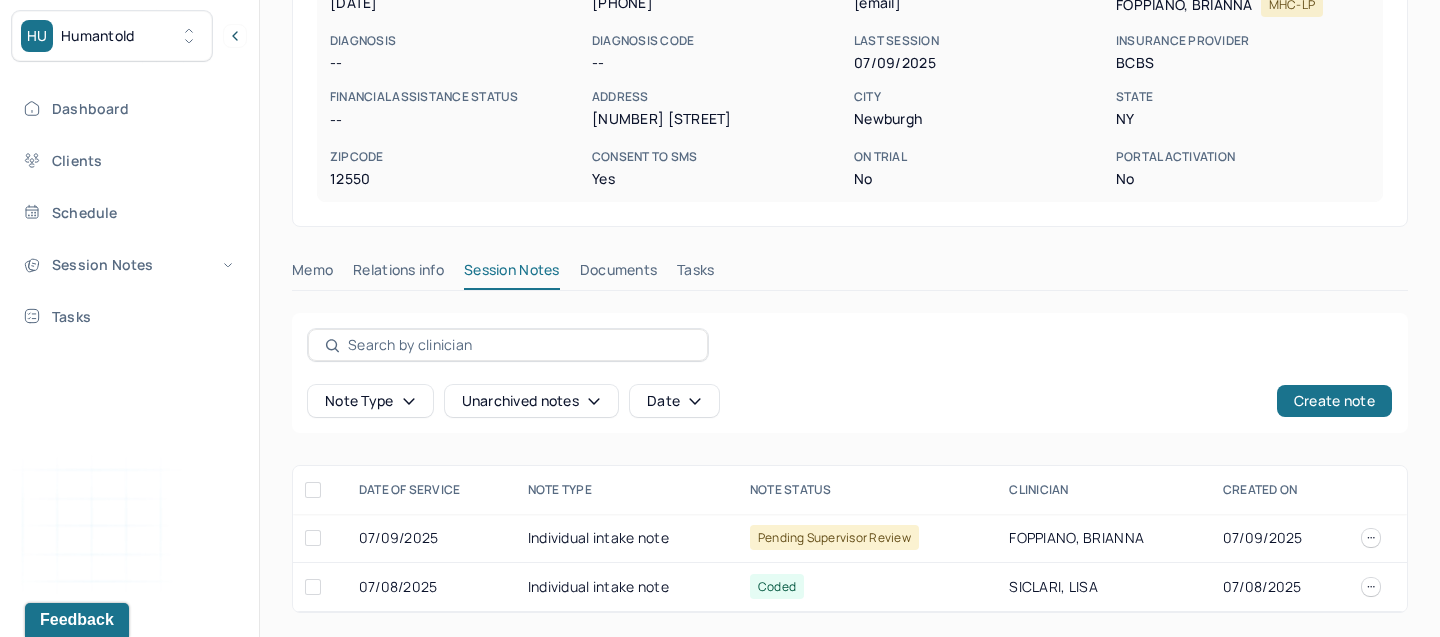click on "Documents" at bounding box center [619, 274] 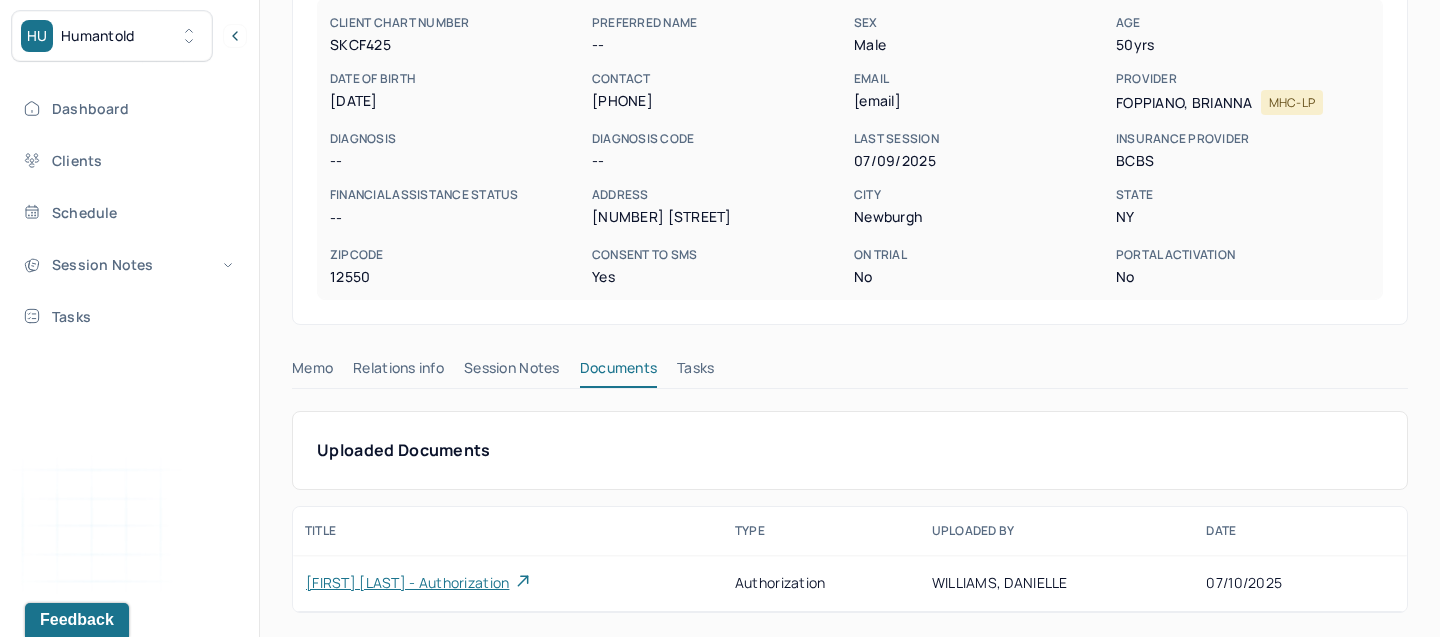 scroll, scrollTop: 0, scrollLeft: 0, axis: both 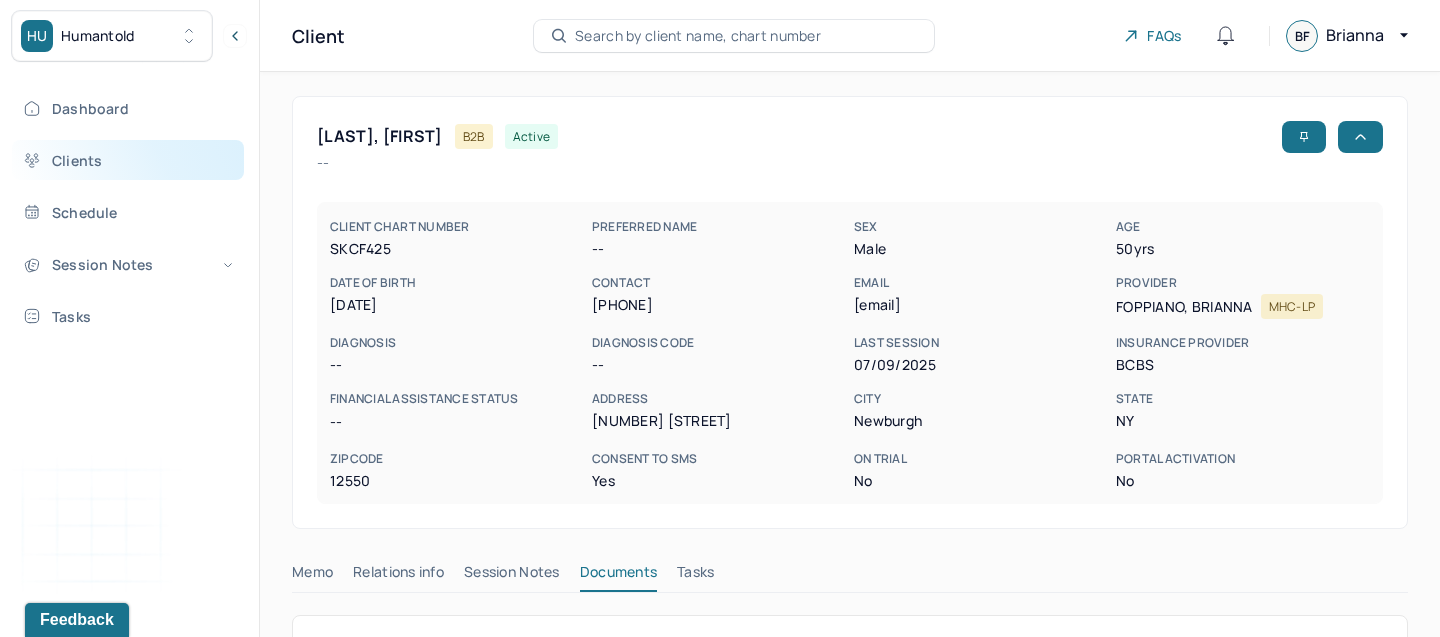 click on "Clients" at bounding box center [128, 160] 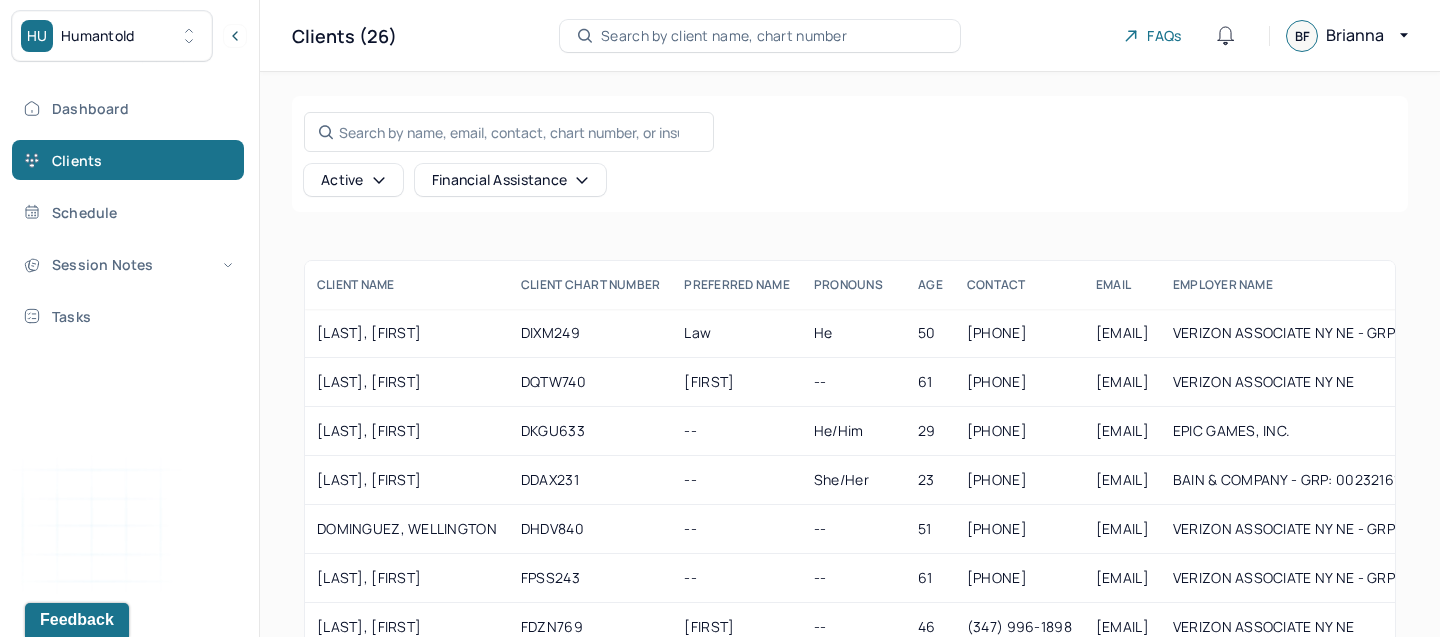 scroll, scrollTop: 174, scrollLeft: 0, axis: vertical 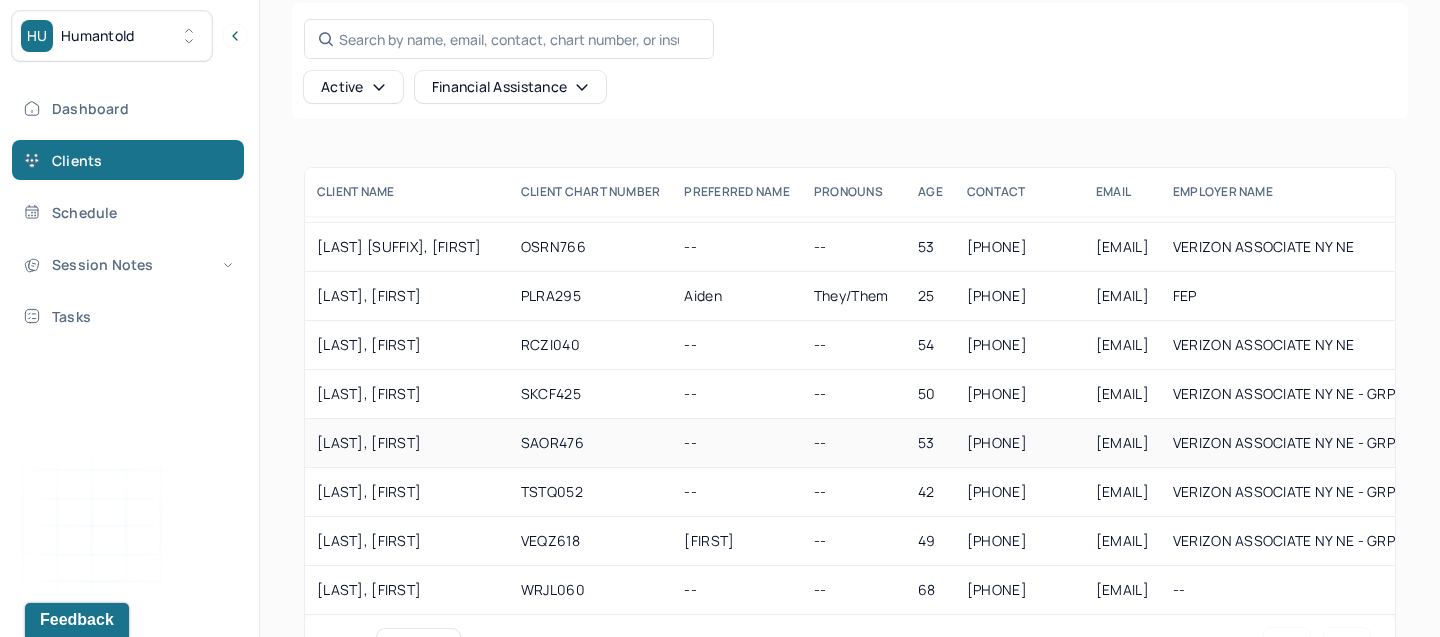 click on "[LAST], [FIRST]" at bounding box center [407, 443] 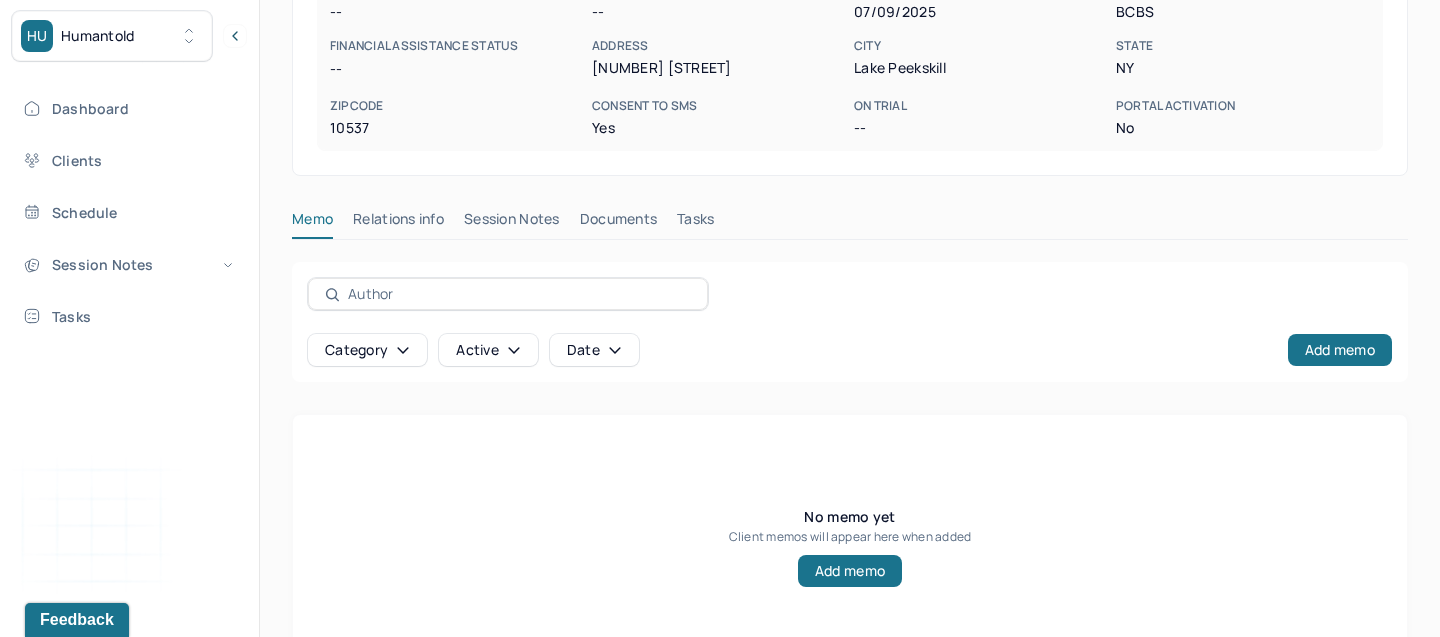 scroll, scrollTop: 377, scrollLeft: 0, axis: vertical 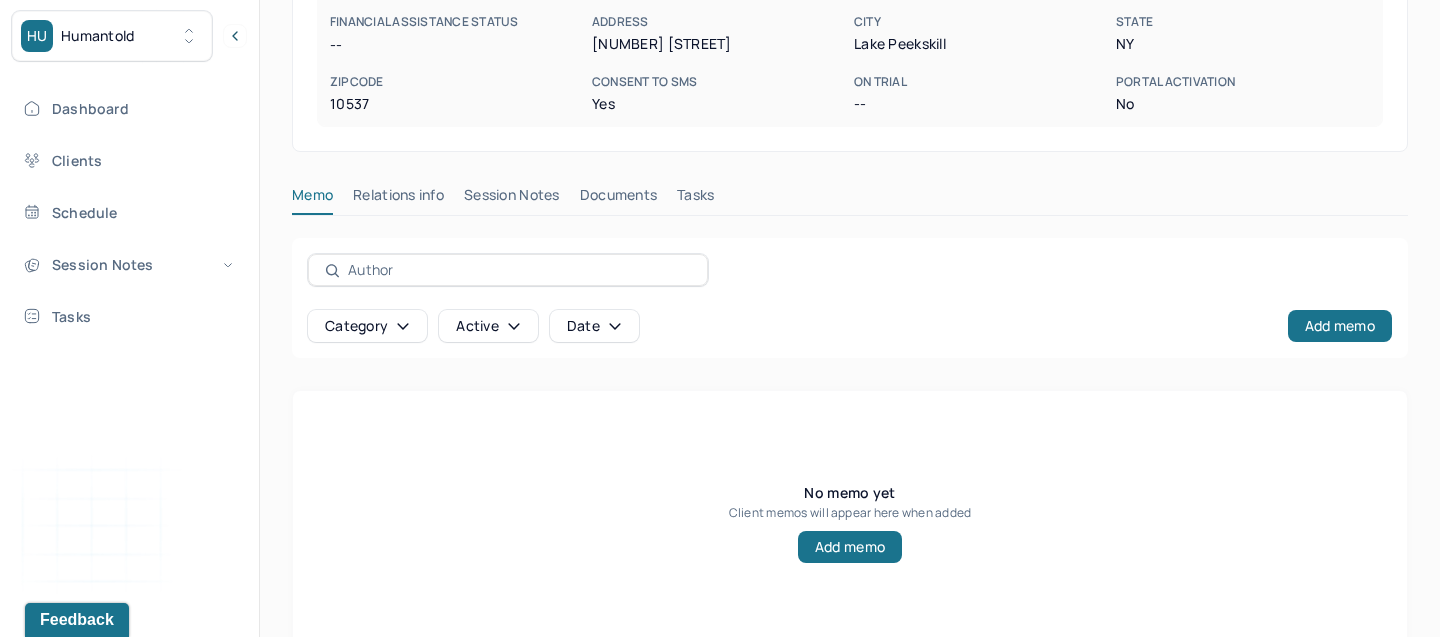 click on "Documents" at bounding box center (619, 199) 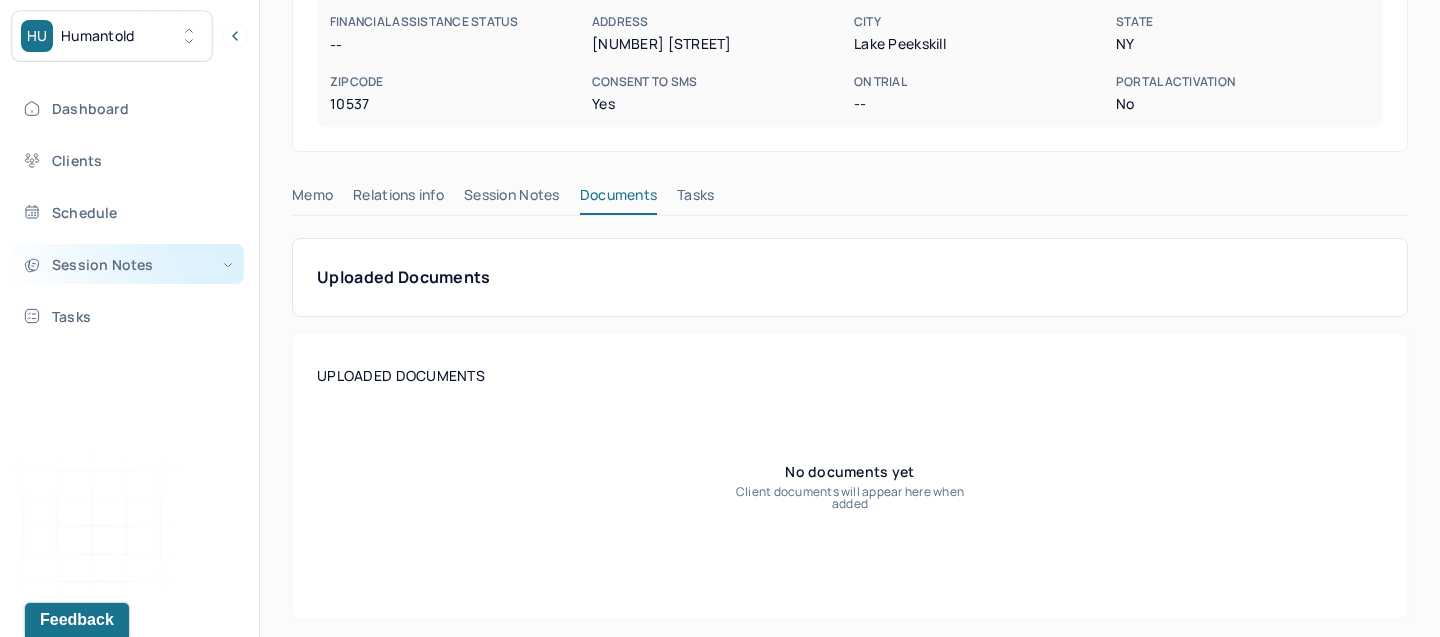 click on "Session Notes" at bounding box center [128, 264] 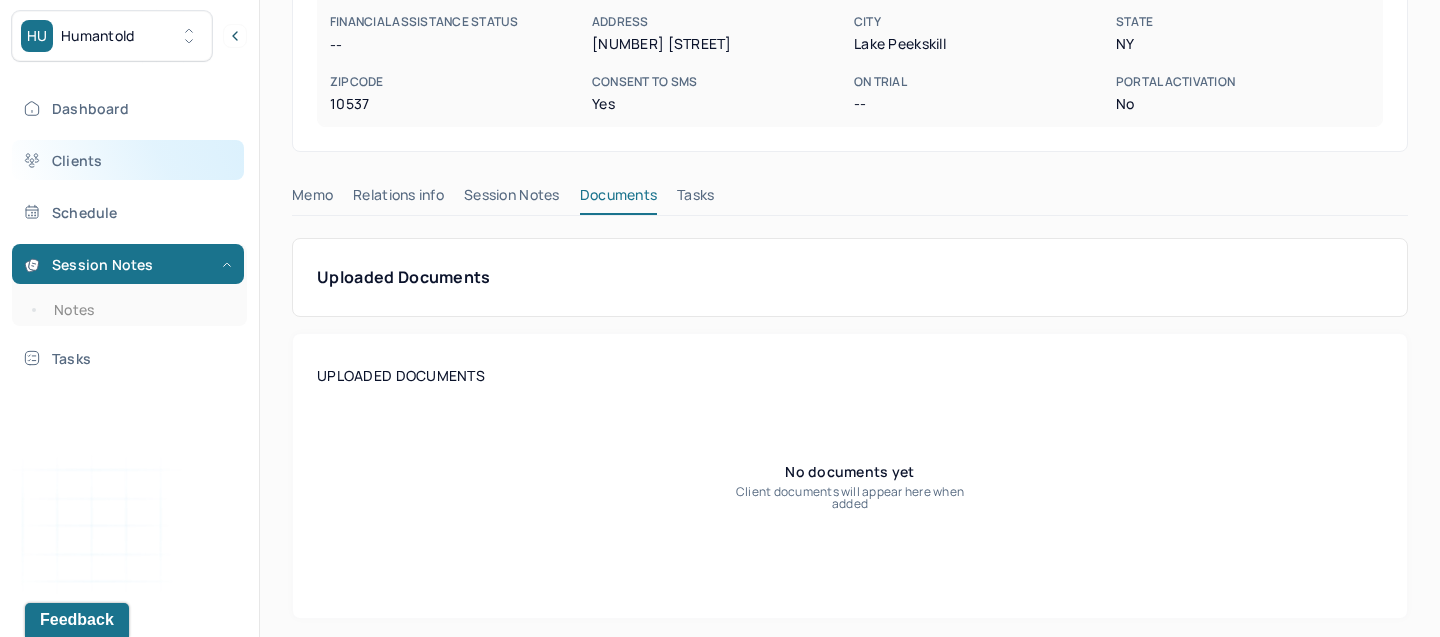 click on "Clients" at bounding box center [128, 160] 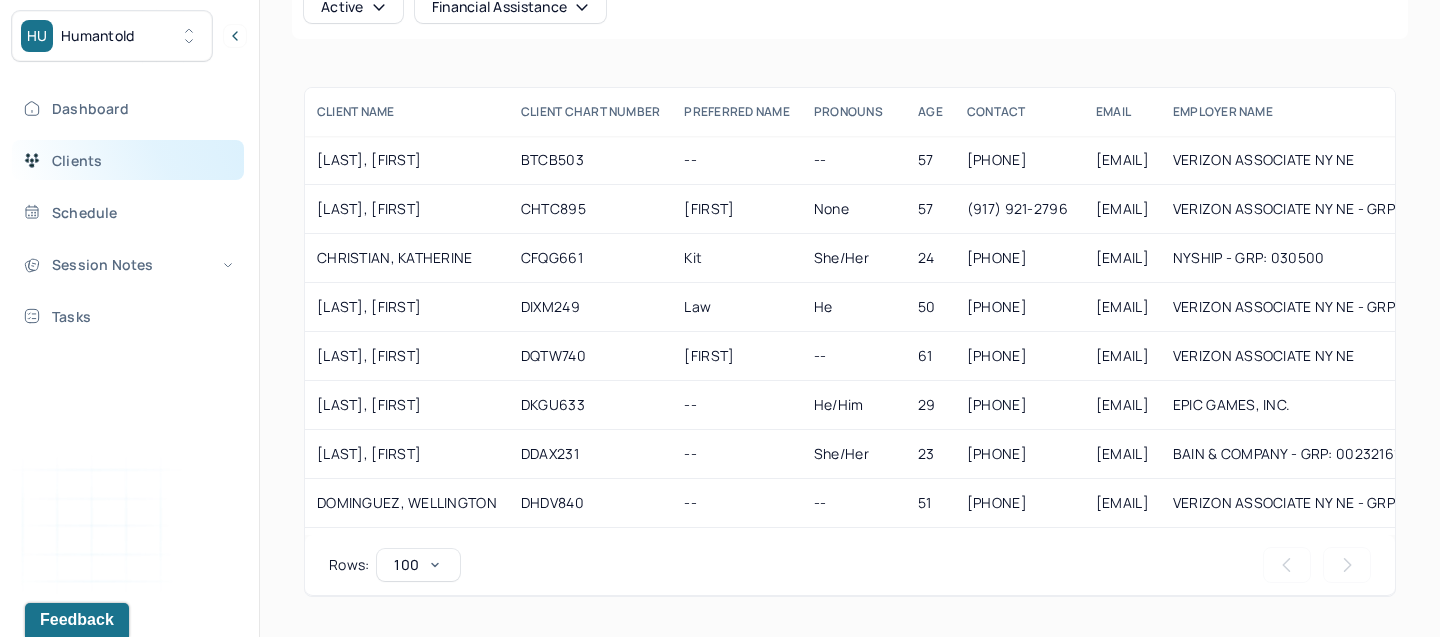 scroll, scrollTop: 172, scrollLeft: 0, axis: vertical 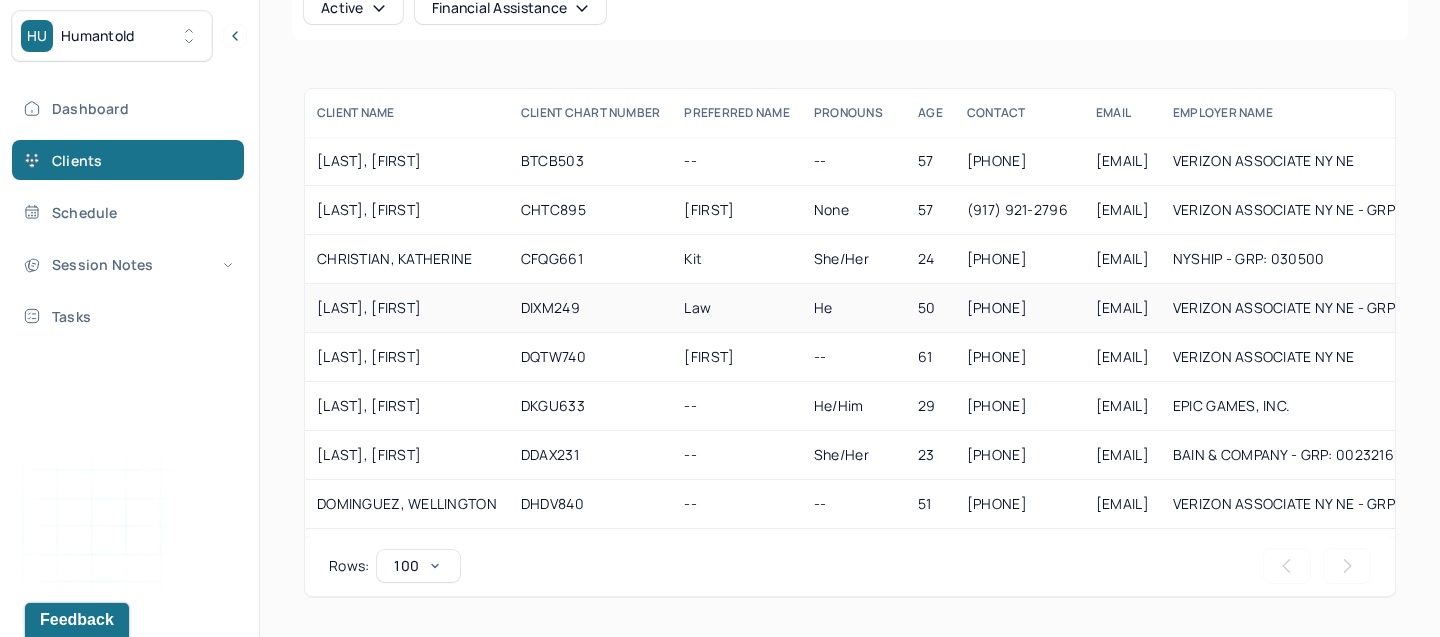 click on "[LAST], [FIRST]" at bounding box center [407, 308] 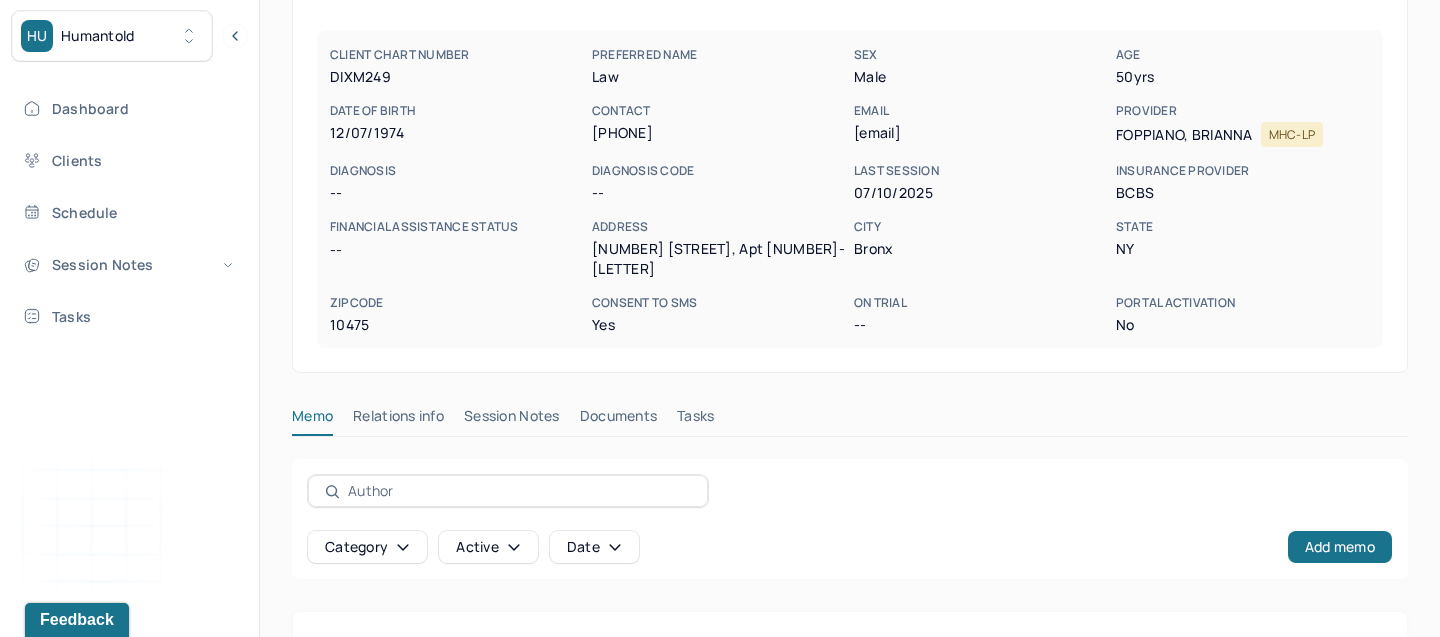click on "Documents" at bounding box center [619, 420] 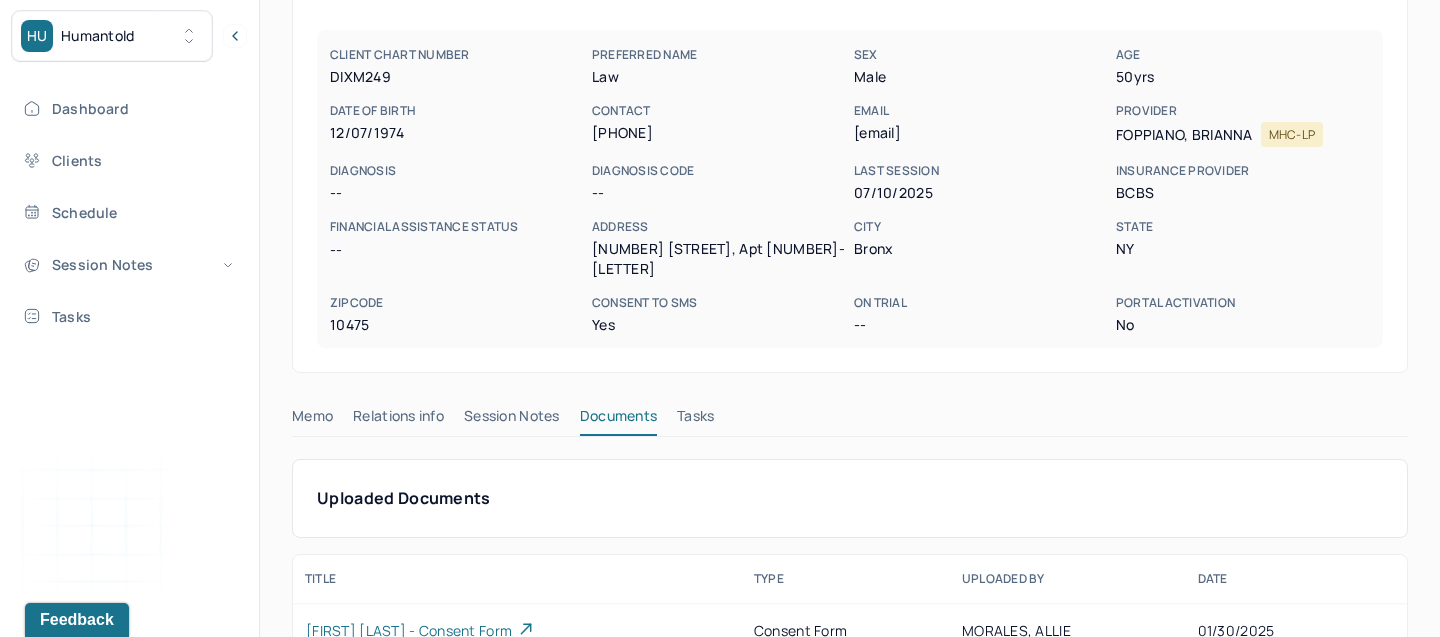 scroll, scrollTop: 204, scrollLeft: 0, axis: vertical 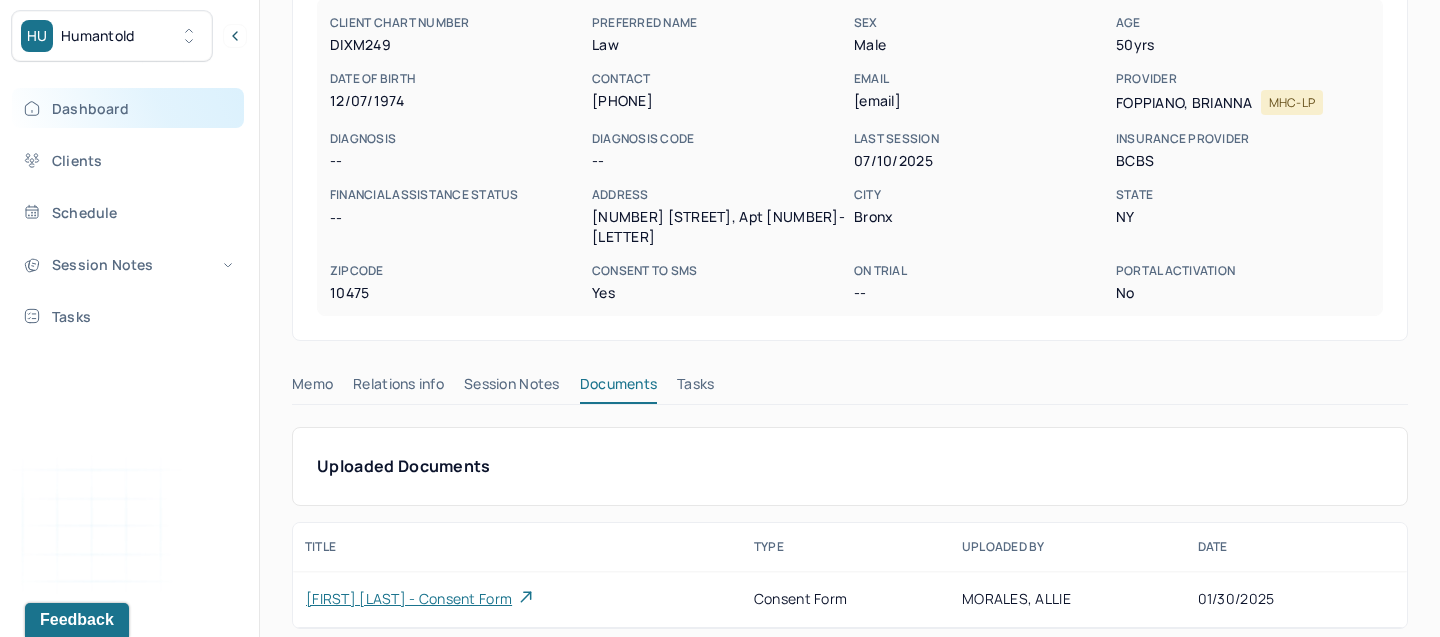 click on "Dashboard" at bounding box center (128, 108) 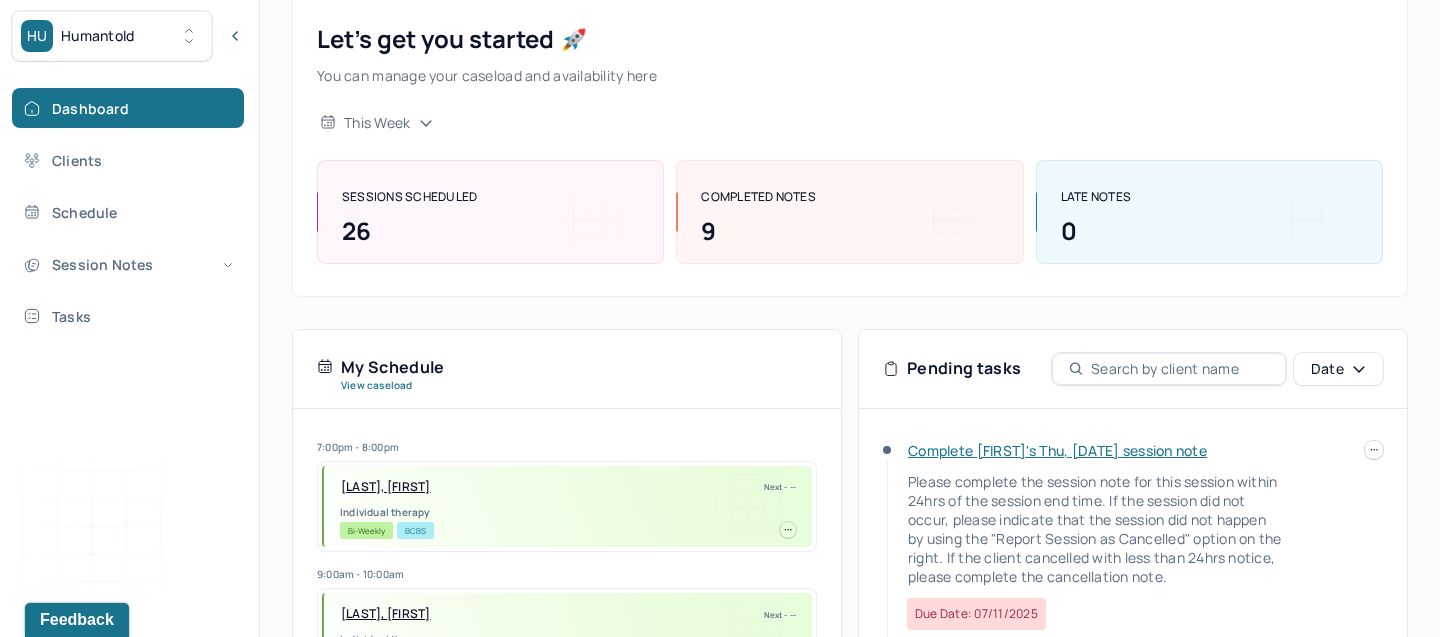 scroll, scrollTop: 0, scrollLeft: 0, axis: both 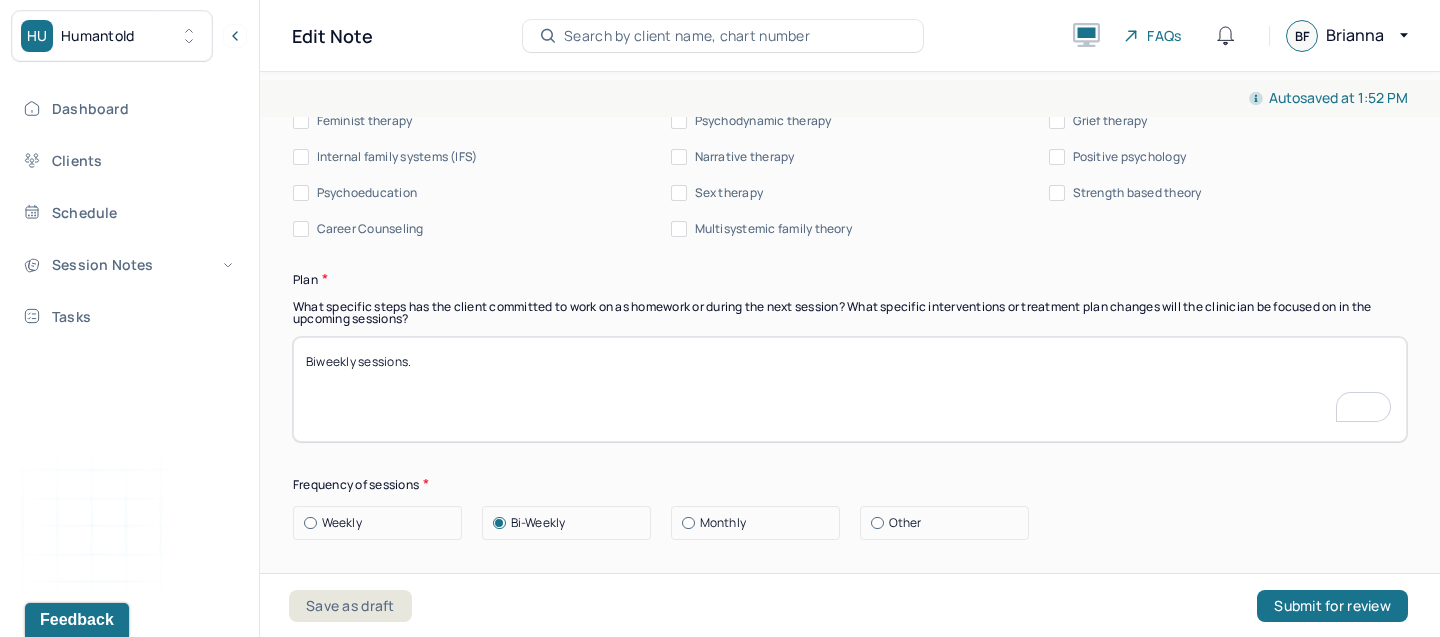 paste on "Continue to provide supportive counseling to help client manage stress and develop coping strategies." 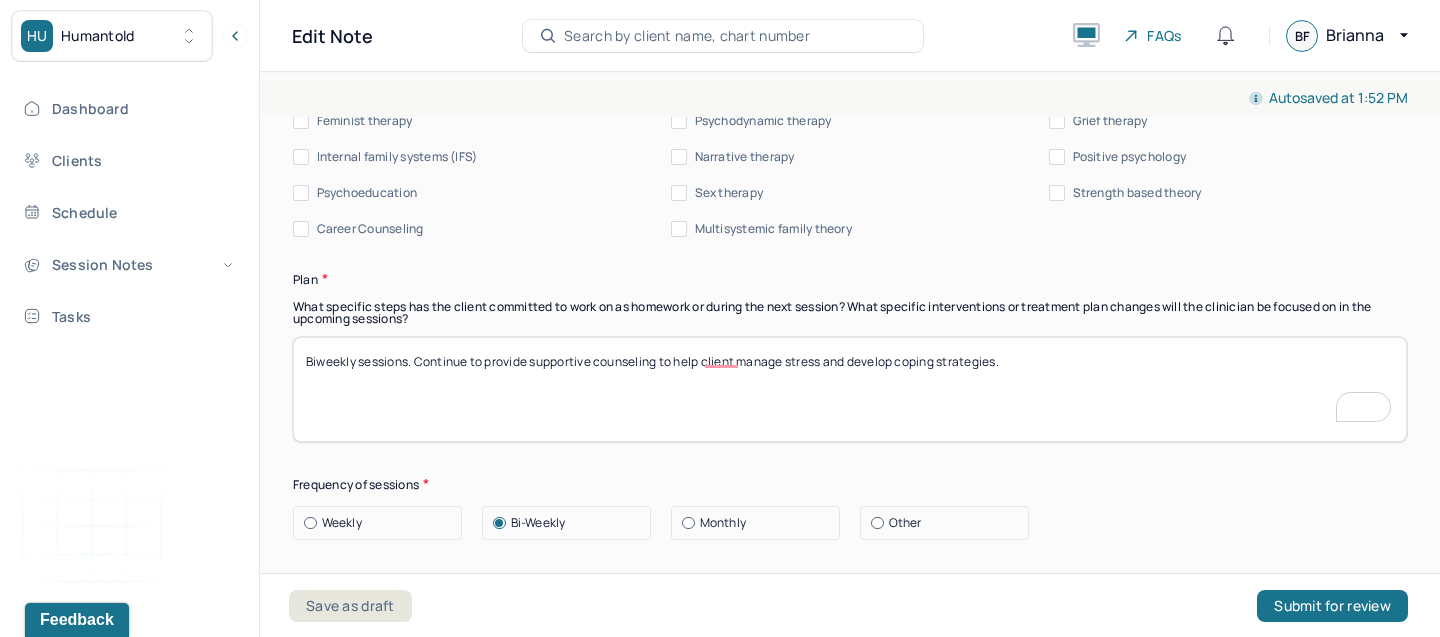 scroll, scrollTop: 2618, scrollLeft: 0, axis: vertical 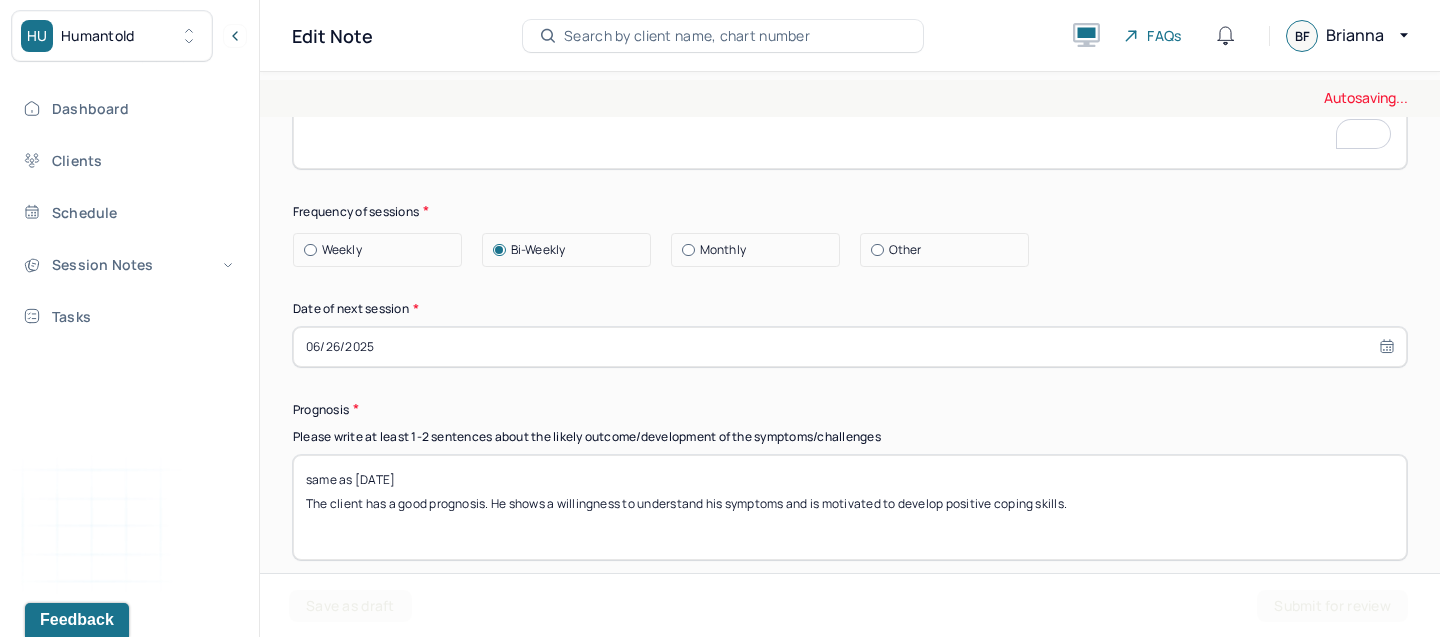 type on "Biweekly sessions. Continue to provide supportive counseling to help the client manage stress and develop coping strategies." 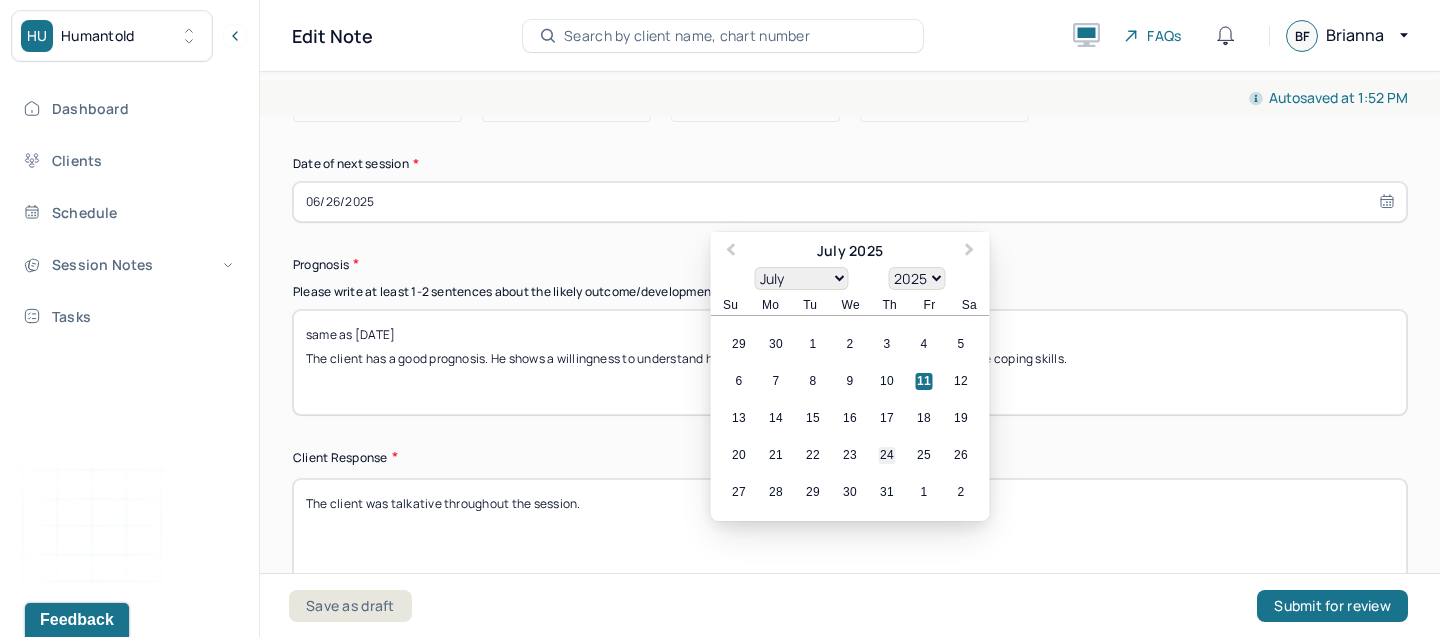 click on "24" at bounding box center [887, 455] 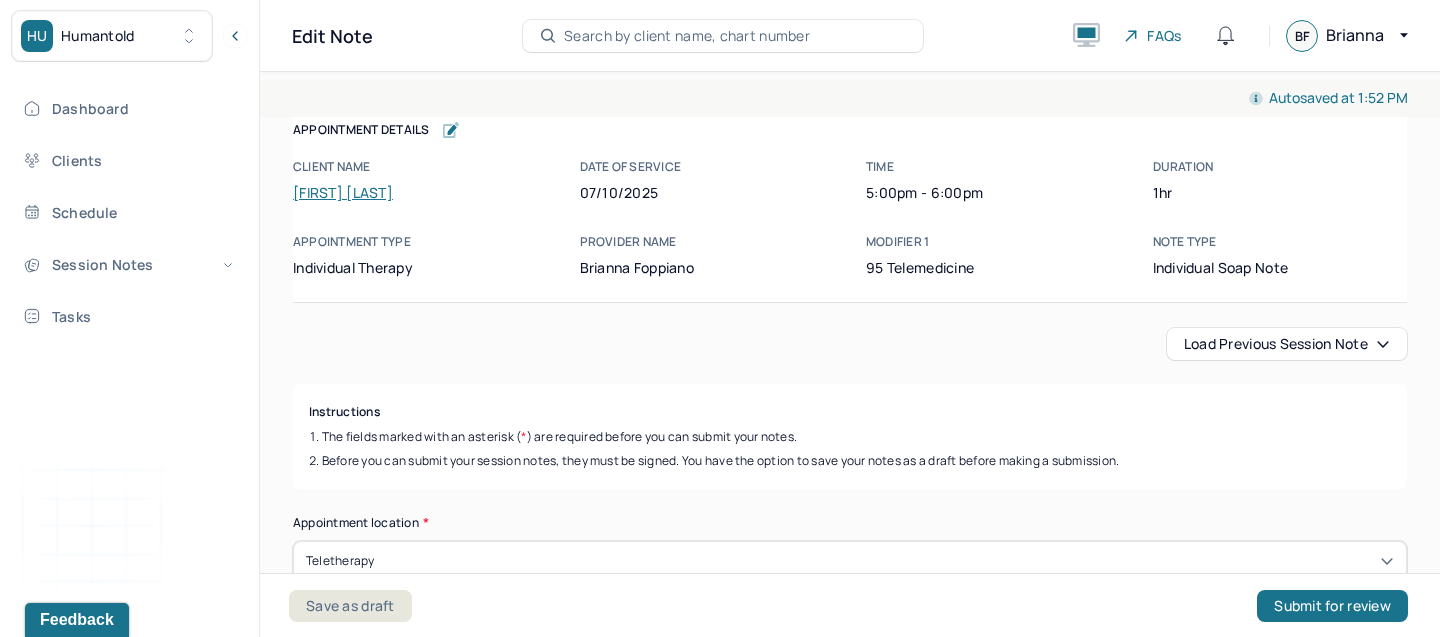 click on "Load previous session note" at bounding box center [1287, 344] 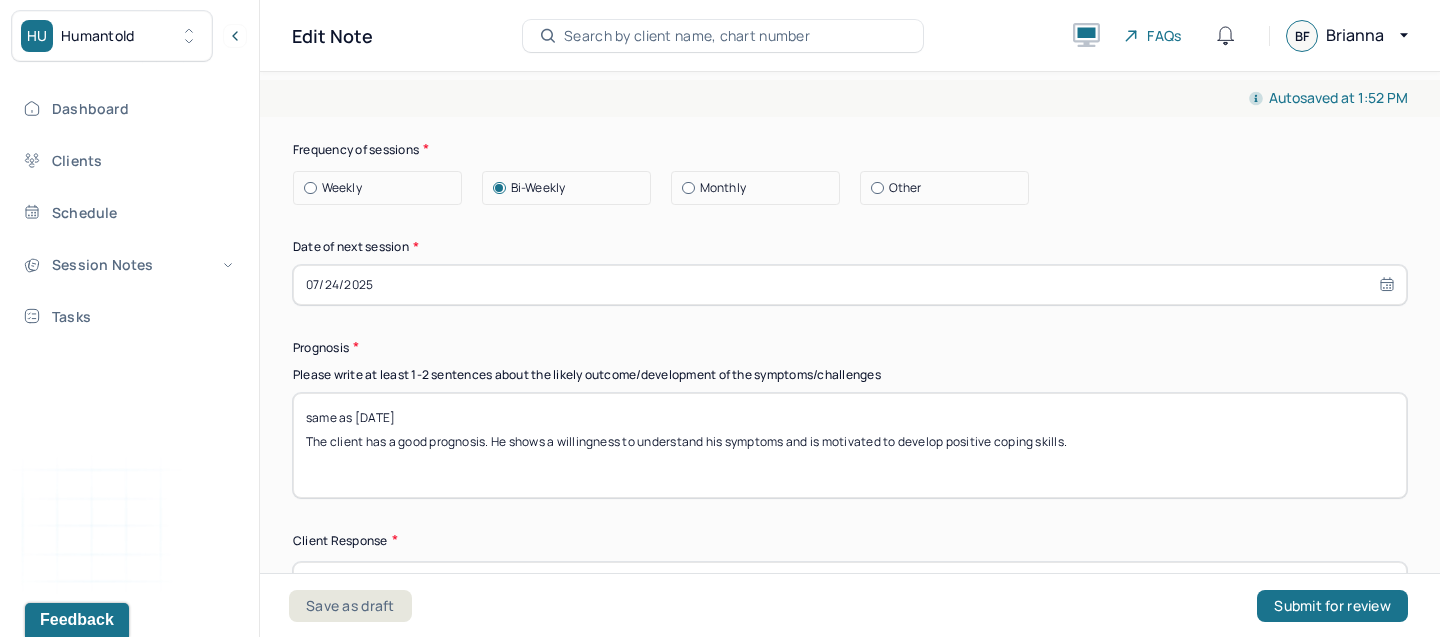 click on "same as [DATE]
The client has a good prognosis. He shows a willingness to understand his symptoms and is motivated to develop positive coping skills." at bounding box center [850, 445] 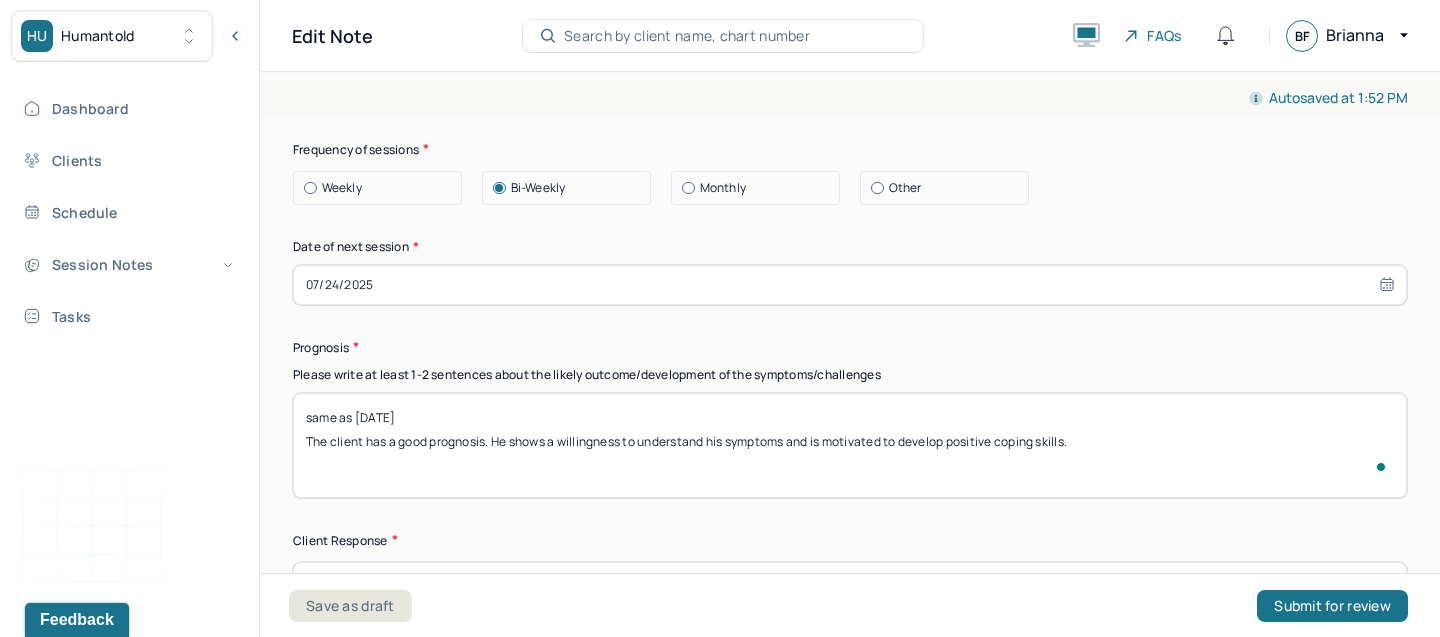 click on "same as 06/03/2025
The client has a good prognosis. He shows a willingness to understand his symptoms and is motivated to develop positive coping skills." at bounding box center (850, 445) 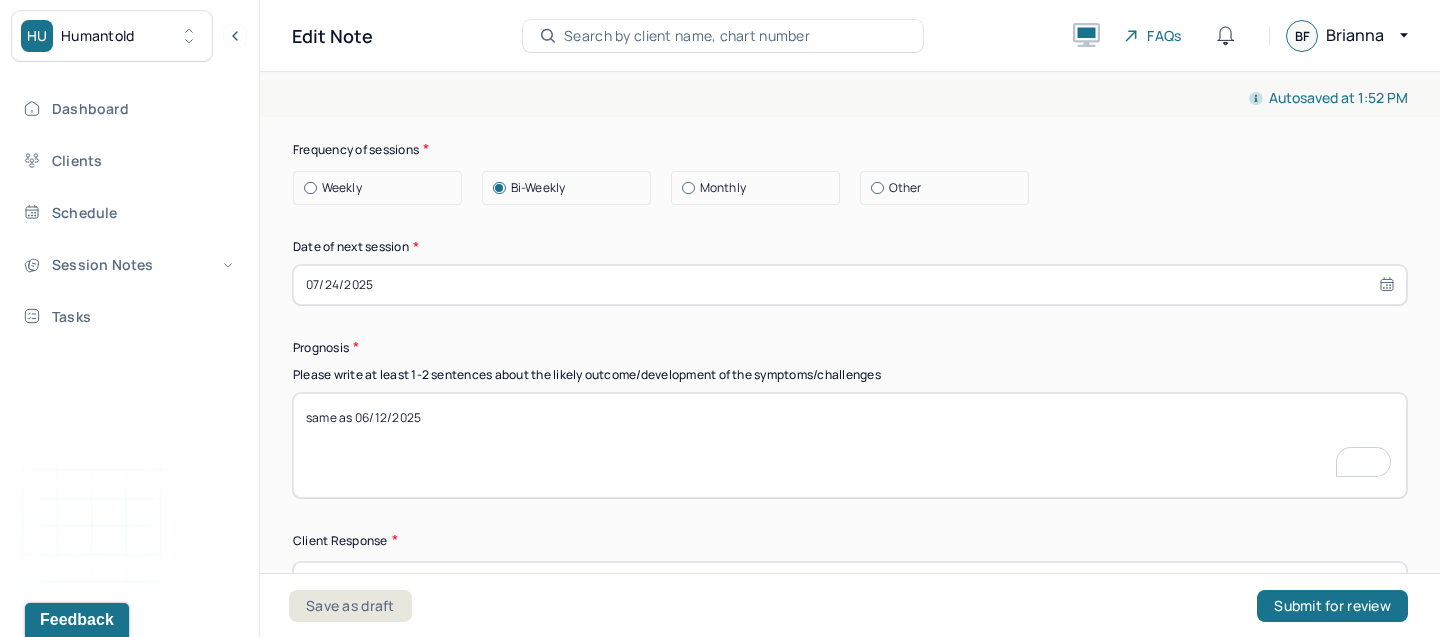 paste on "The client’s commitment to change and focus on goal attainment are encouraging signs of future progress." 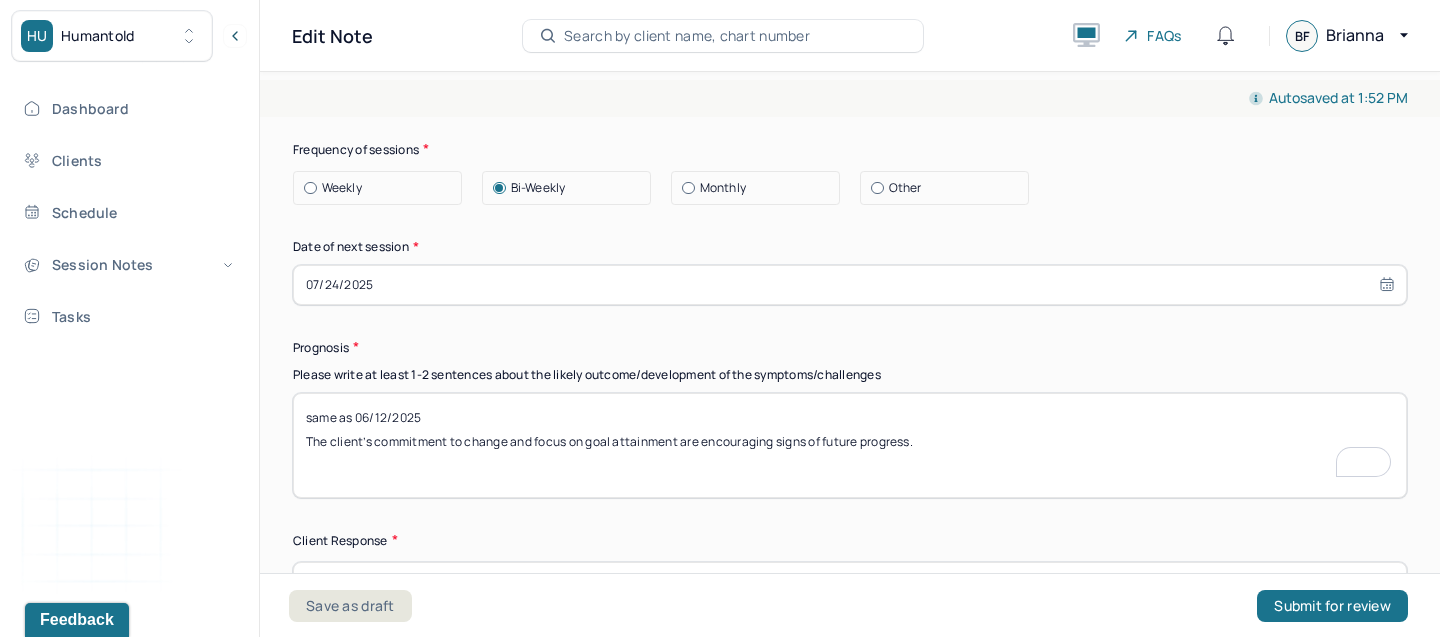 type on "same as 06/12/2025
The client’s commitment to change and focus on goal attainment are encouraging signs of future progress." 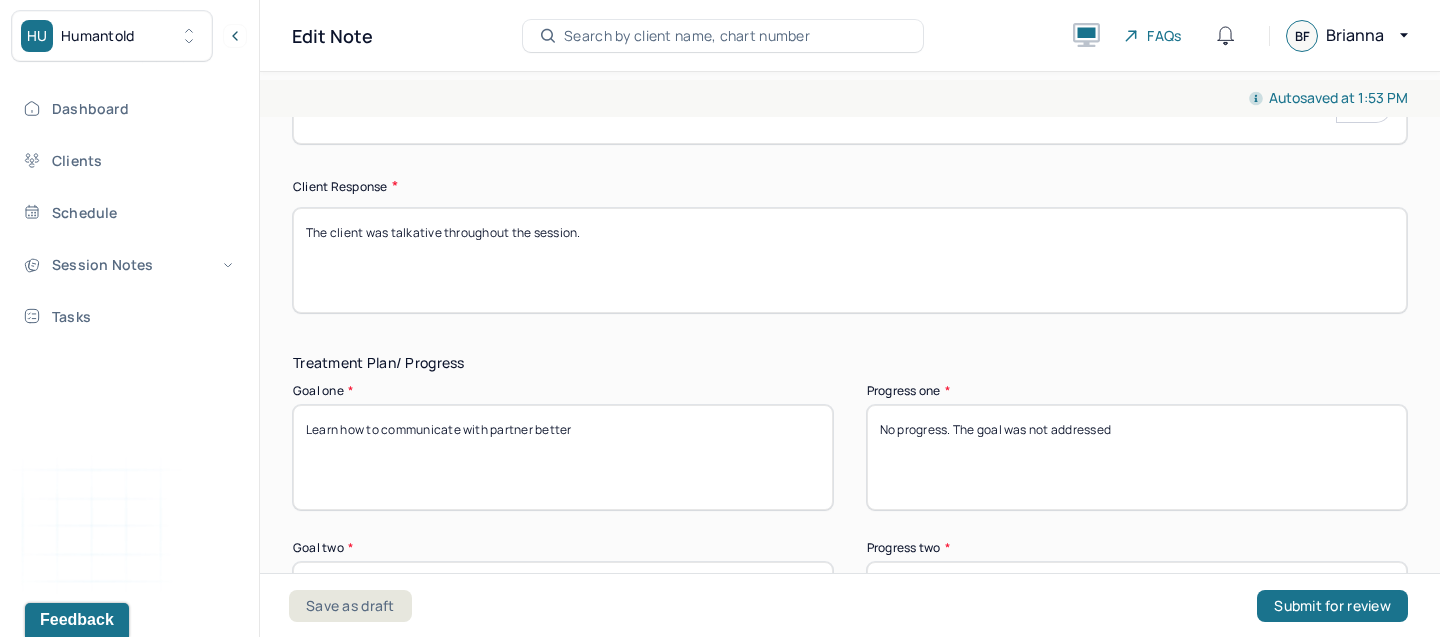 click on "The client was talkative throughout the session." at bounding box center (850, 260) 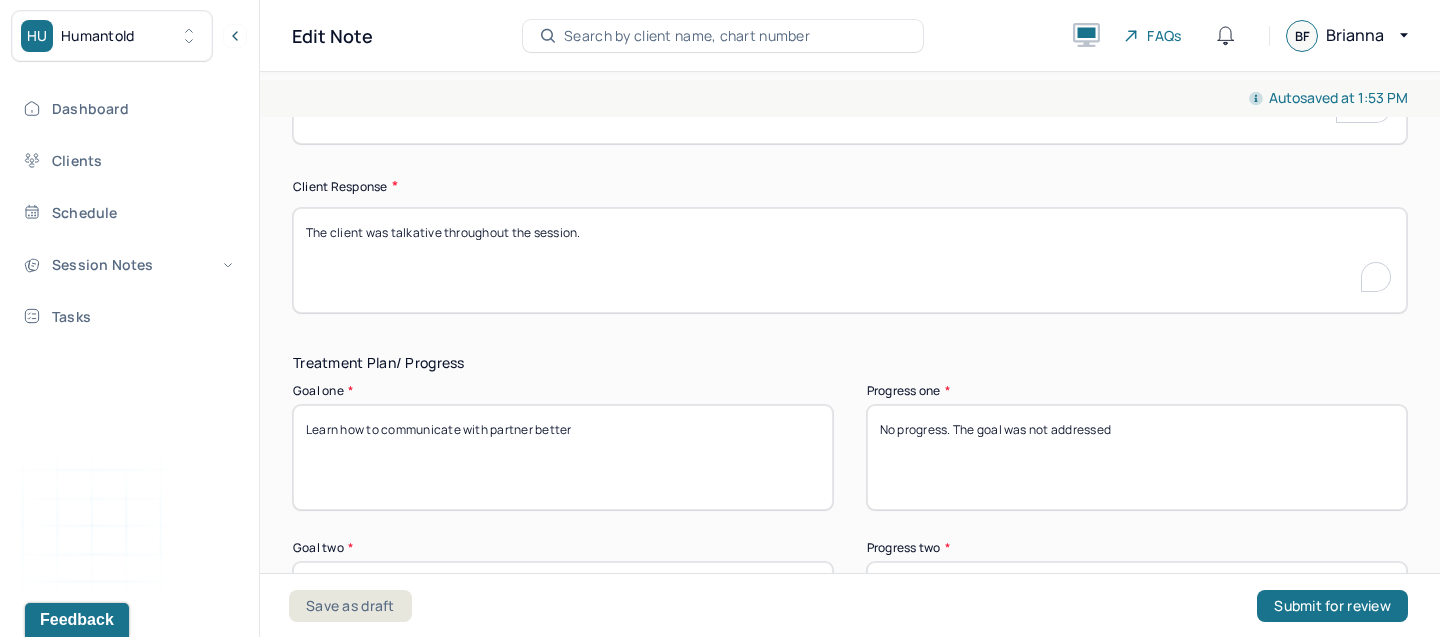 click on "The client was talkative throughout the session." at bounding box center (850, 260) 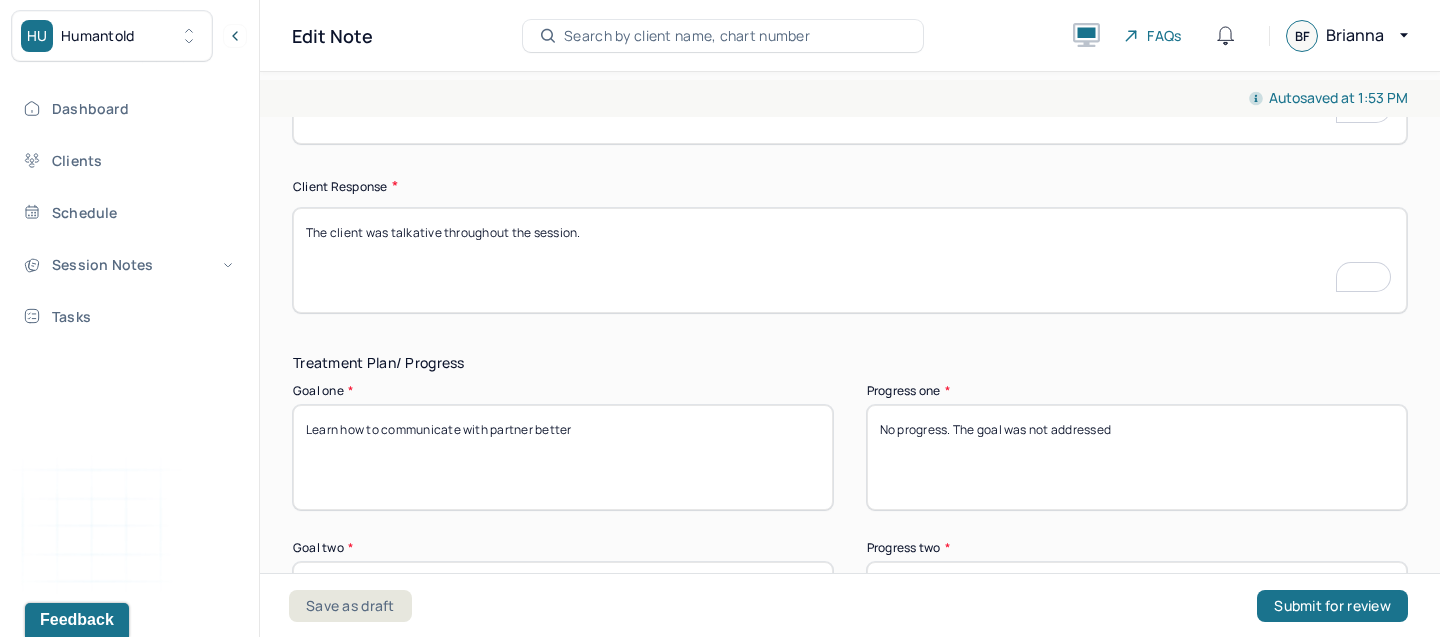 click on "The client was talkative throughout the session." at bounding box center (850, 260) 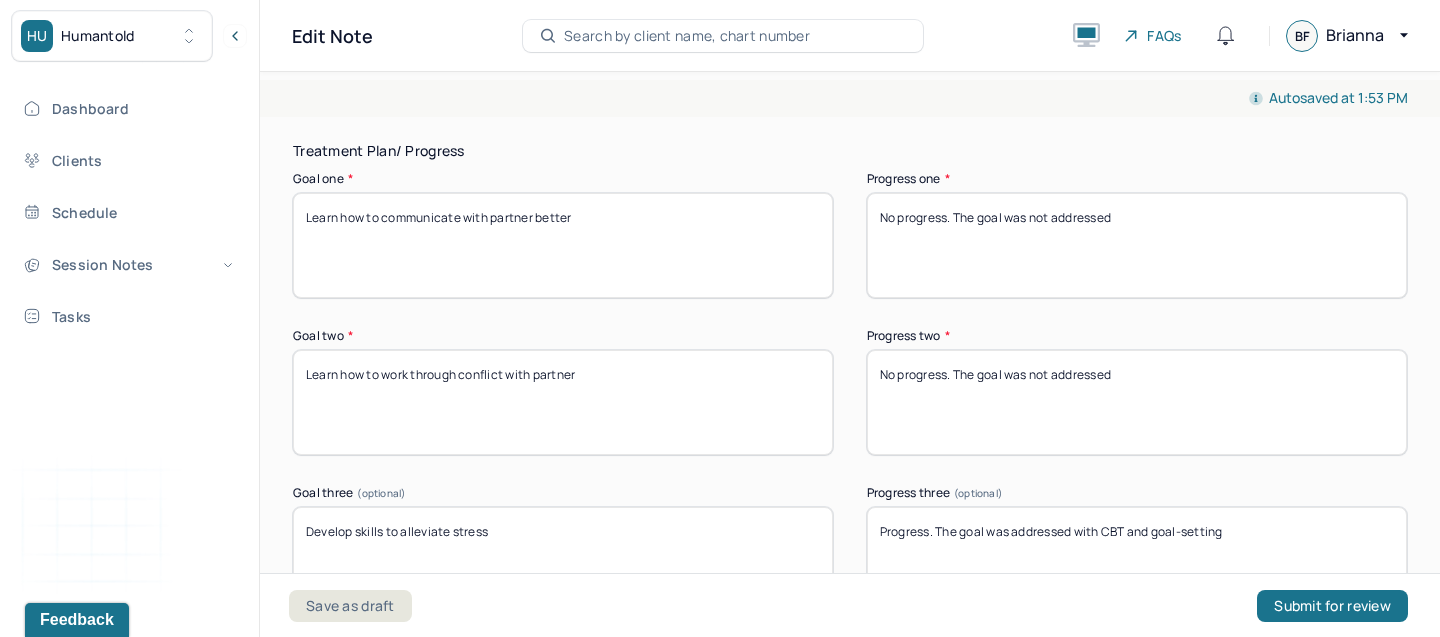 type on "The client engaged openly in conversation during the session." 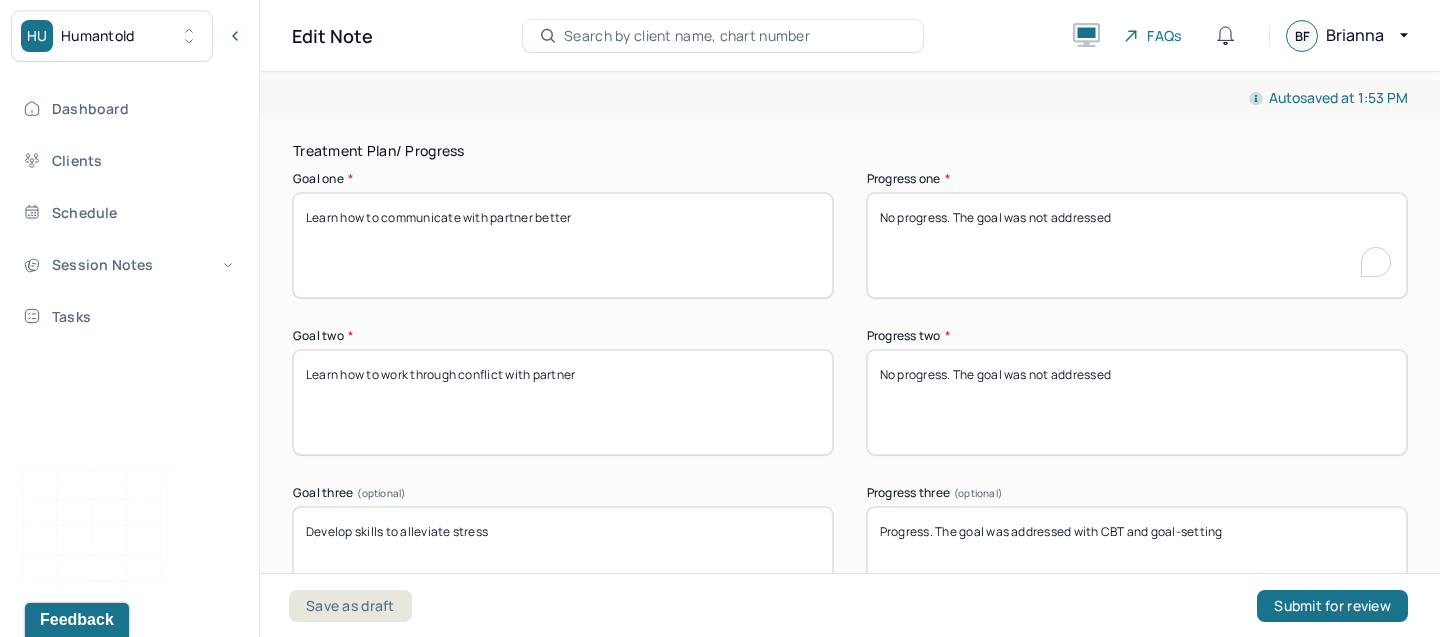 click on "No progress. The goal was not addressed" at bounding box center [1137, 245] 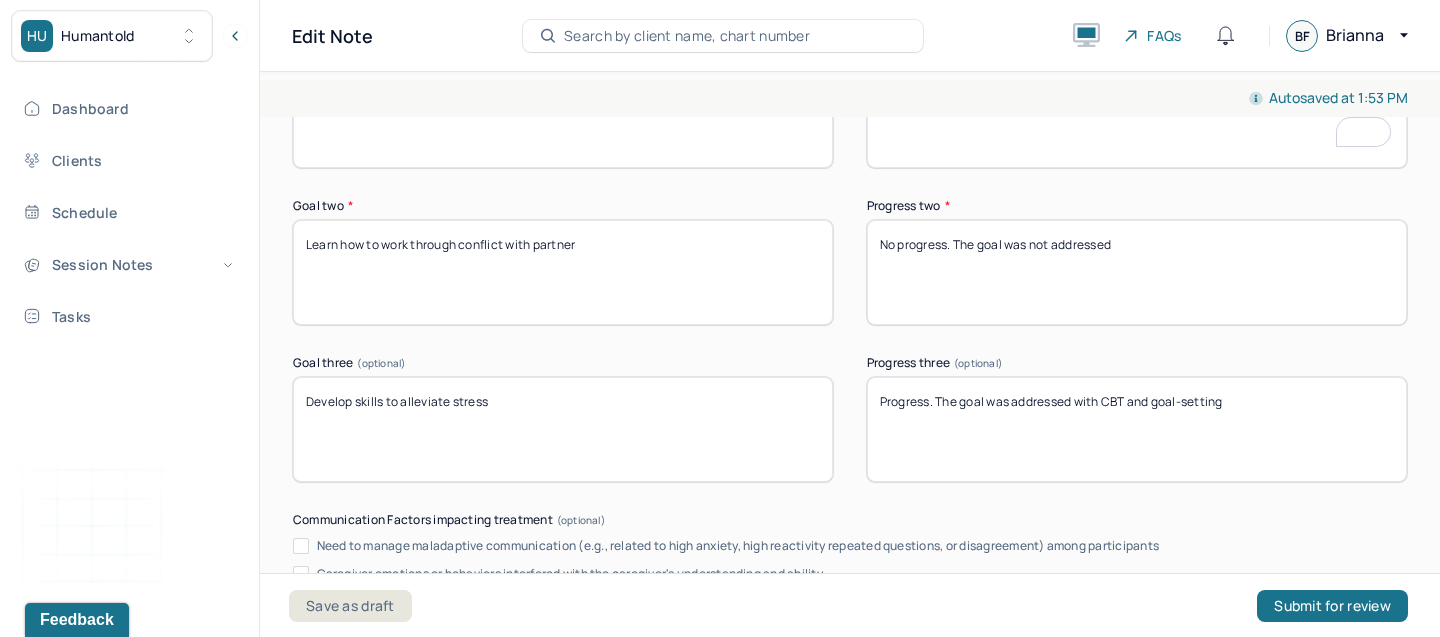 type on "Progress. The goal was addressed with psychoeducation" 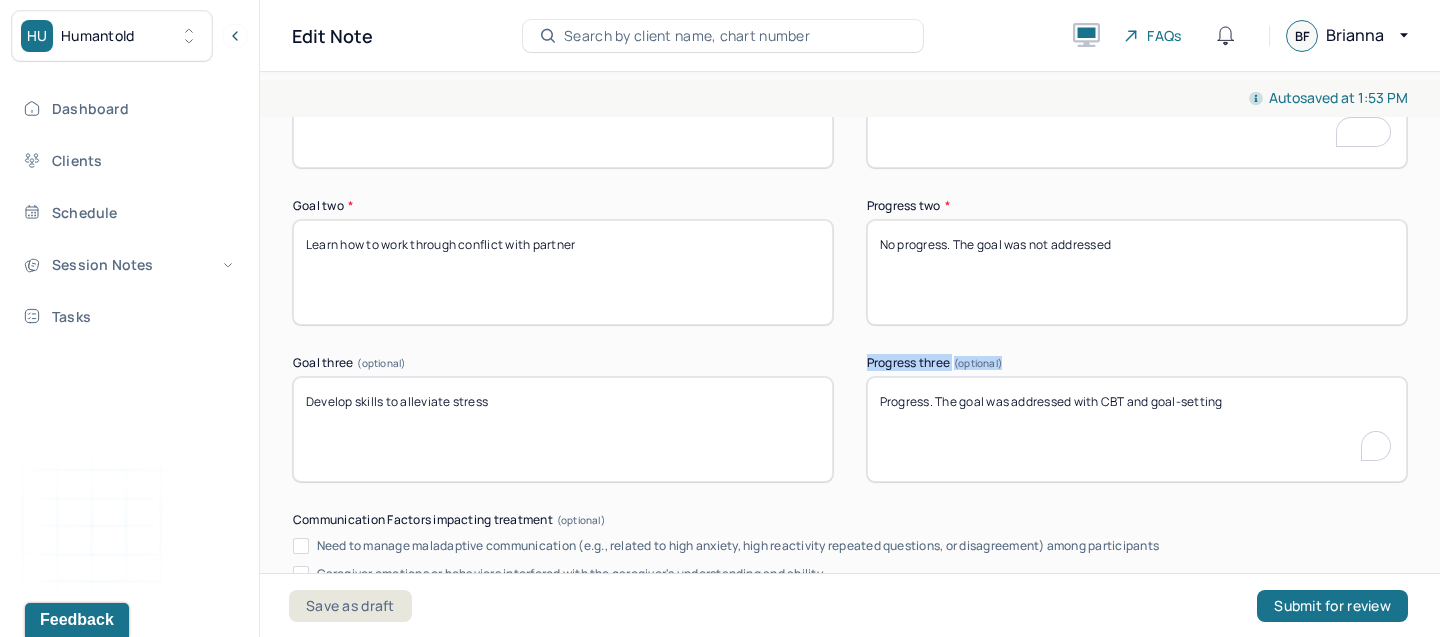 click on "(optional)" at bounding box center (978, 363) 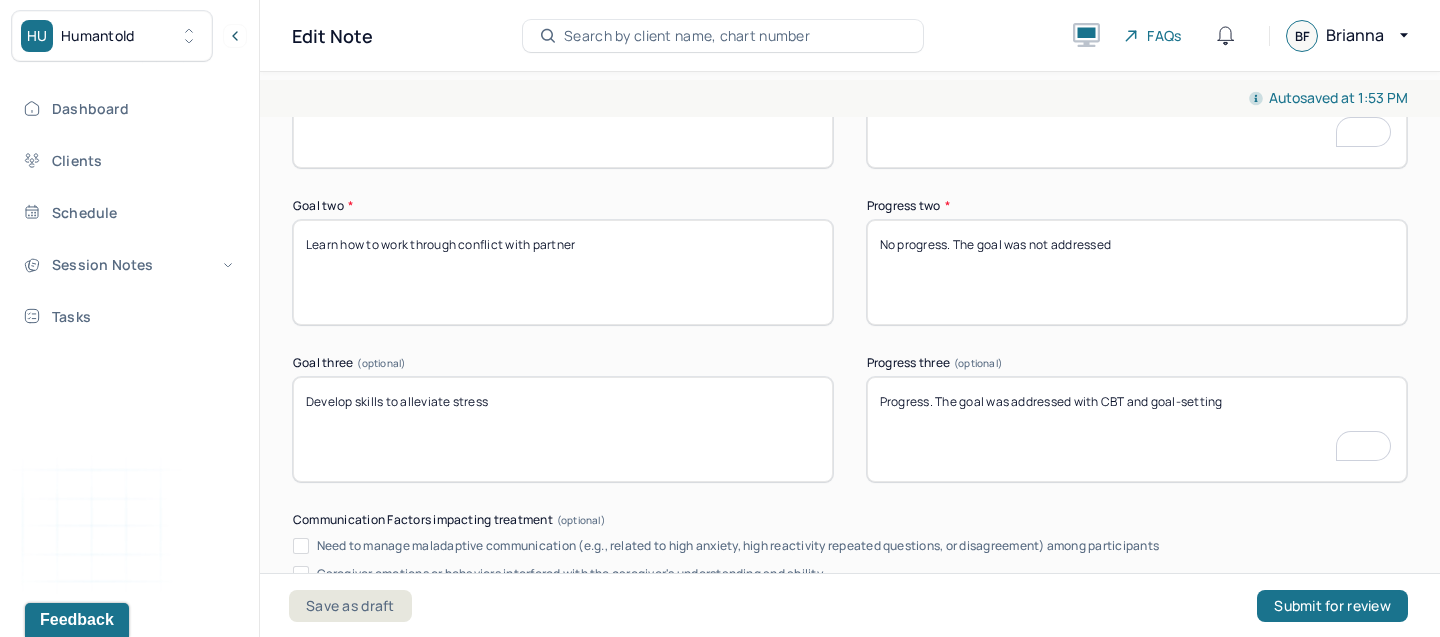 click on "Progress. The goal was addressed with CBT and goal-setting" at bounding box center (1137, 429) 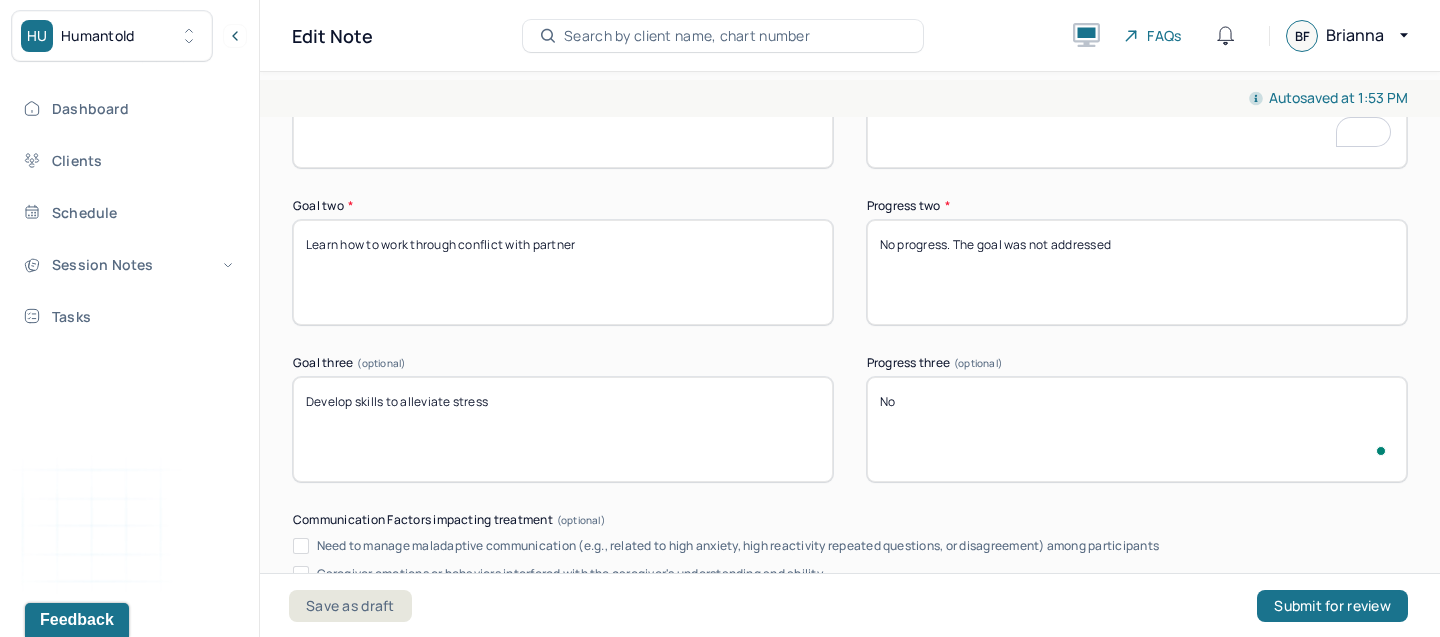 type on "N" 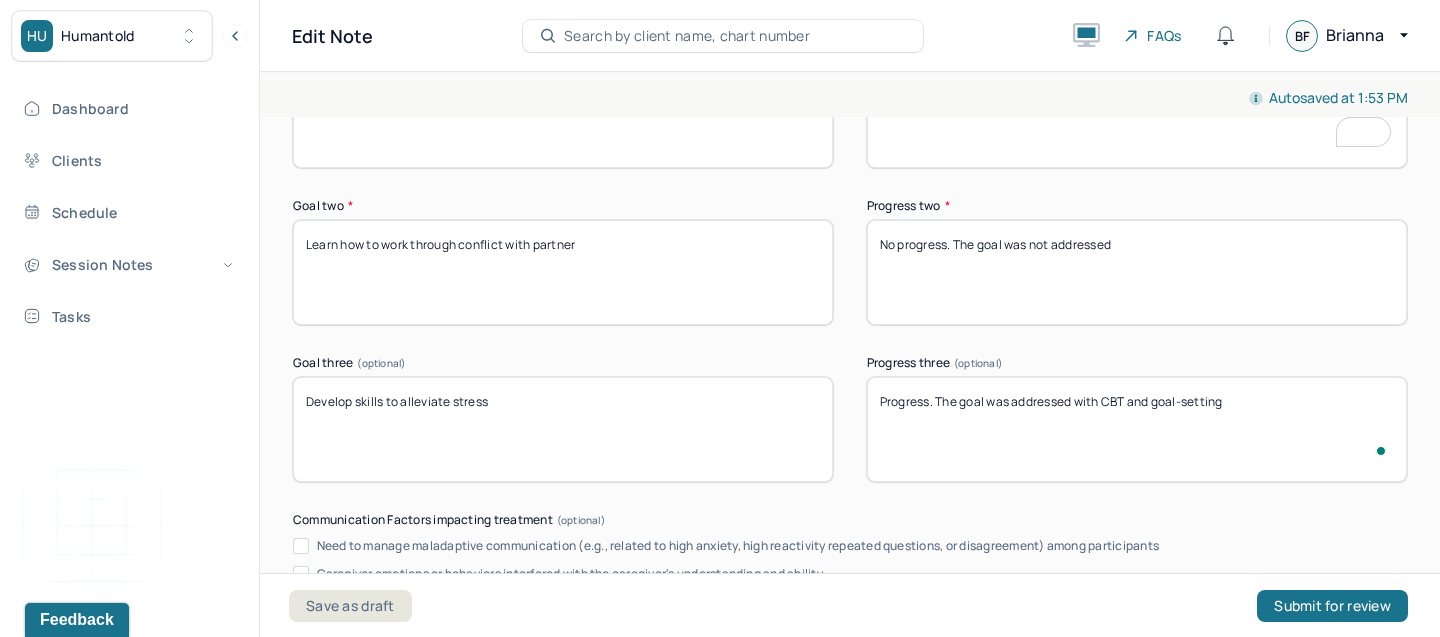 type on "Progress. The goal was addressed with CBT and goal-setting" 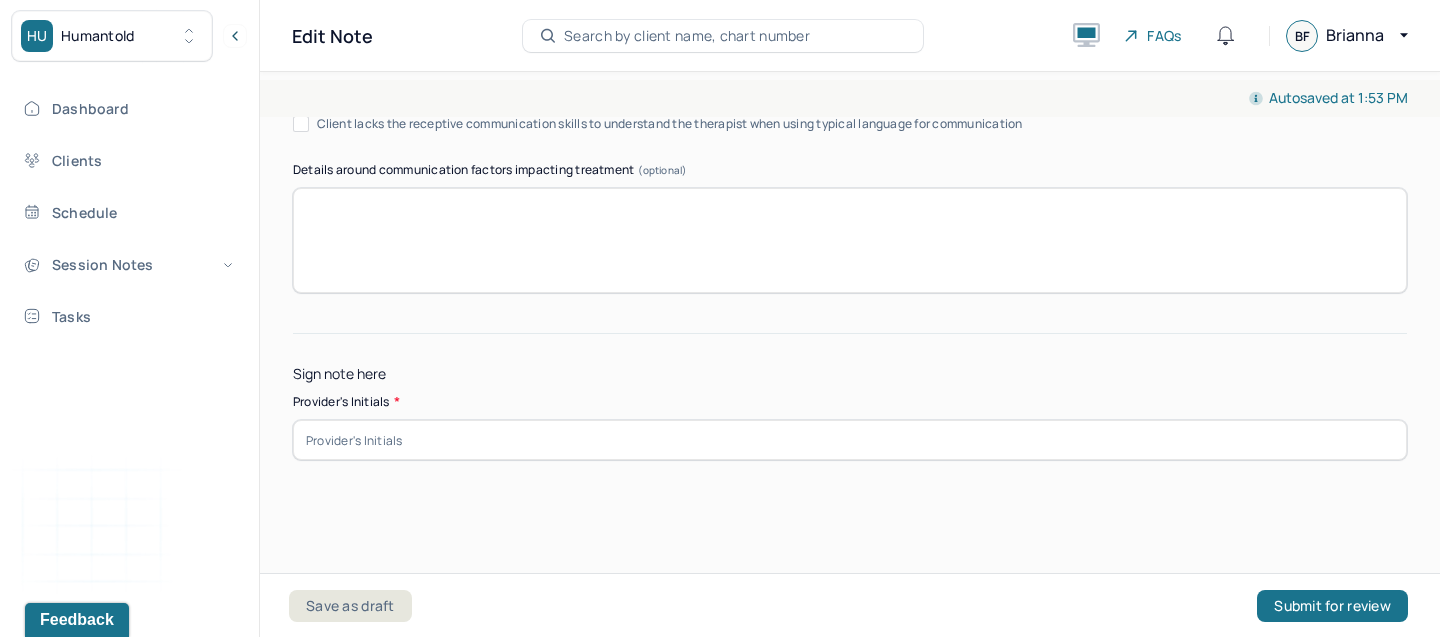 click on "Provider's Initials *" at bounding box center (850, 402) 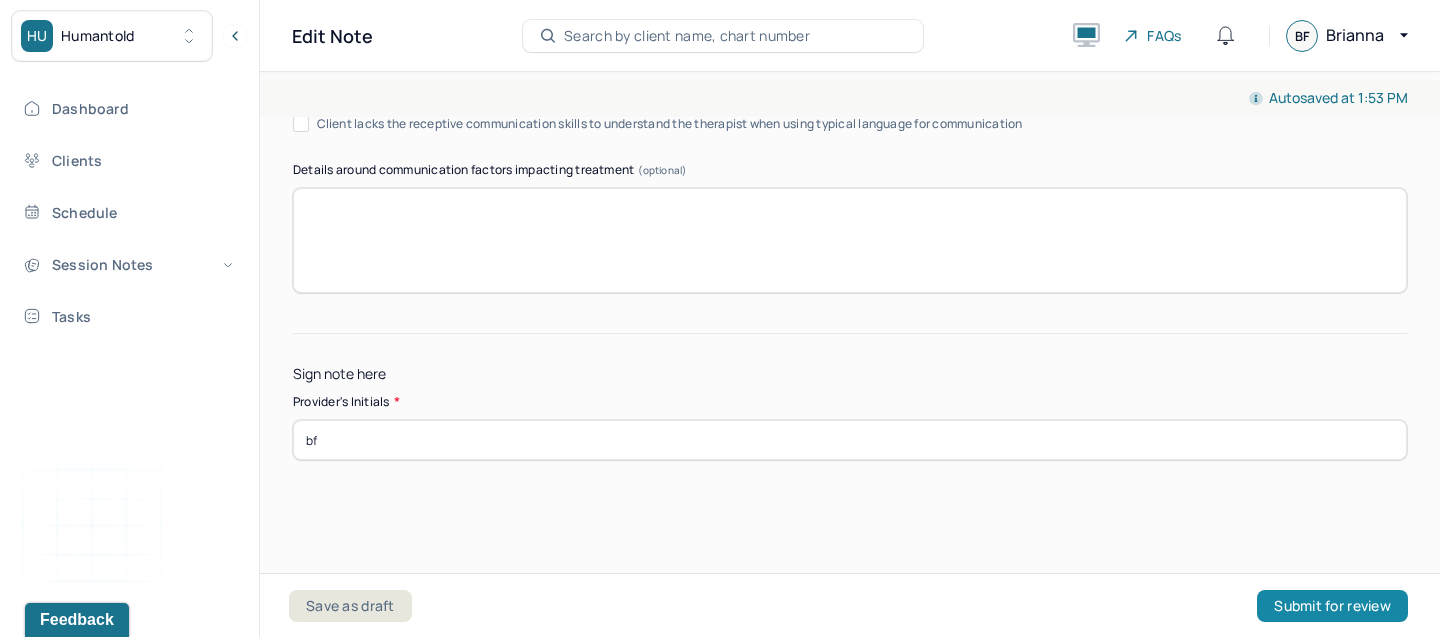 type on "bf" 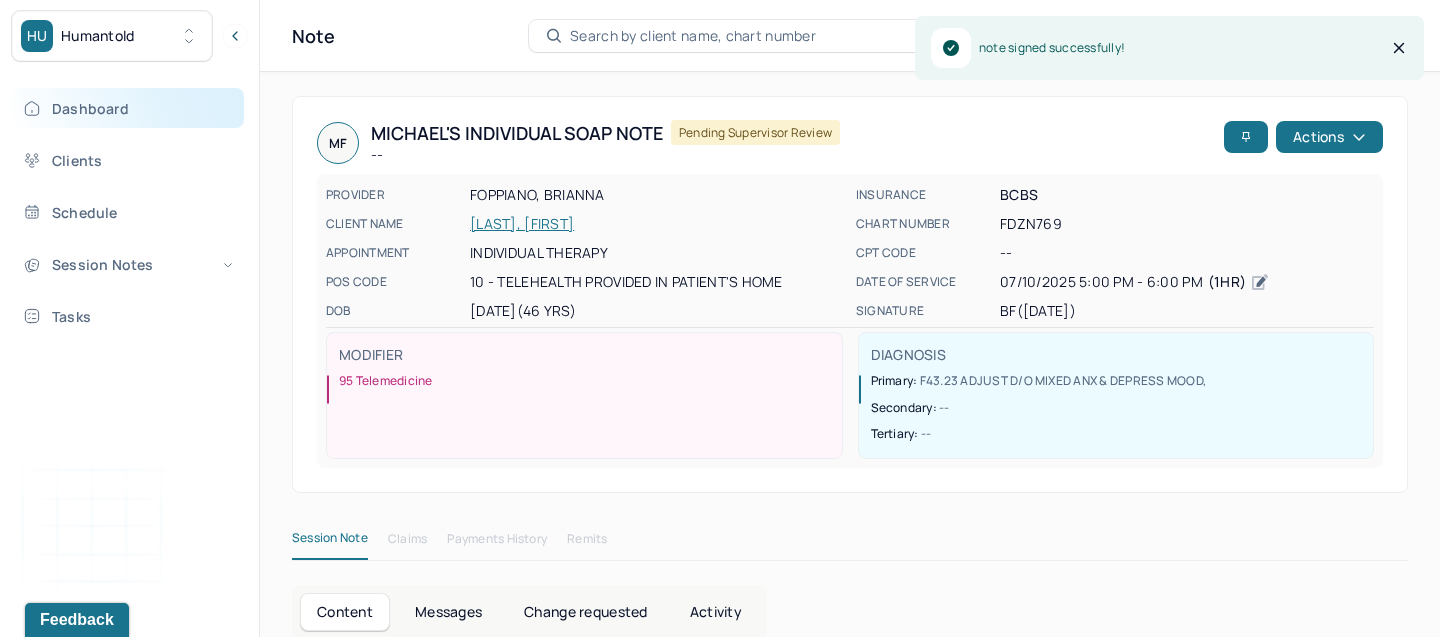 click on "Dashboard" at bounding box center [128, 108] 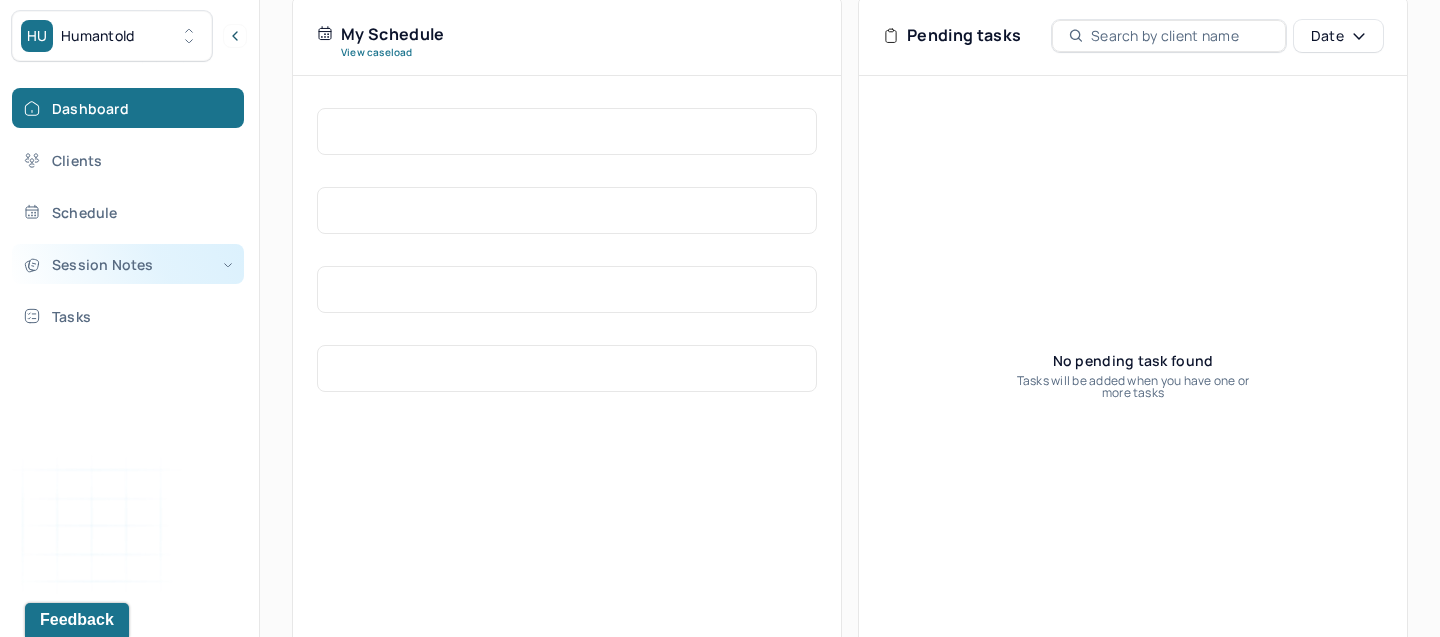click on "Session Notes" at bounding box center [128, 264] 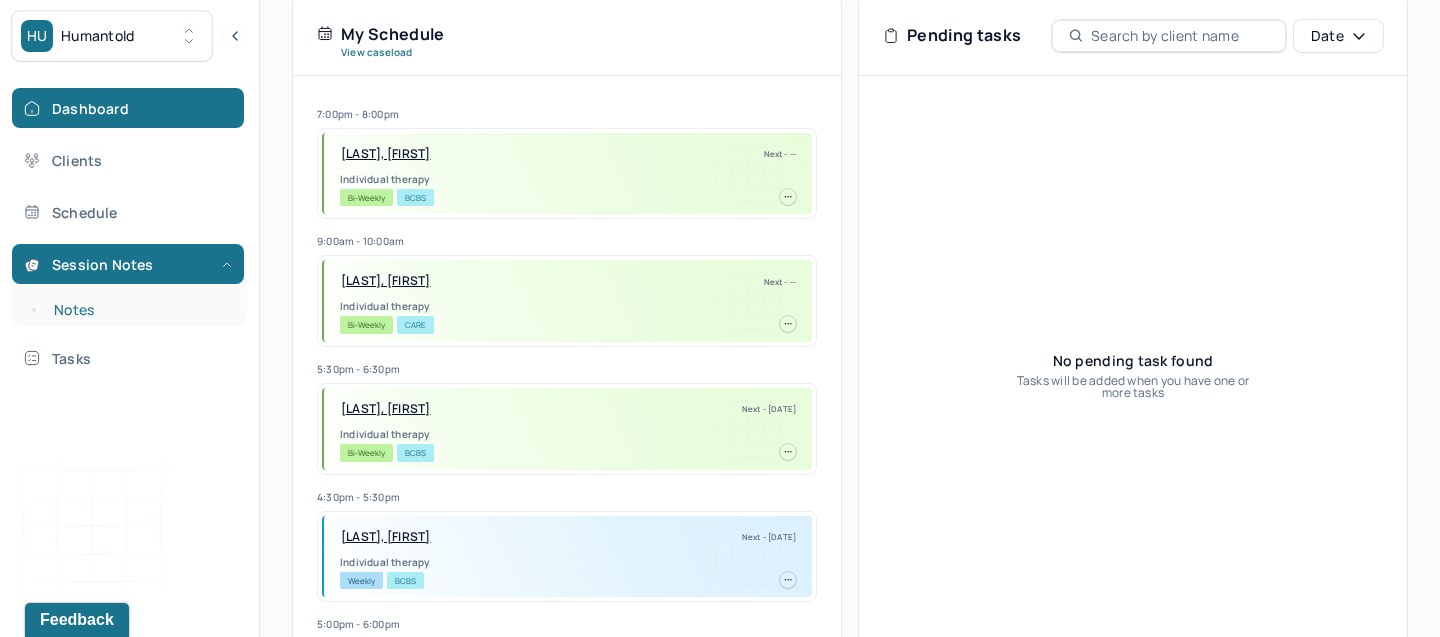 click on "Notes" at bounding box center [139, 310] 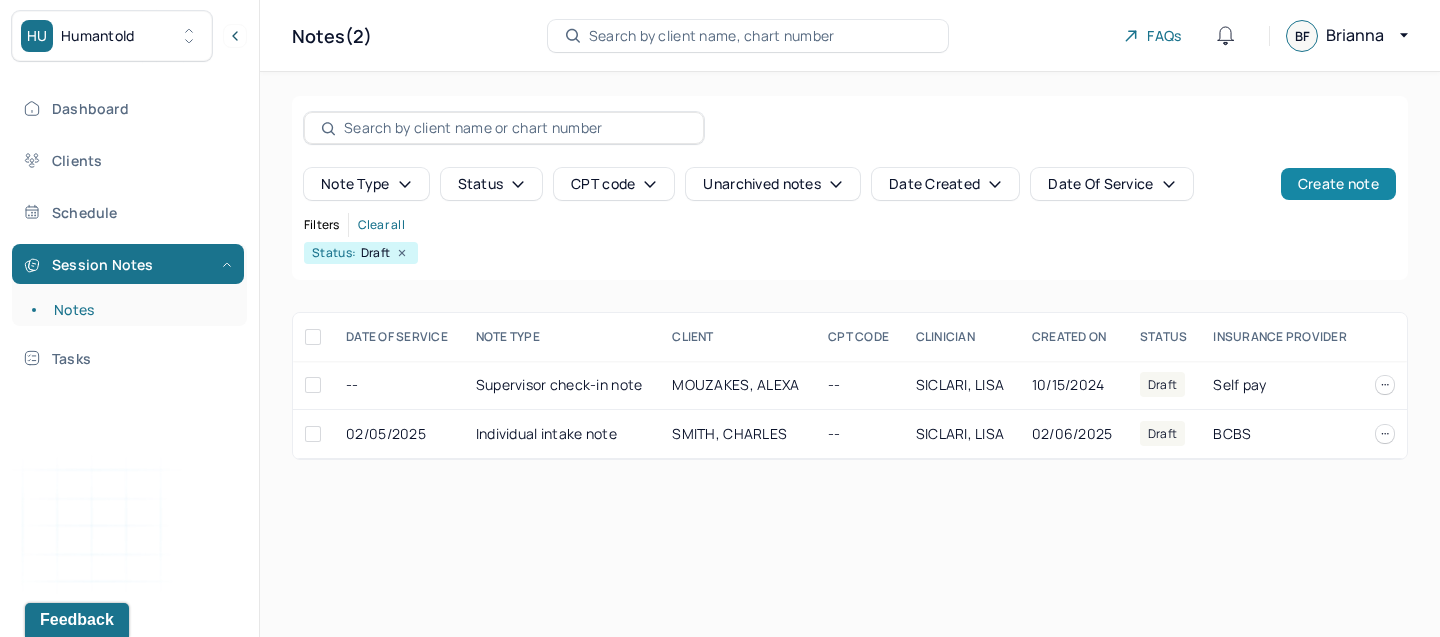 click on "Create note" at bounding box center [1338, 184] 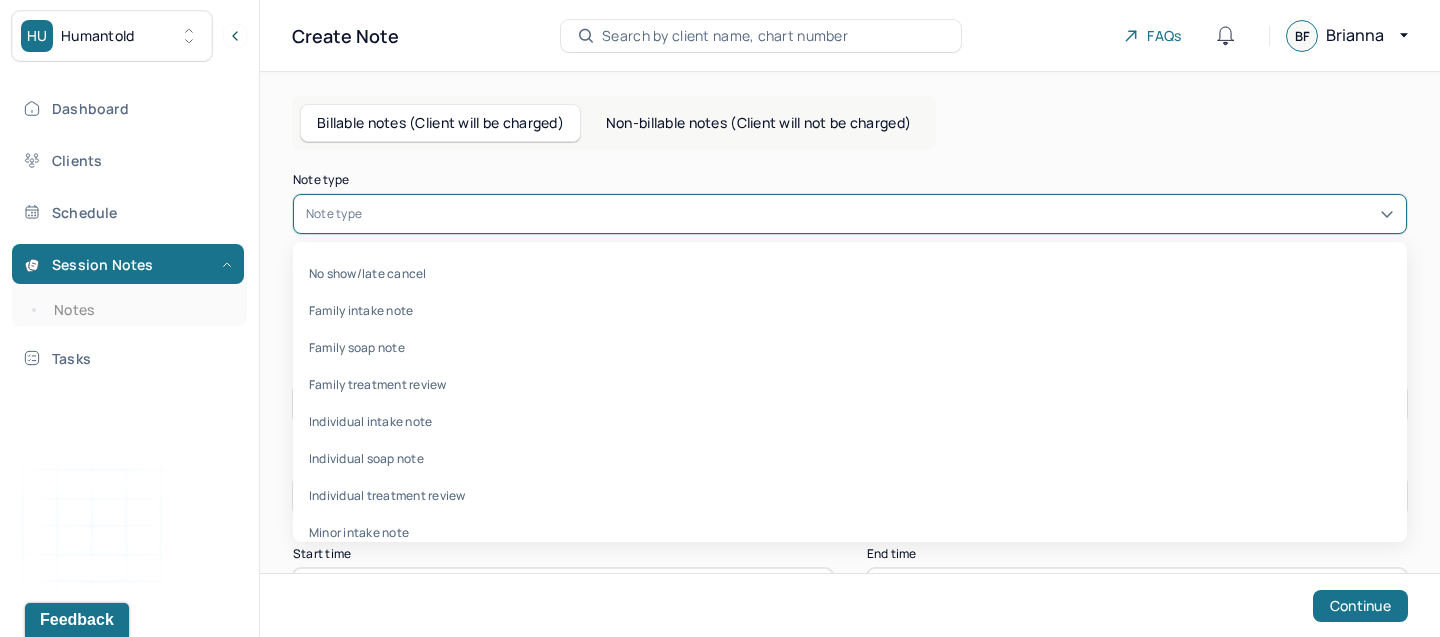 click at bounding box center (880, 214) 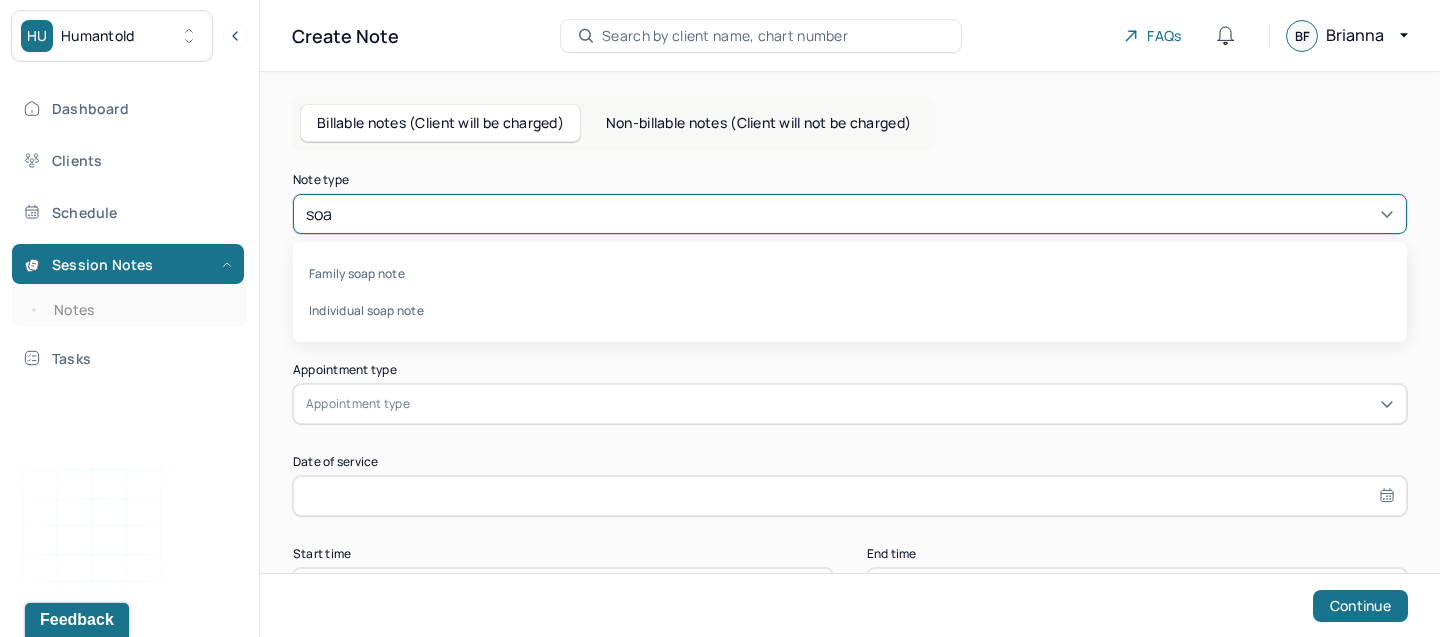 type on "soap" 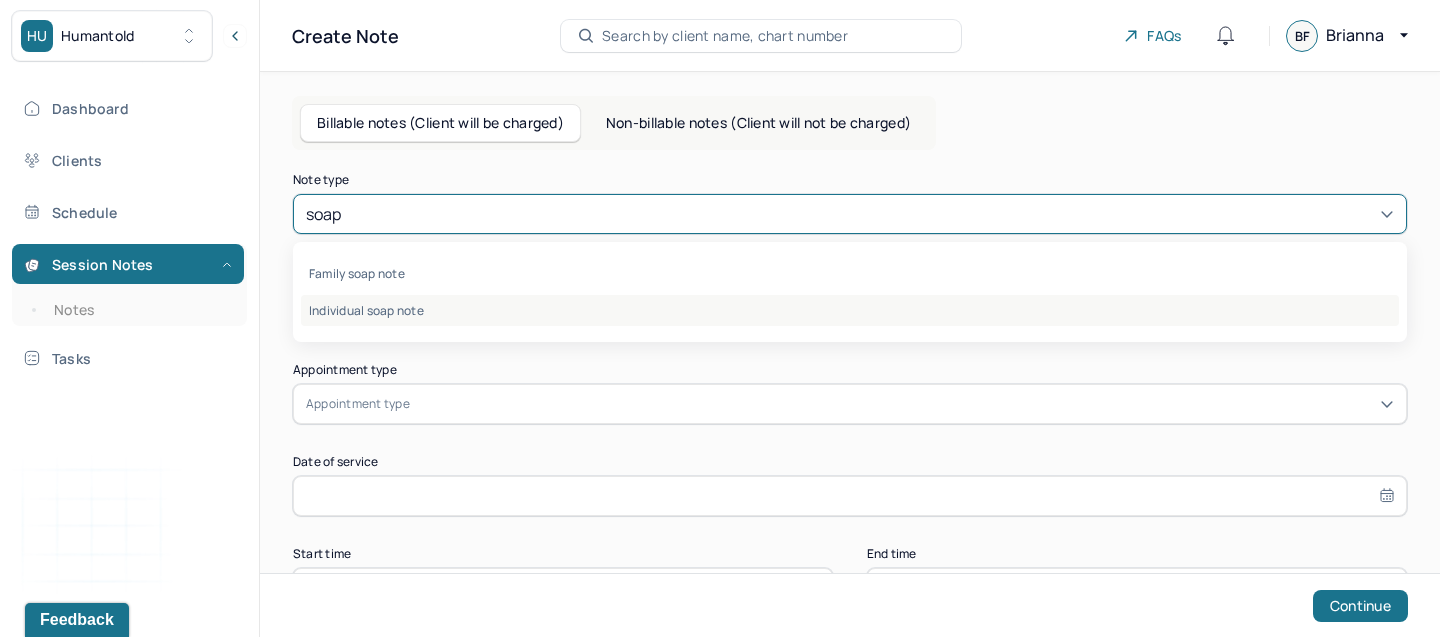 click on "Individual soap note" at bounding box center (850, 310) 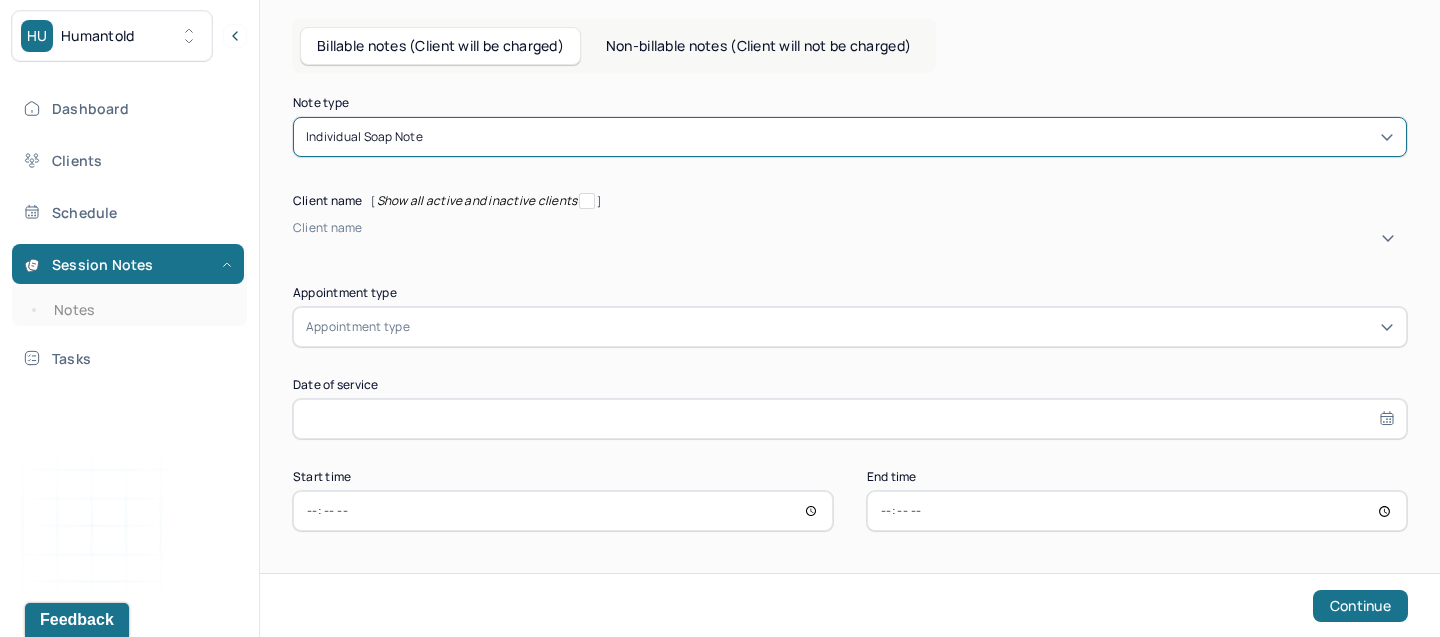 click at bounding box center (296, 245) 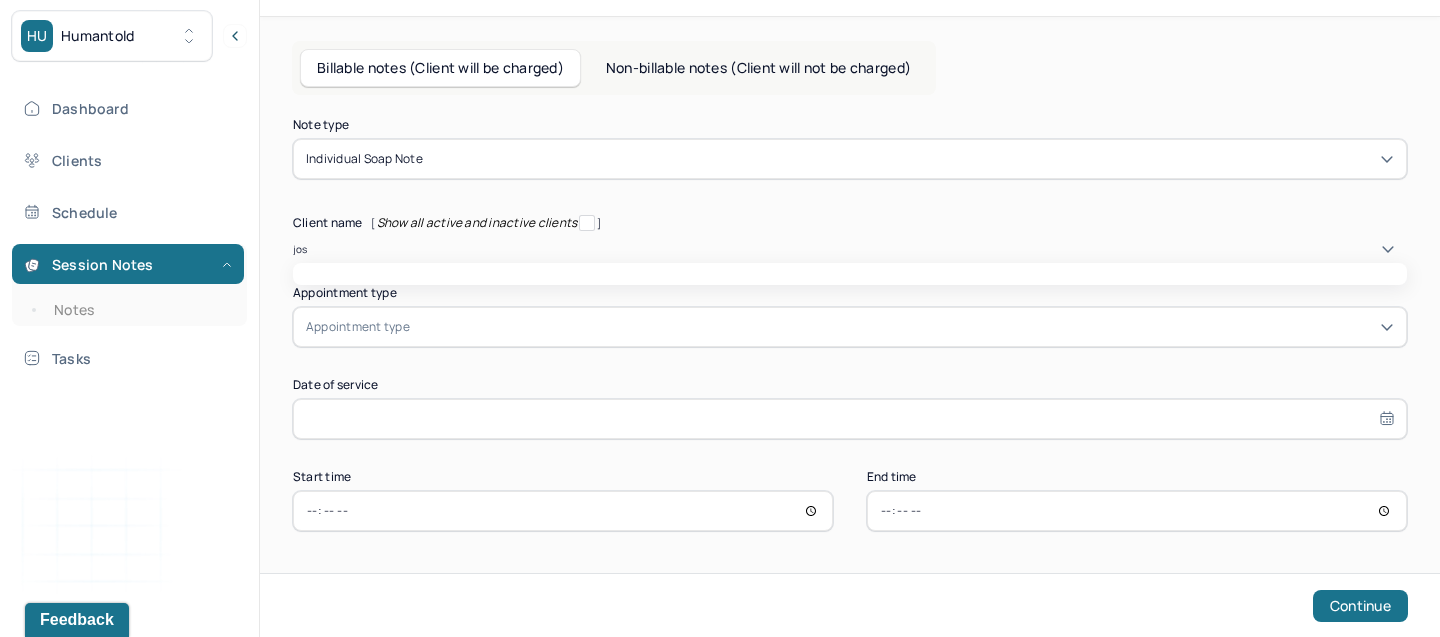 type on "jose" 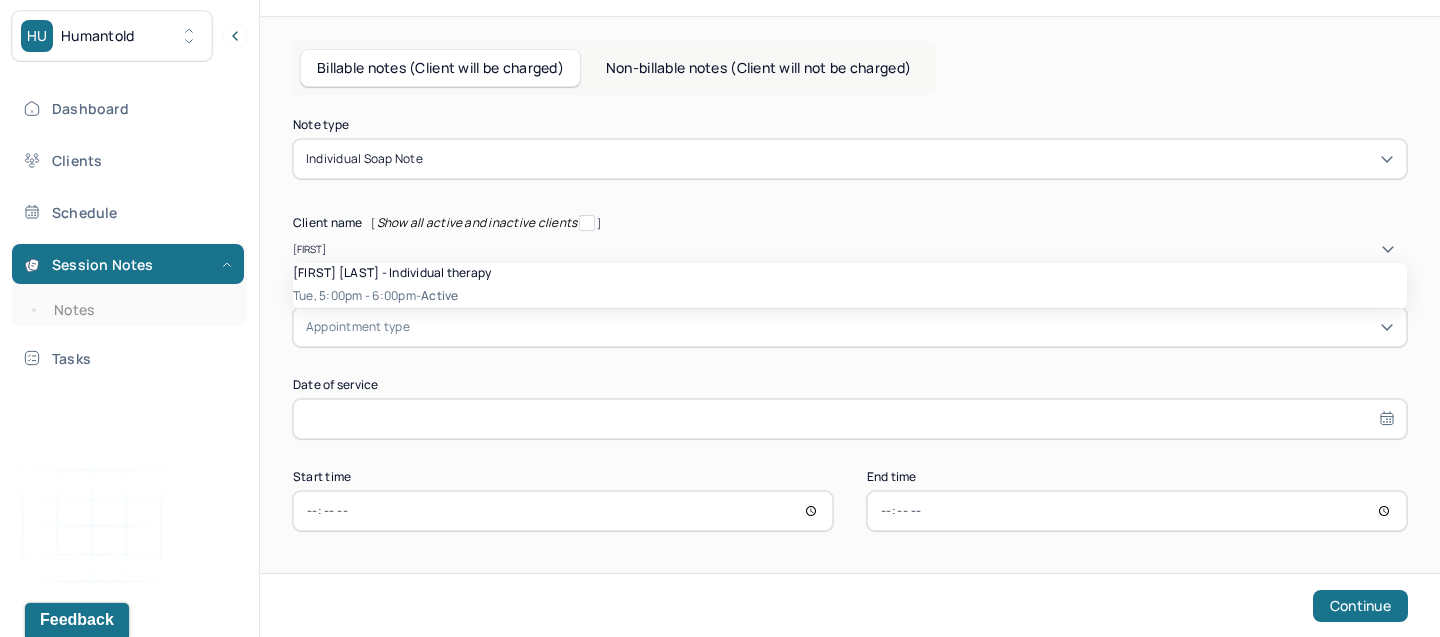 click on "Joseph Linea - Individual therapy" at bounding box center [392, 272] 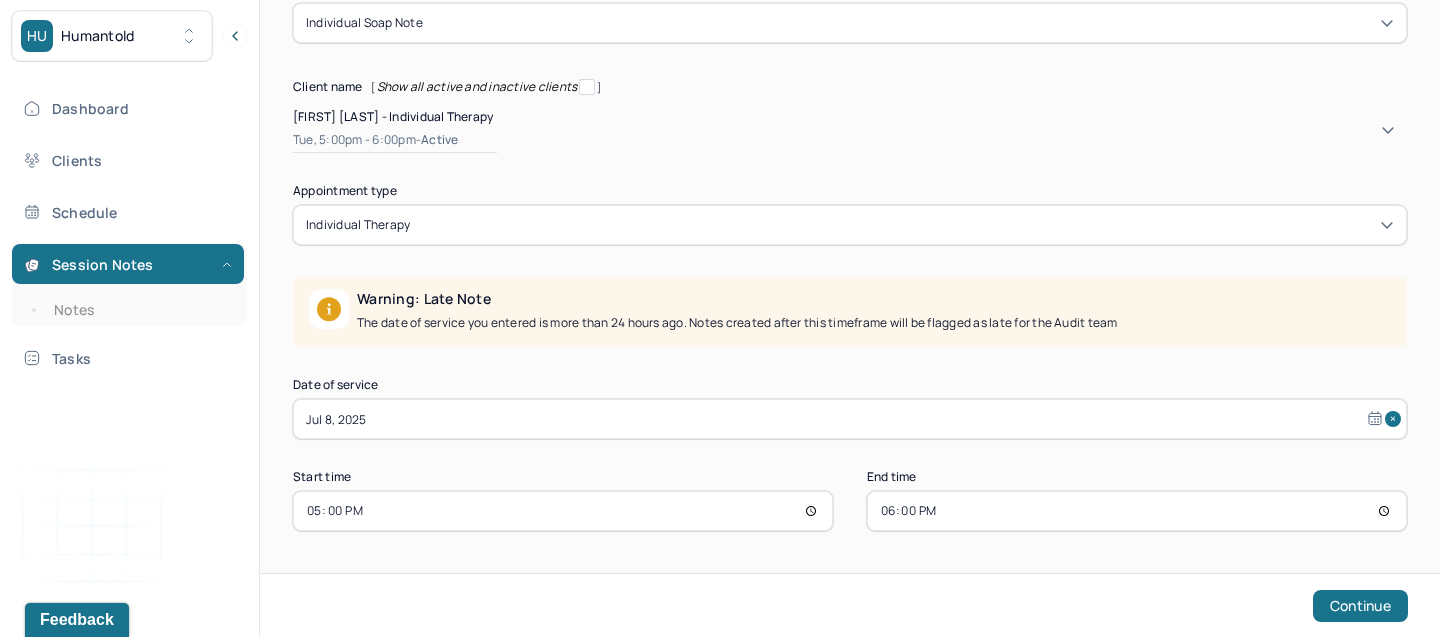 click on "Jul 8, 2025" at bounding box center (850, 419) 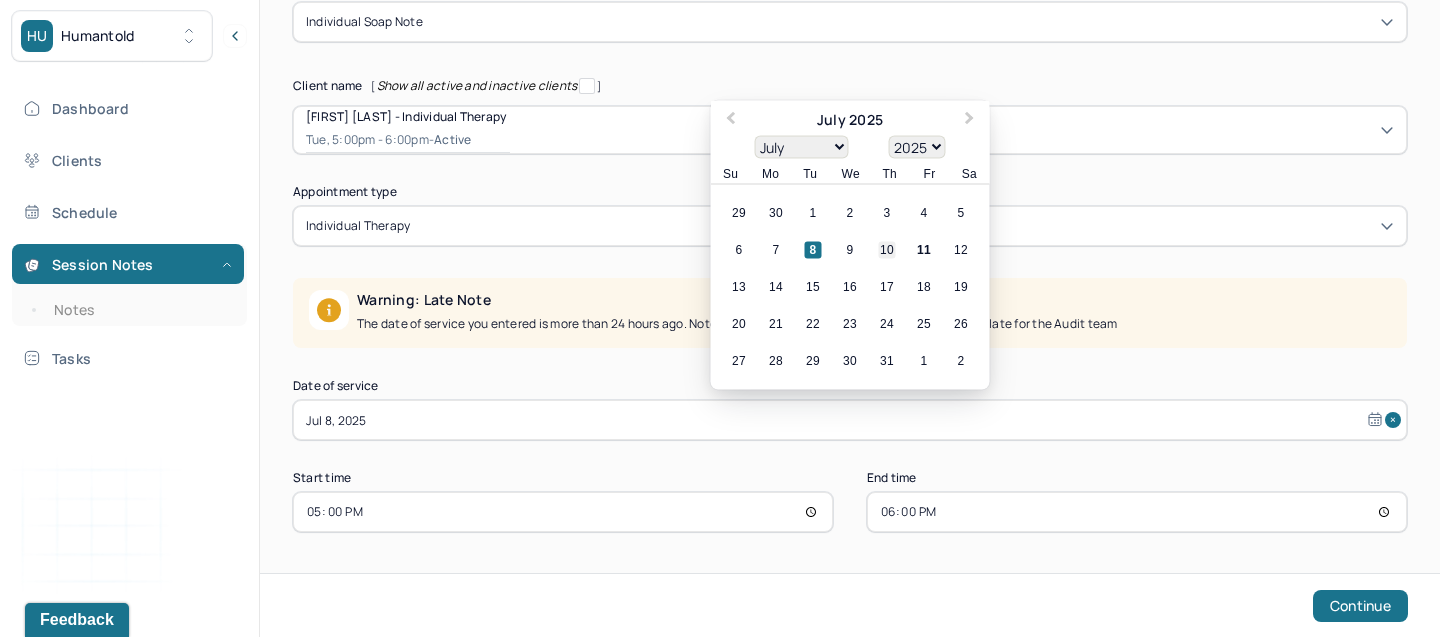 click on "10" at bounding box center (887, 250) 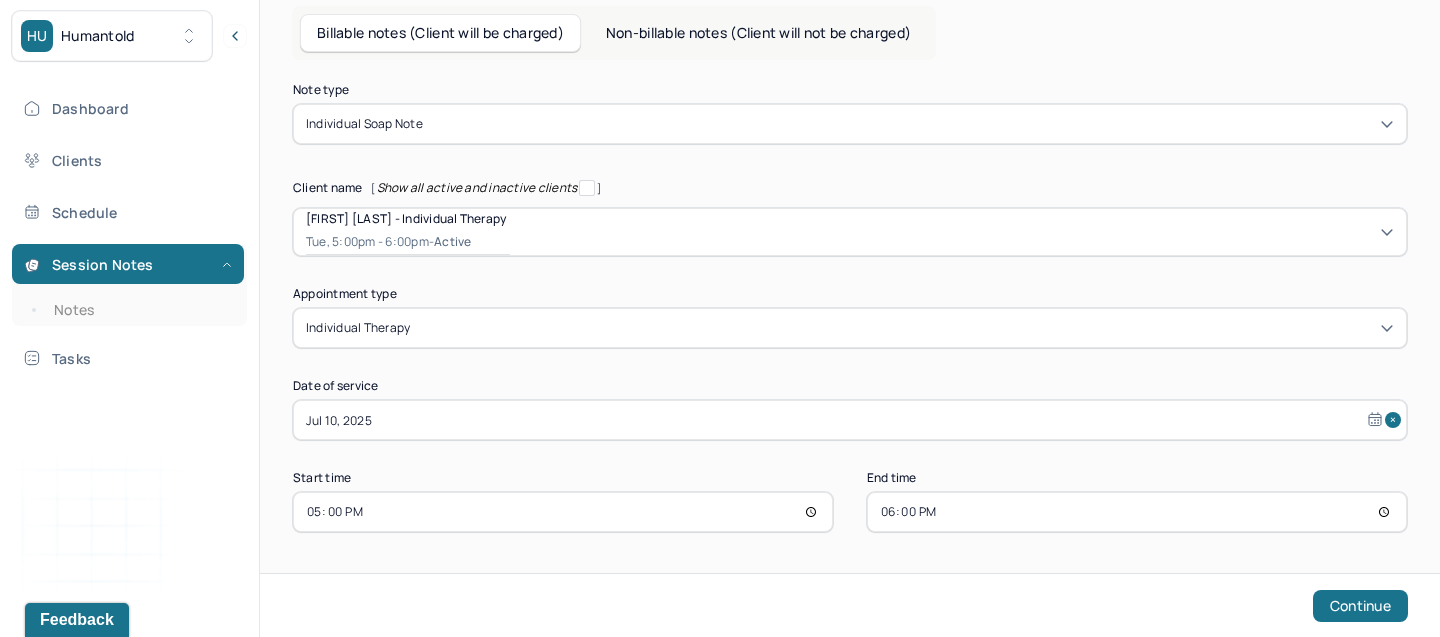 click on "17:00" at bounding box center (563, 512) 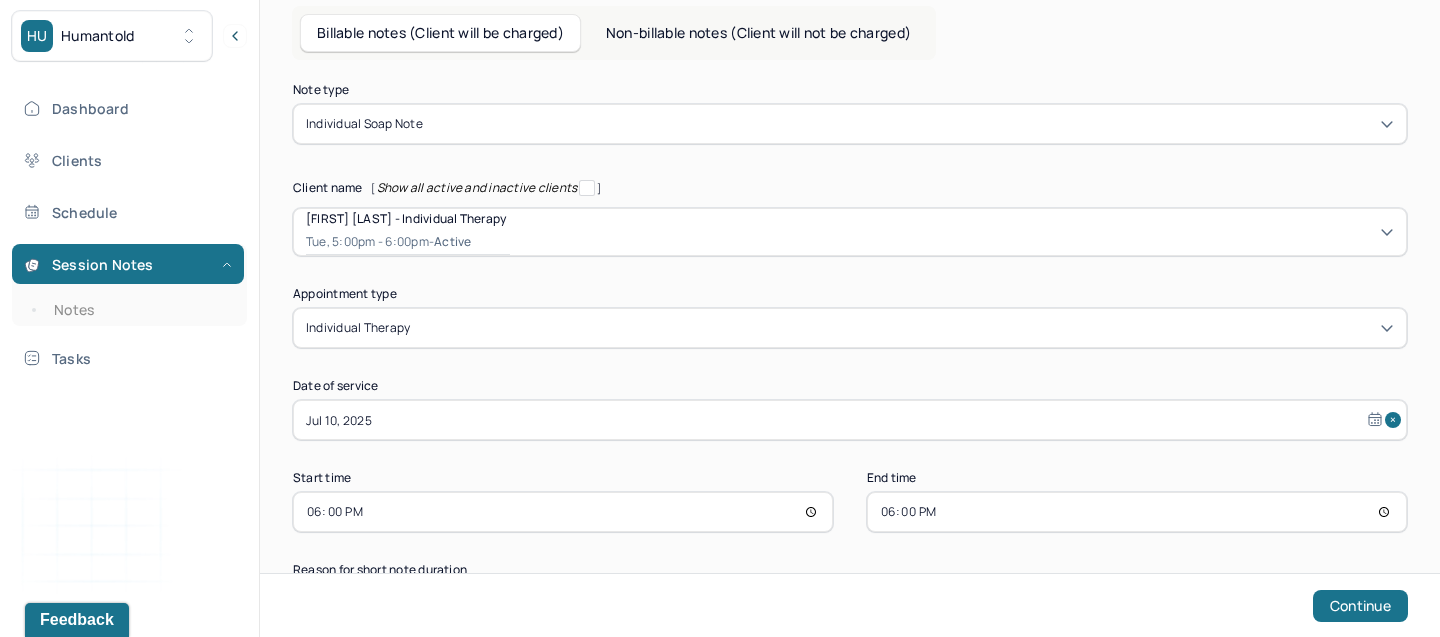click on "18:00" at bounding box center (1137, 512) 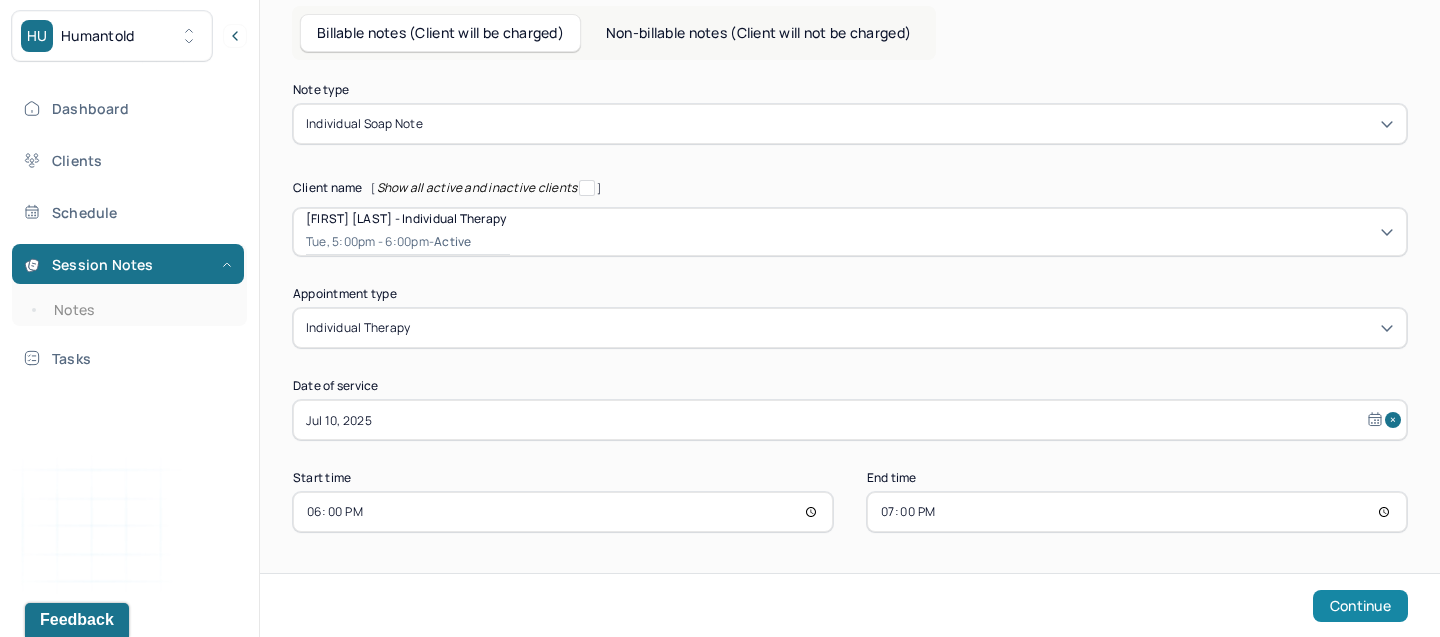 click on "Continue" at bounding box center [1360, 606] 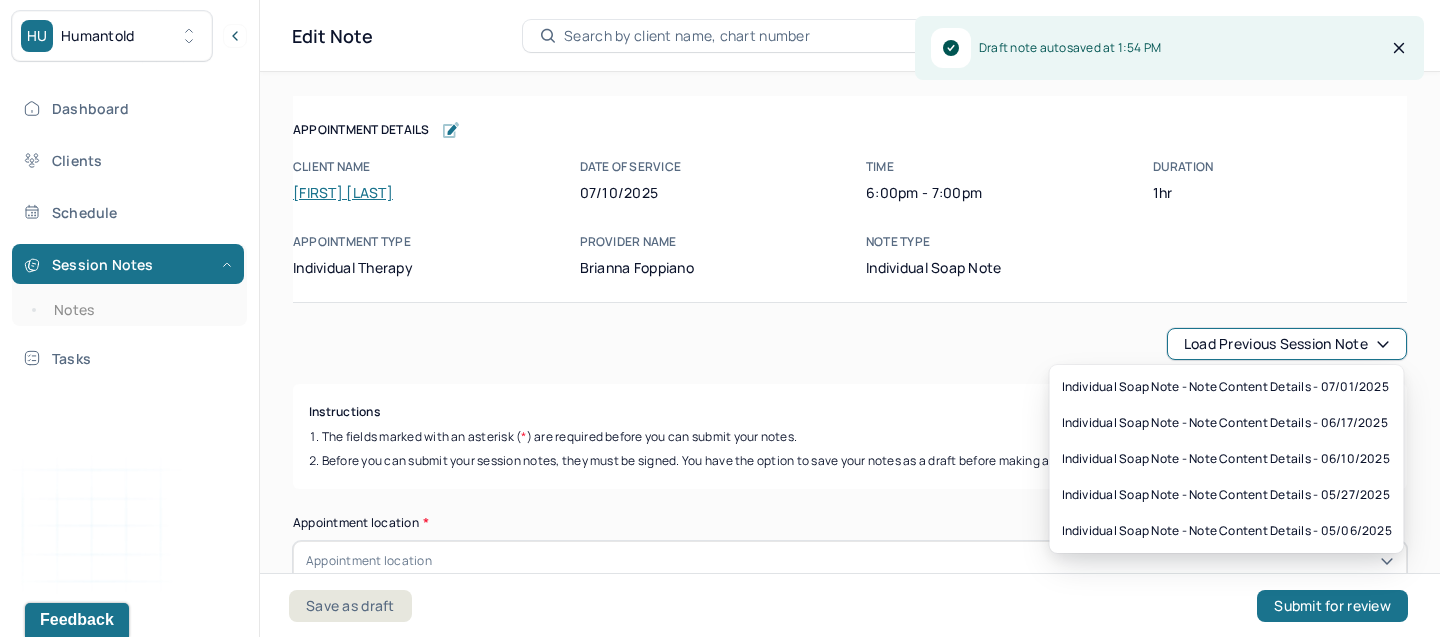 click on "Load previous session note" at bounding box center (1287, 344) 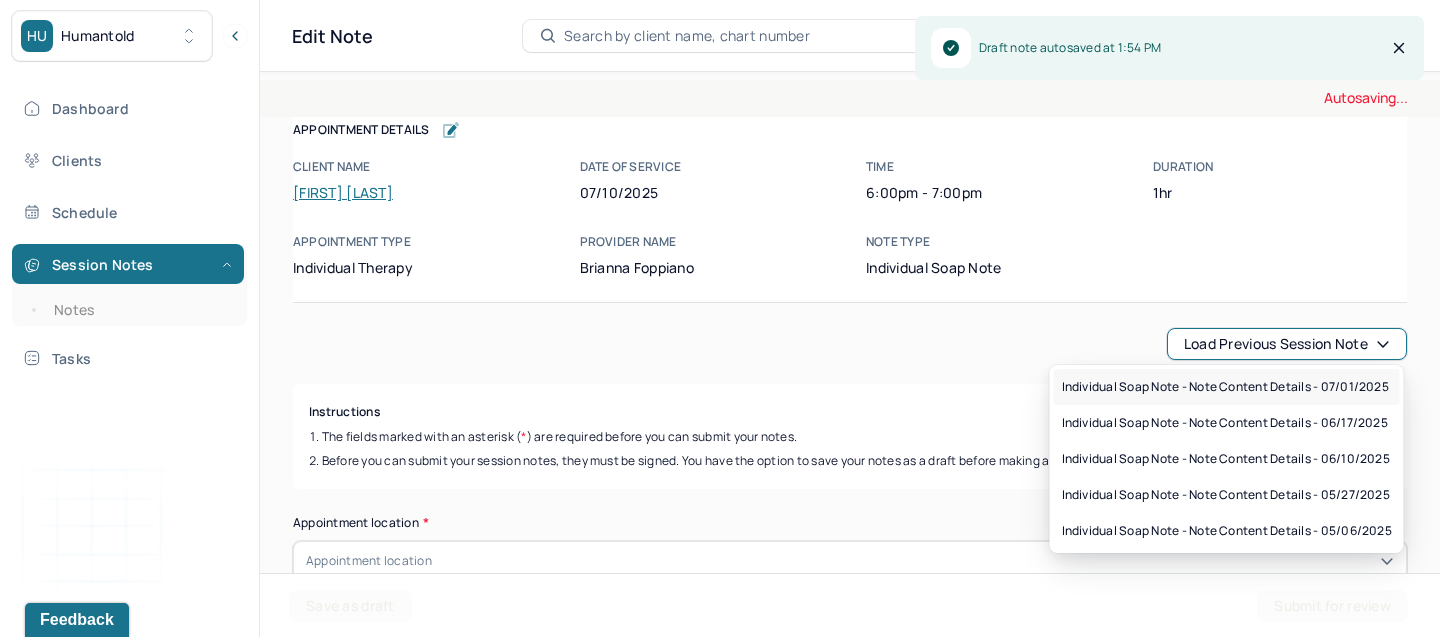 click on "Individual soap note   - Note content Details -   07/01/2025" at bounding box center (1227, 387) 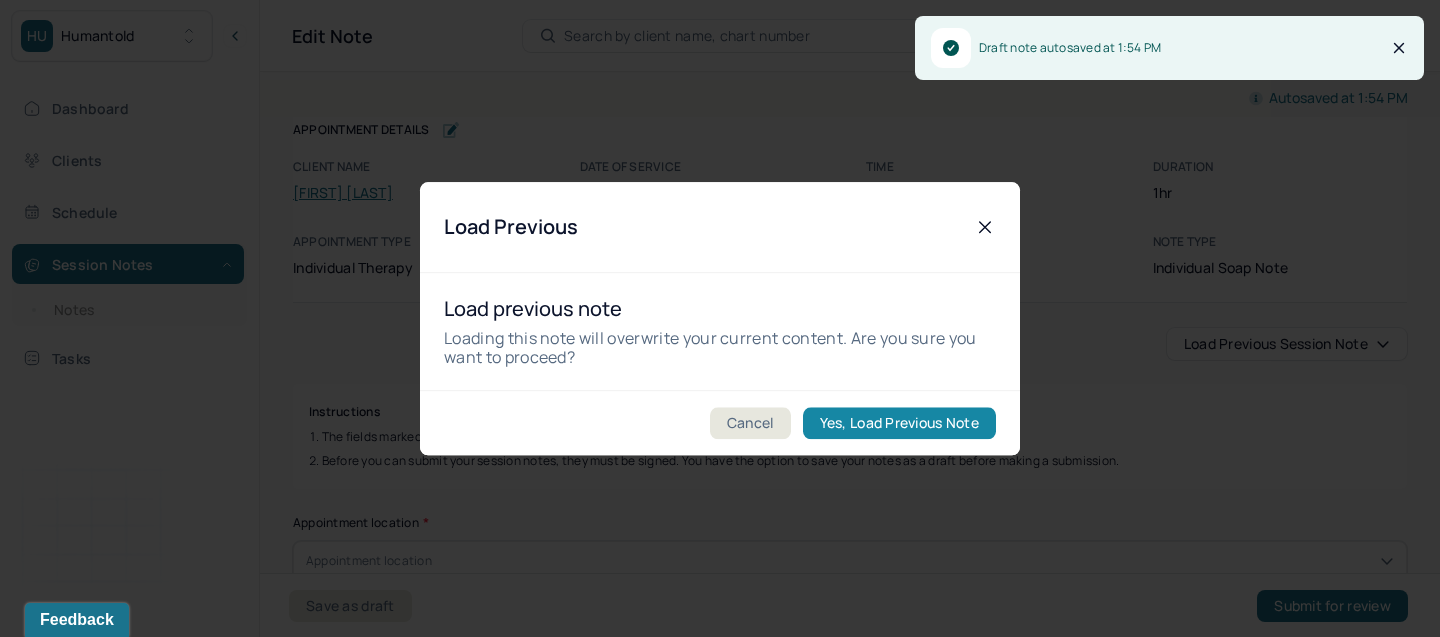 click on "Yes, Load Previous Note" at bounding box center (899, 423) 